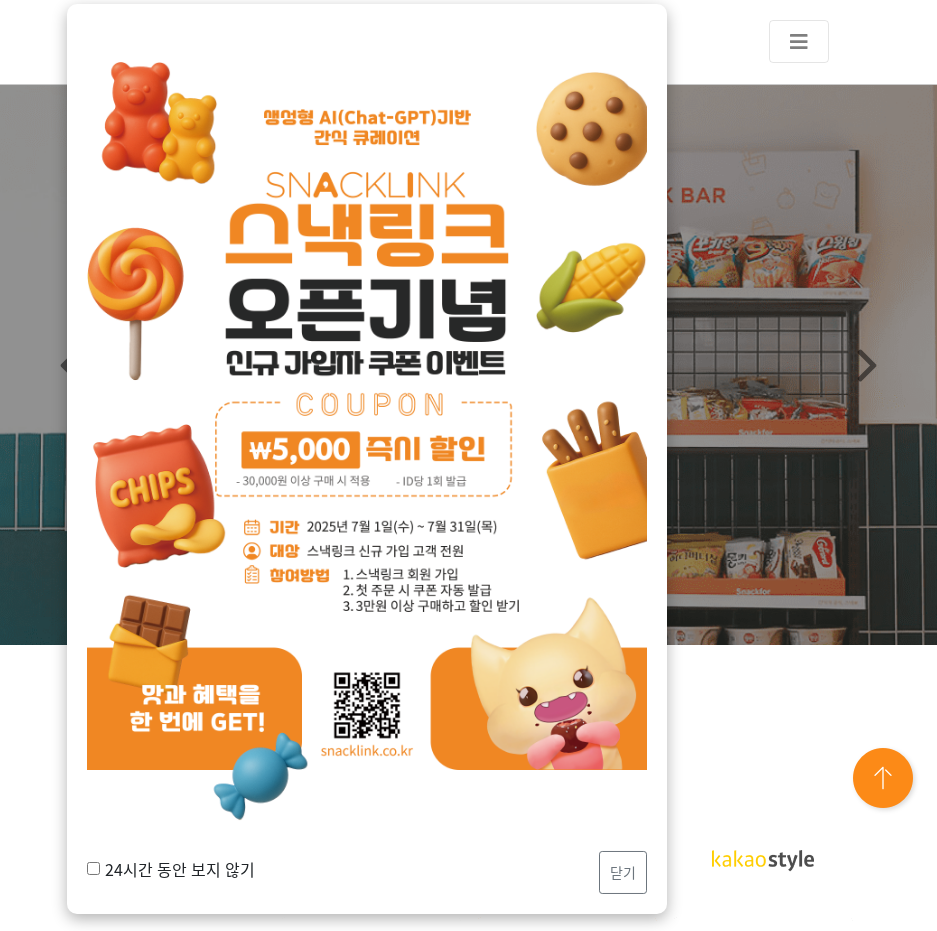 scroll, scrollTop: 0, scrollLeft: 0, axis: both 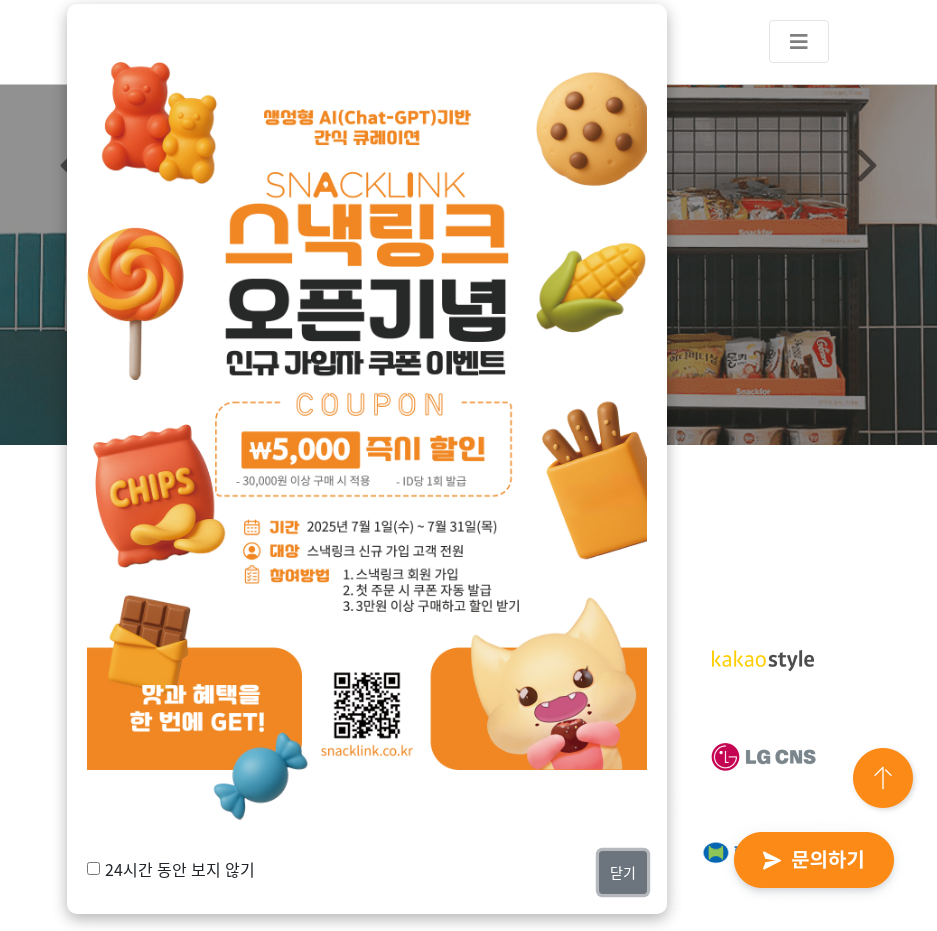 click on "닫기" at bounding box center [623, 872] 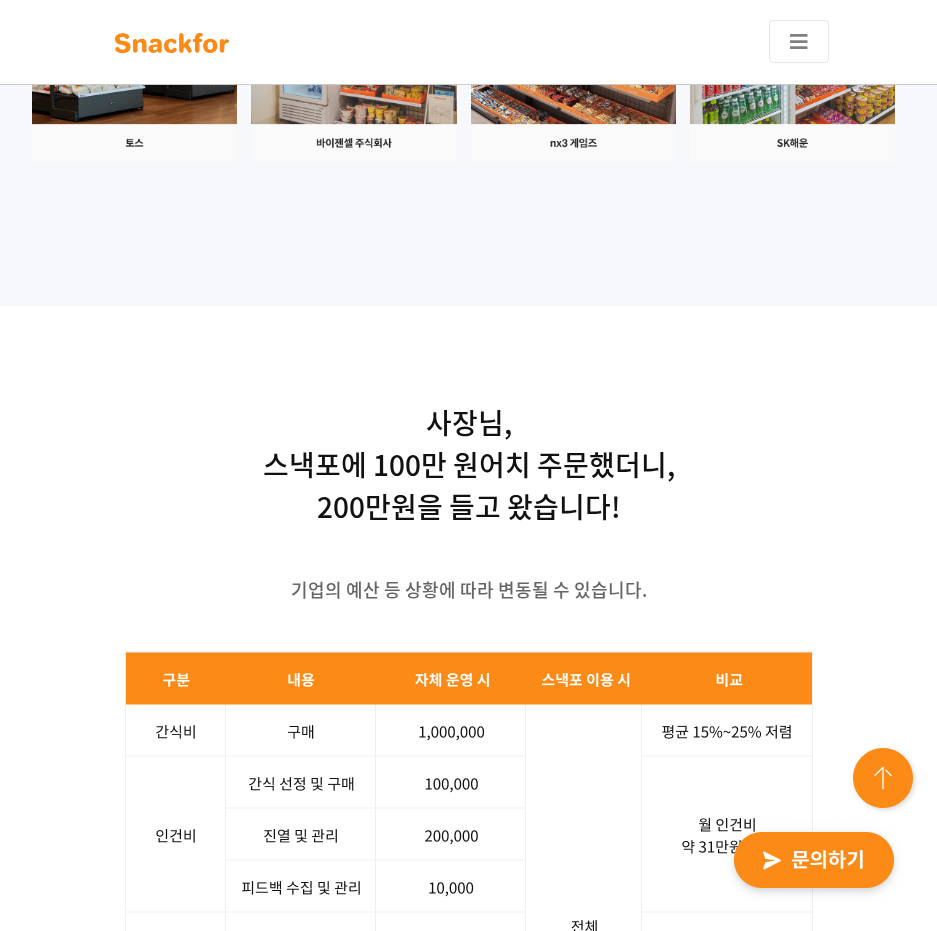 scroll, scrollTop: 6939, scrollLeft: 0, axis: vertical 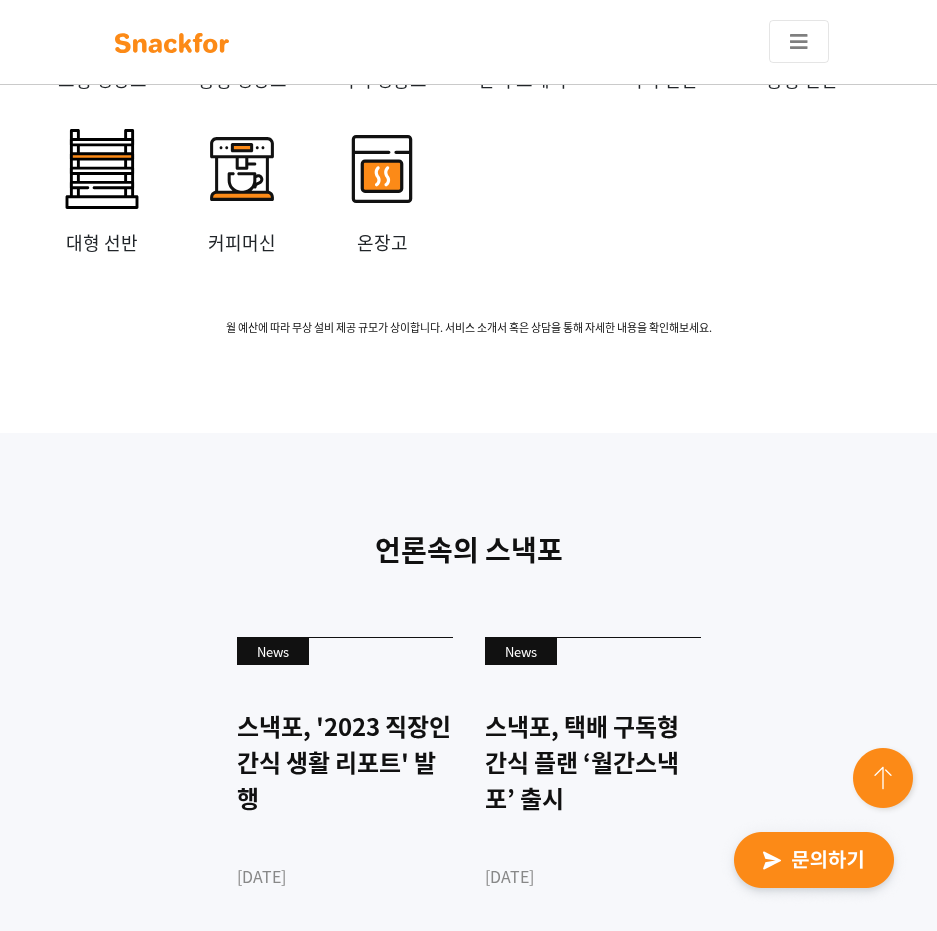 drag, startPoint x: 686, startPoint y: 449, endPoint x: 680, endPoint y: 832, distance: 383.047 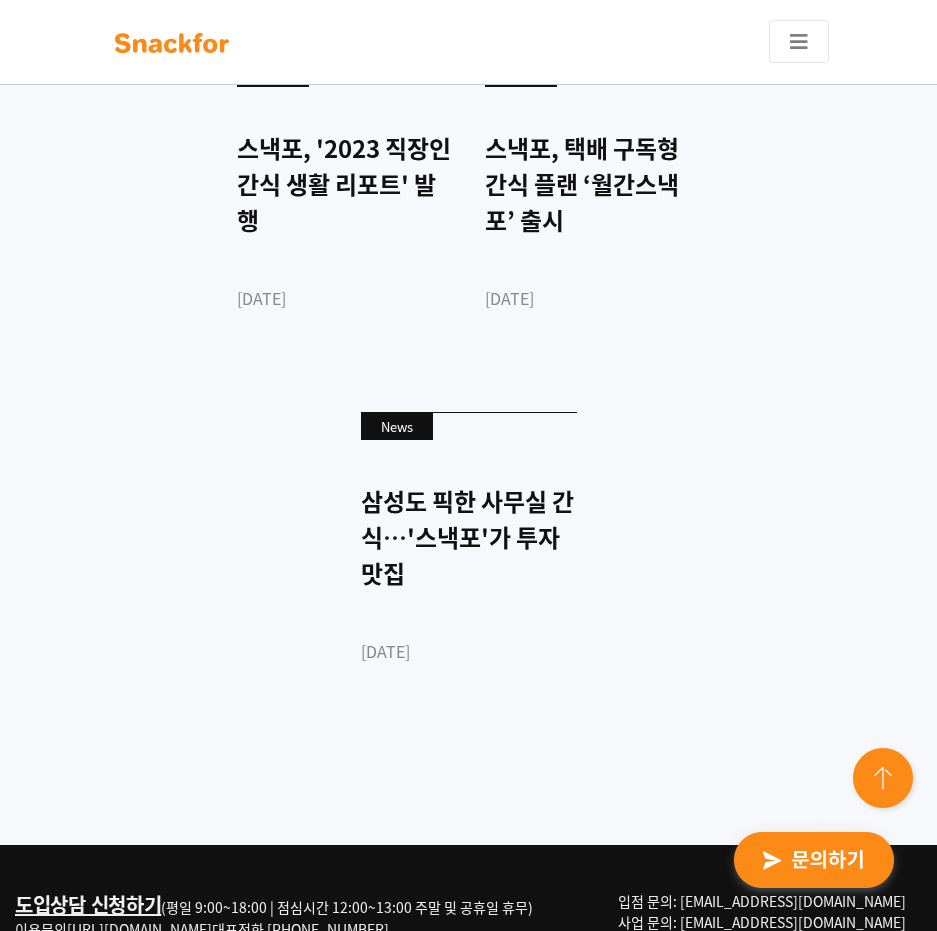 click at bounding box center (814, 861) 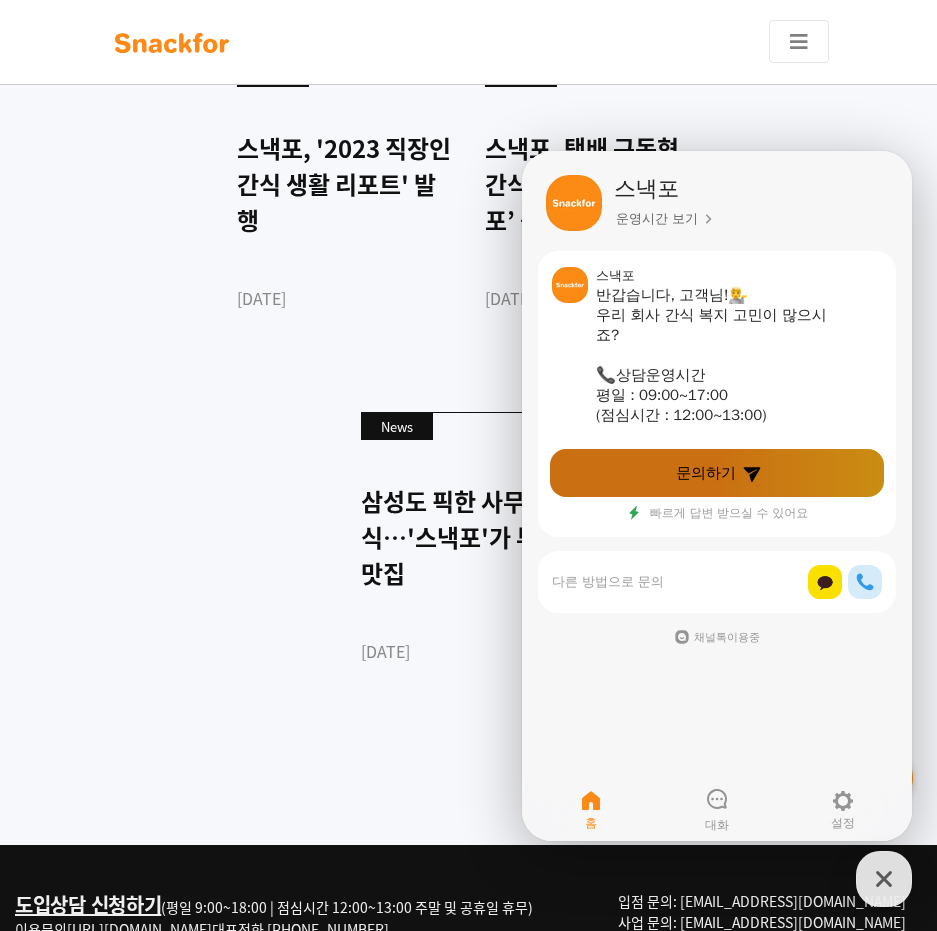 click on "문의하기" at bounding box center [706, 473] 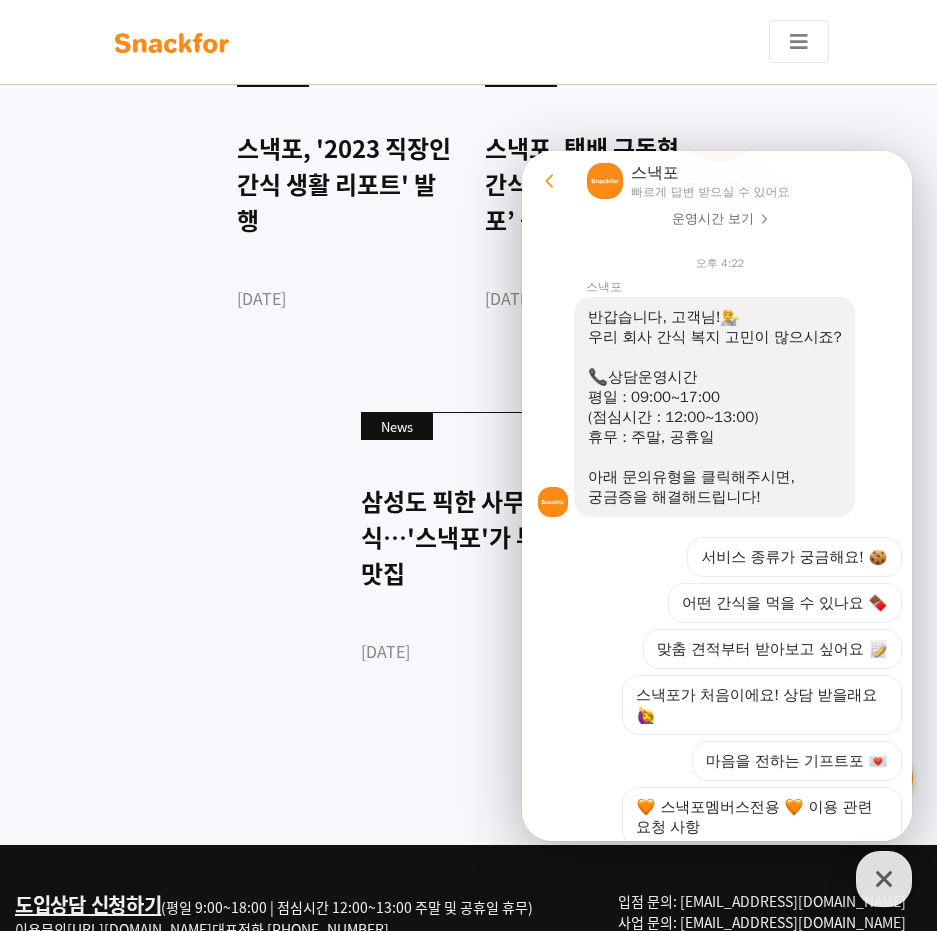 scroll, scrollTop: 268, scrollLeft: 0, axis: vertical 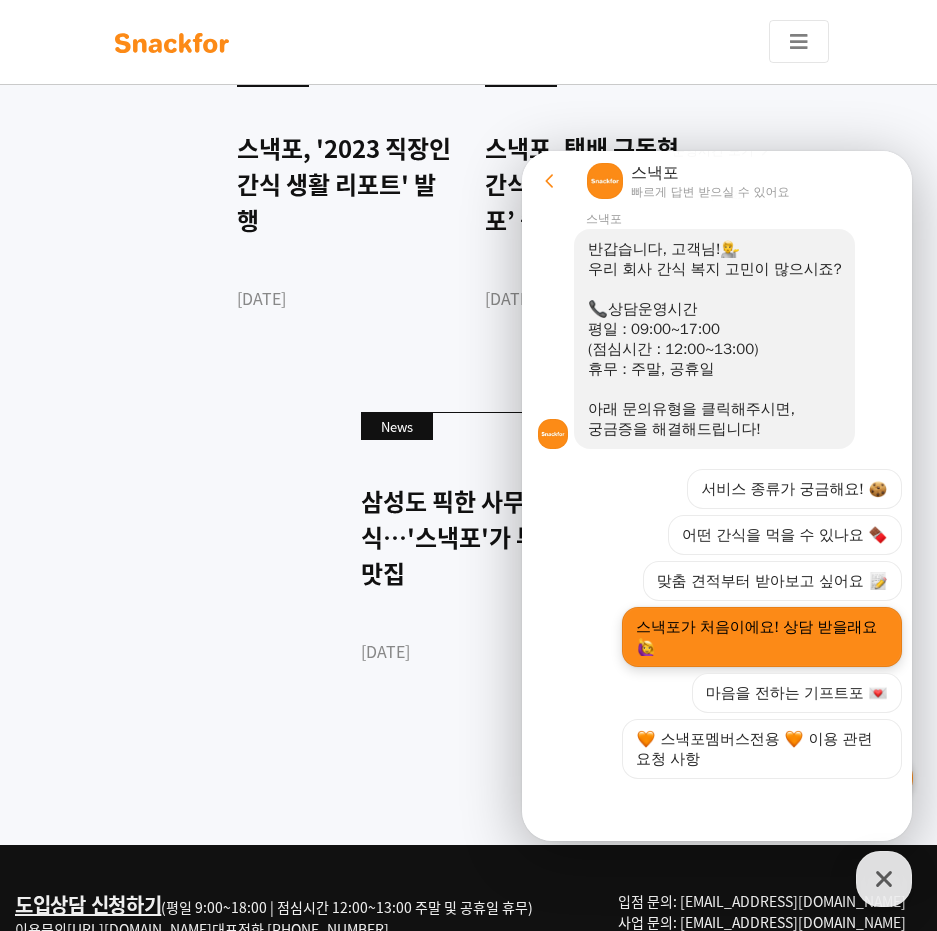 click on "스낵포가 처음이에요! 상담 받을래요" at bounding box center (762, 637) 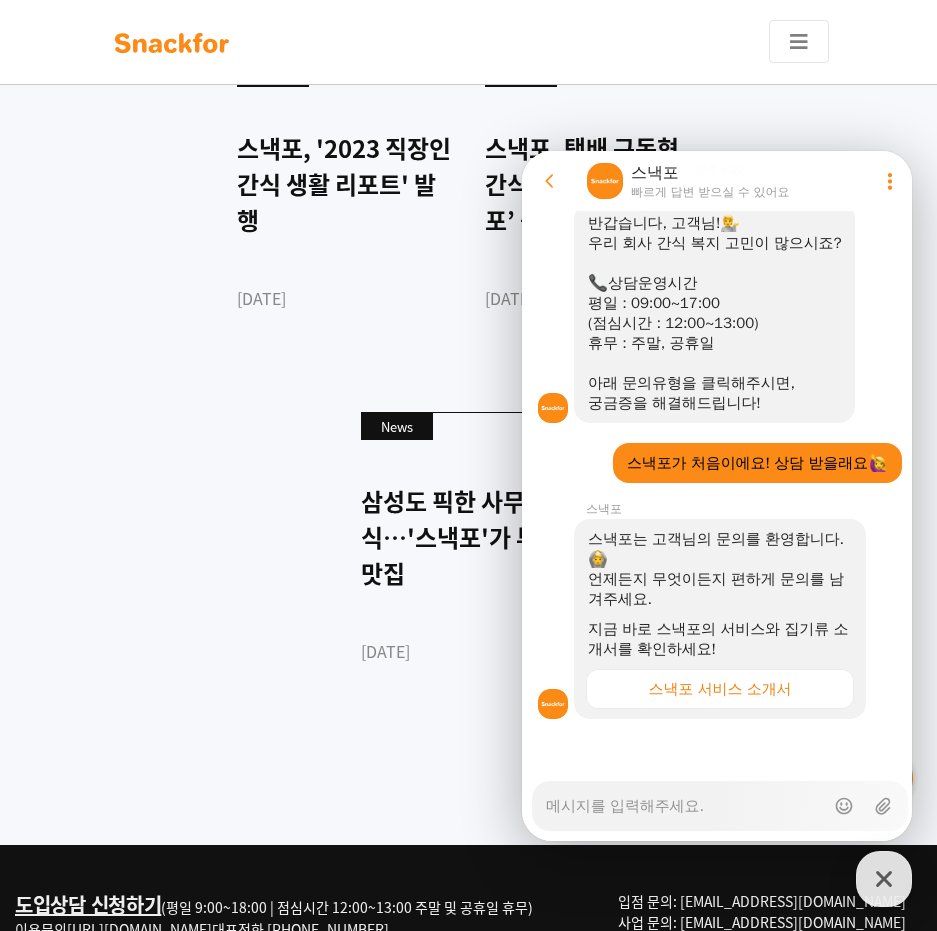 scroll, scrollTop: 314, scrollLeft: 0, axis: vertical 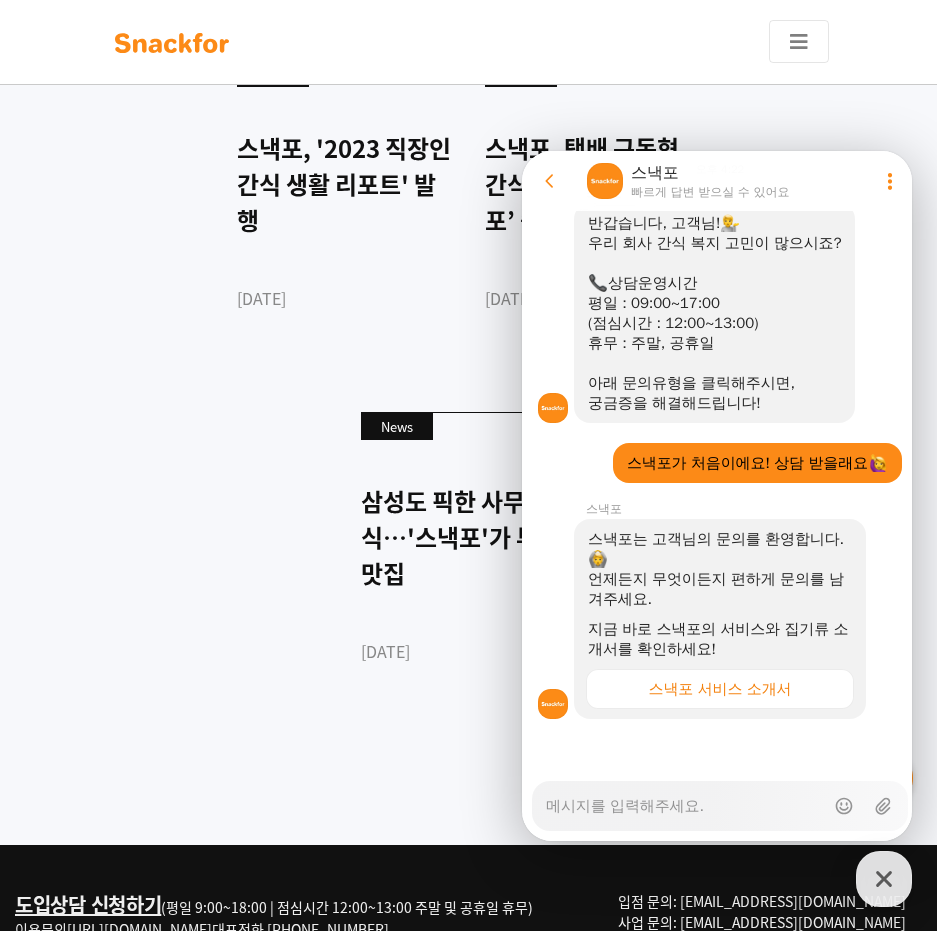 click on "Messenger Input Textarea" at bounding box center (685, 799) 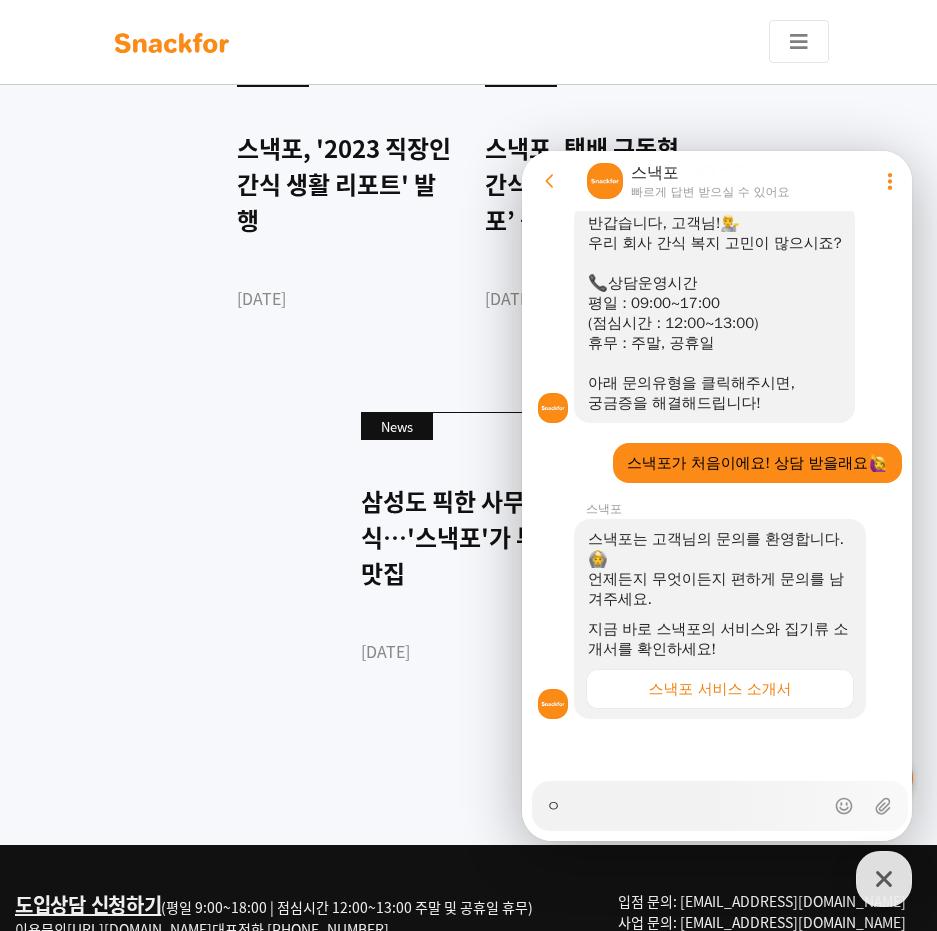 type on "x" 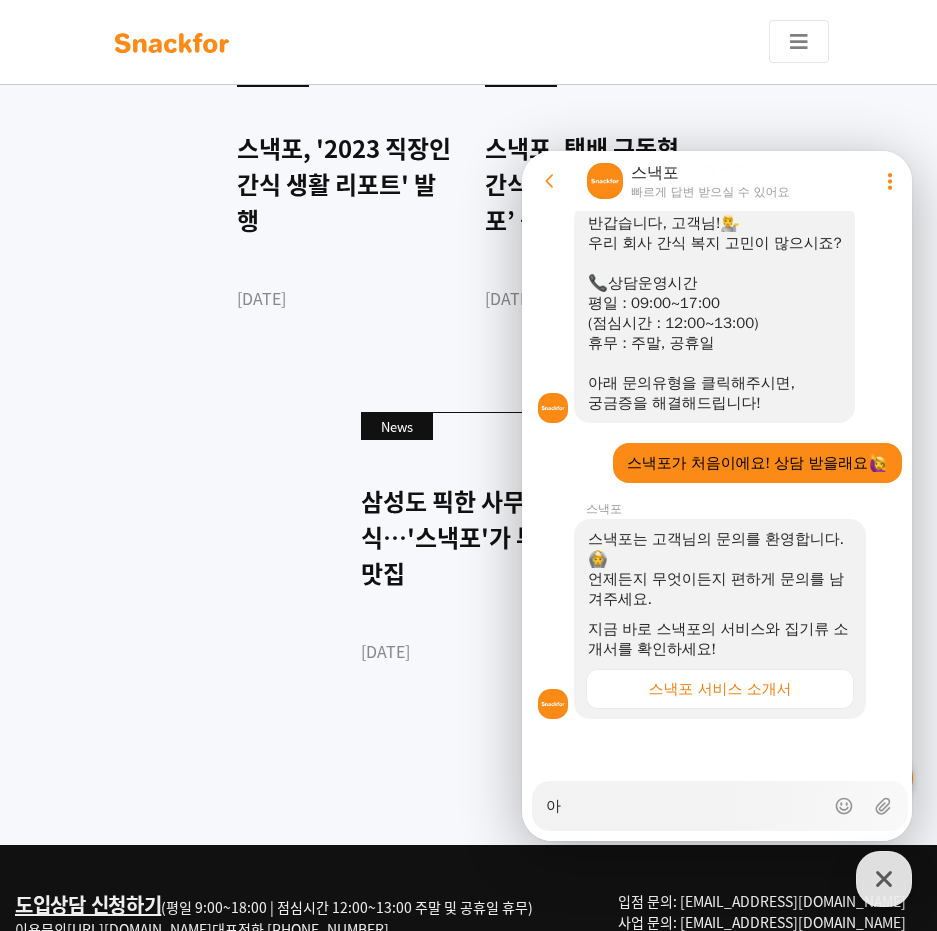 type on "x" 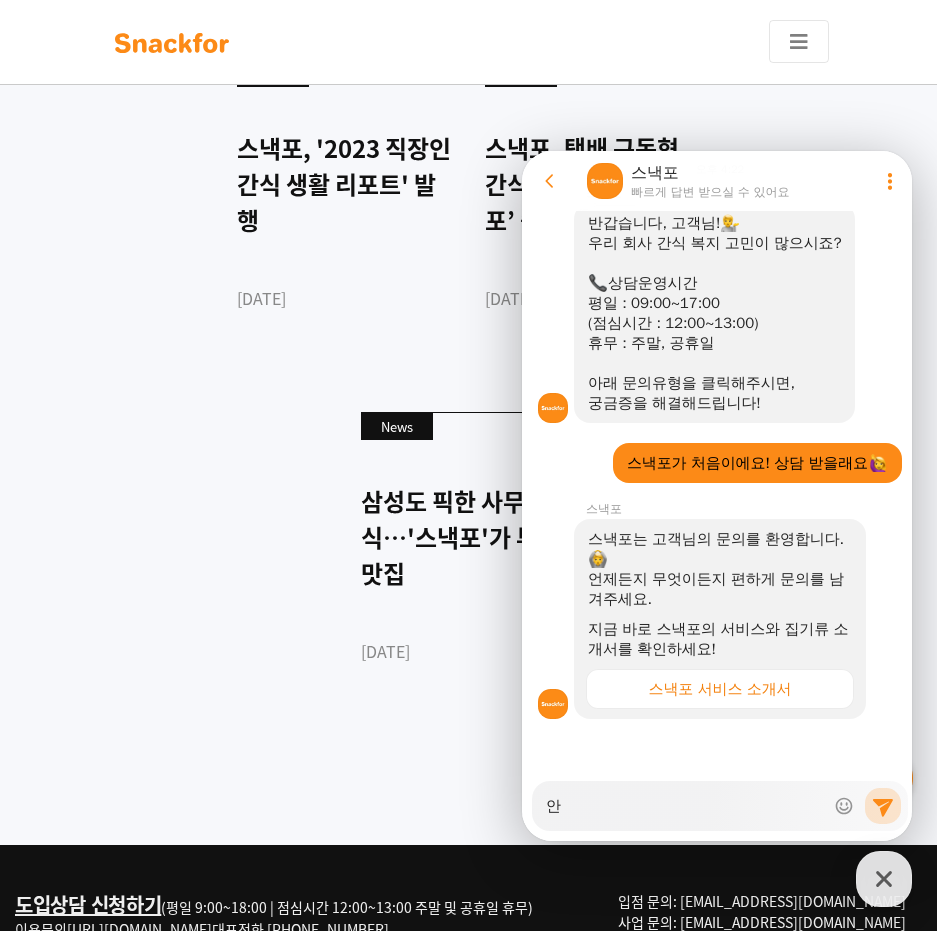 type on "x" 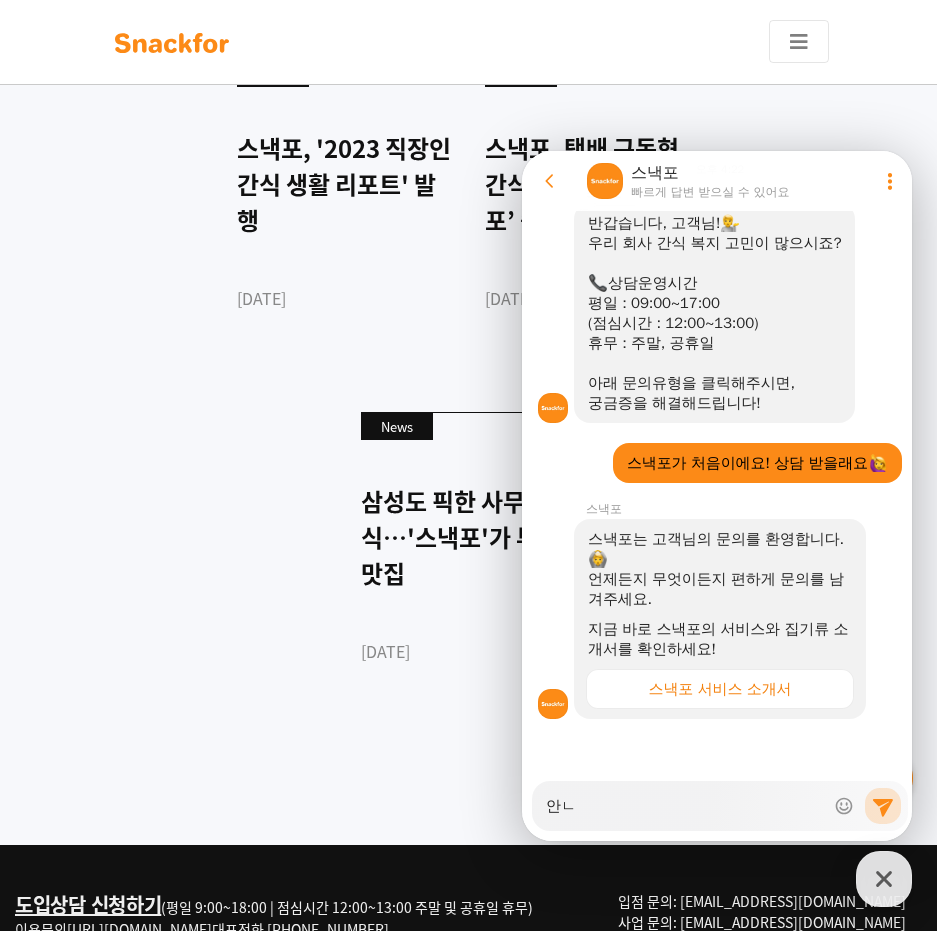 type on "x" 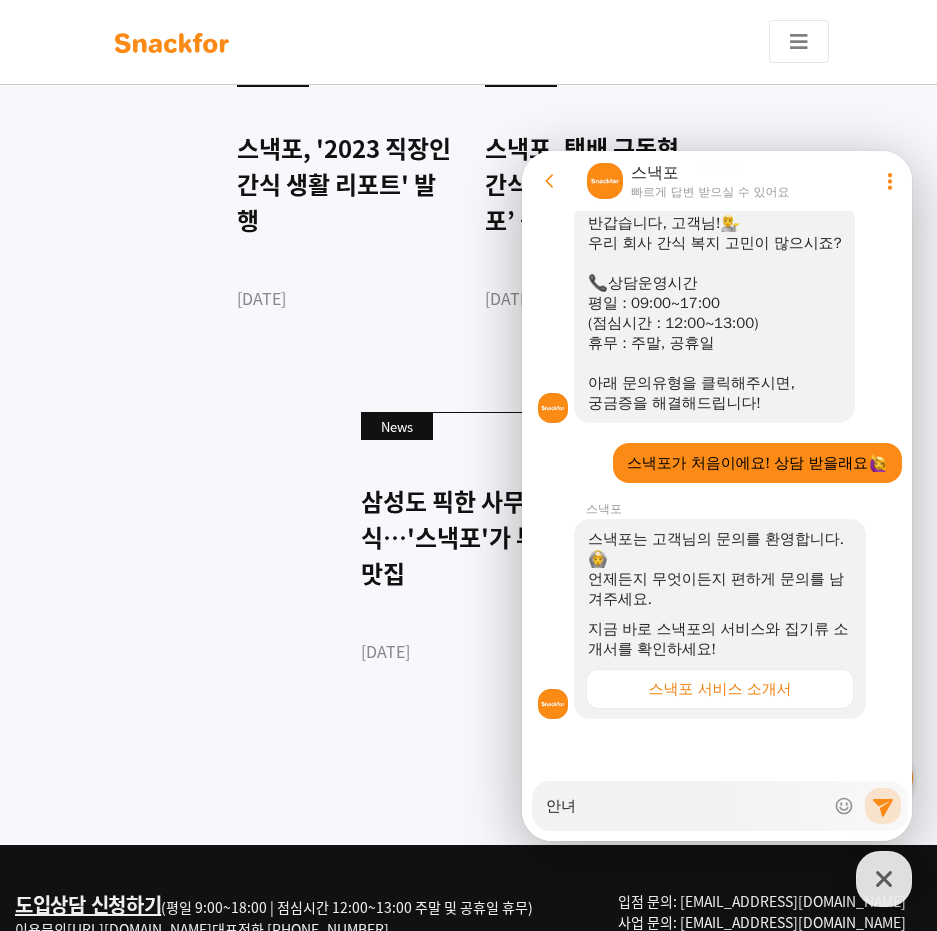 type on "x" 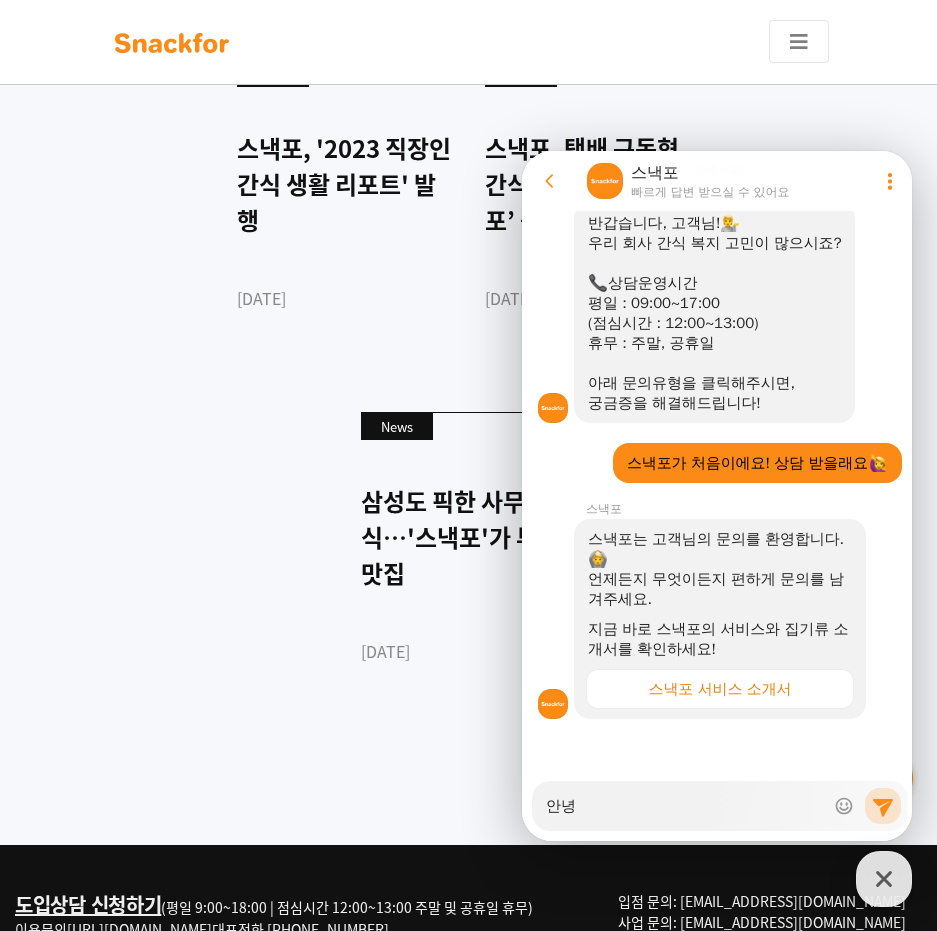 type on "x" 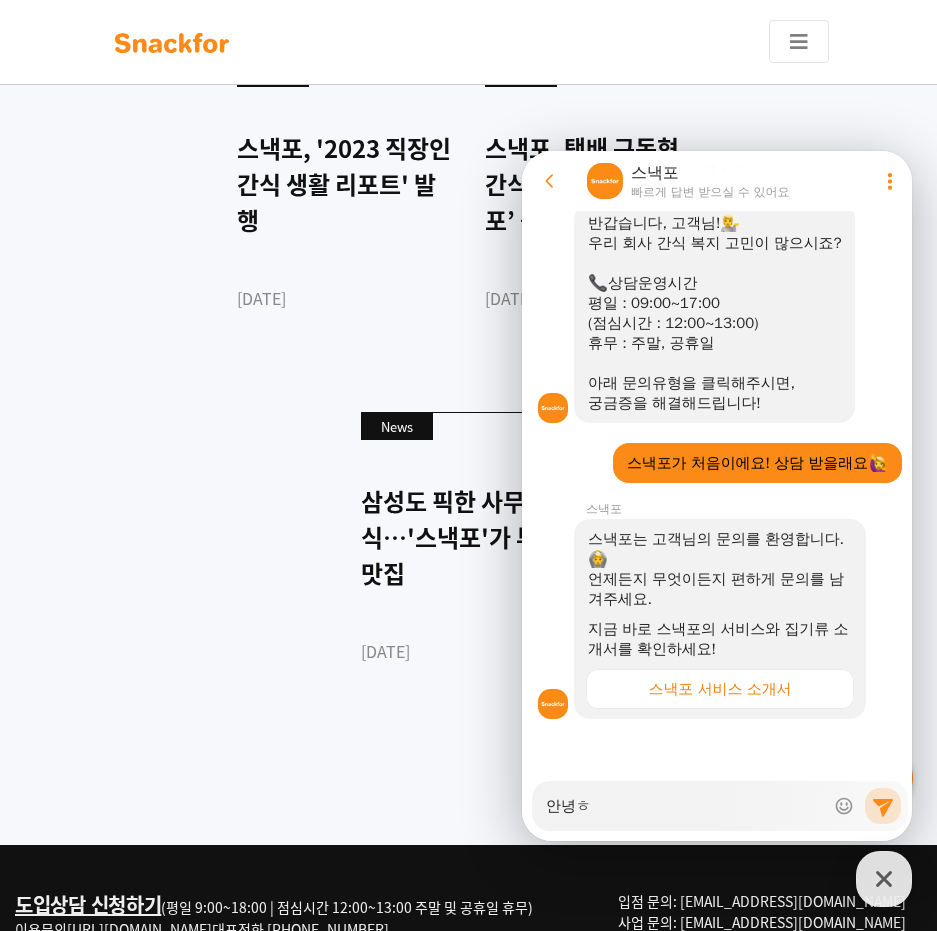 type on "x" 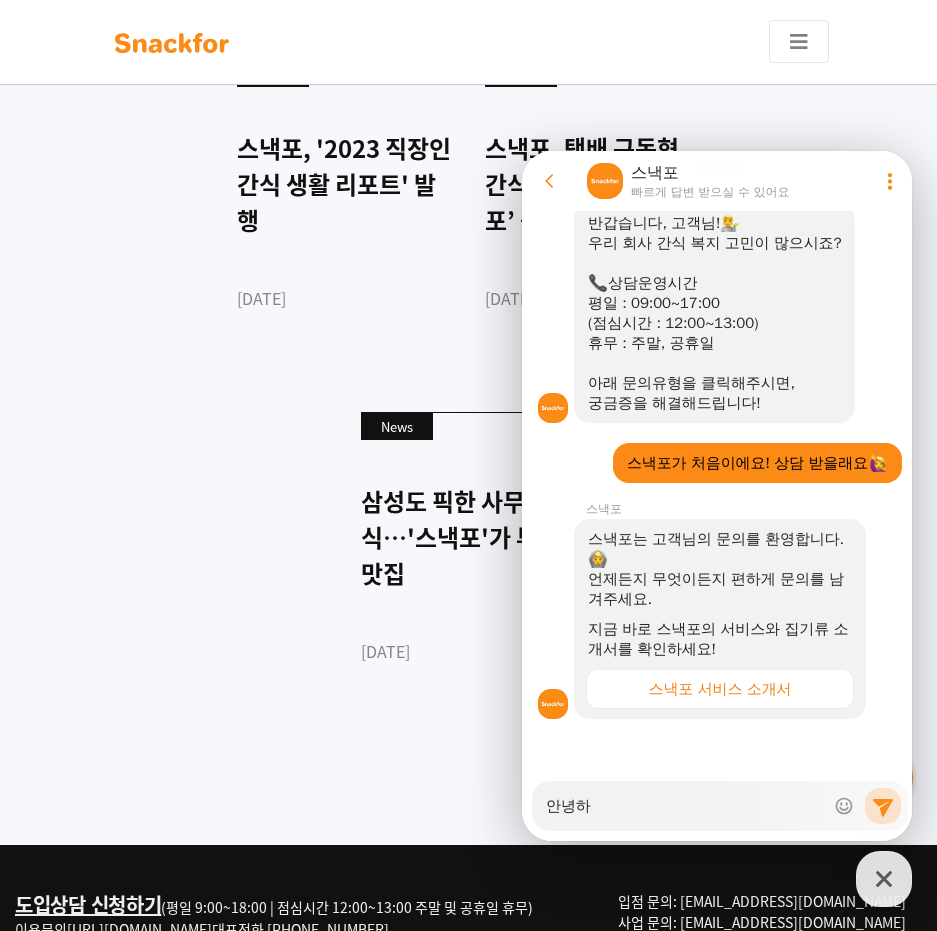type on "x" 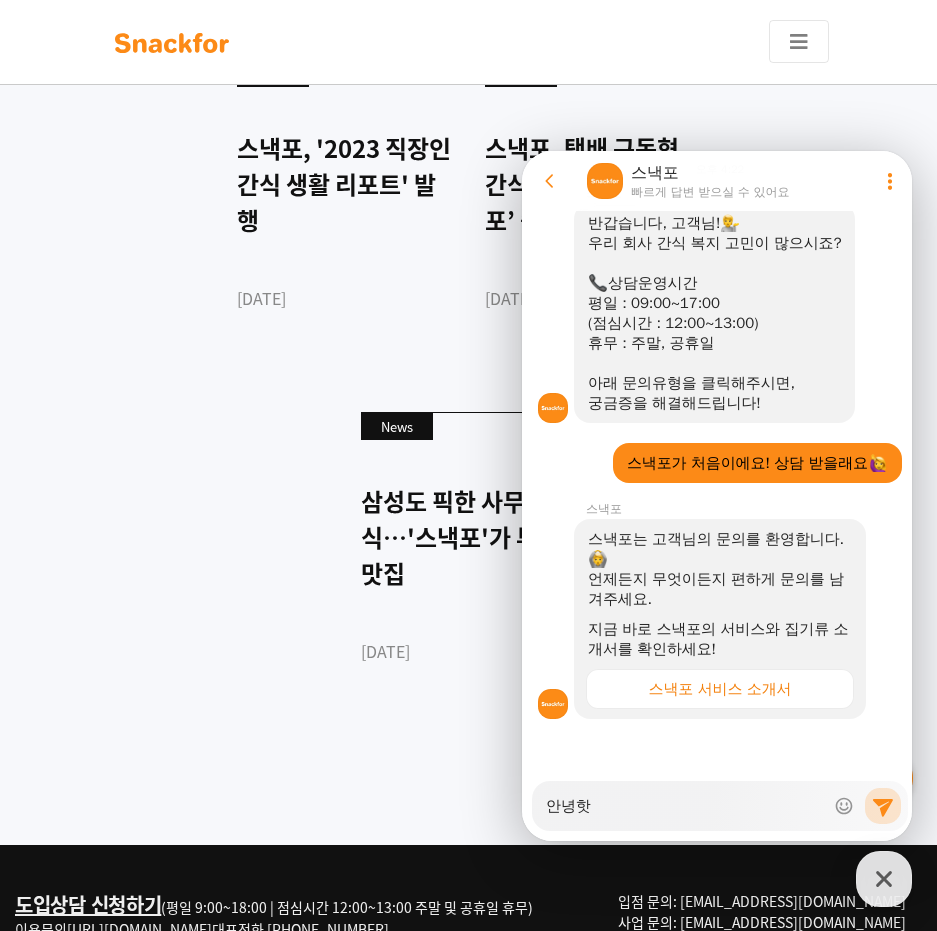 type on "x" 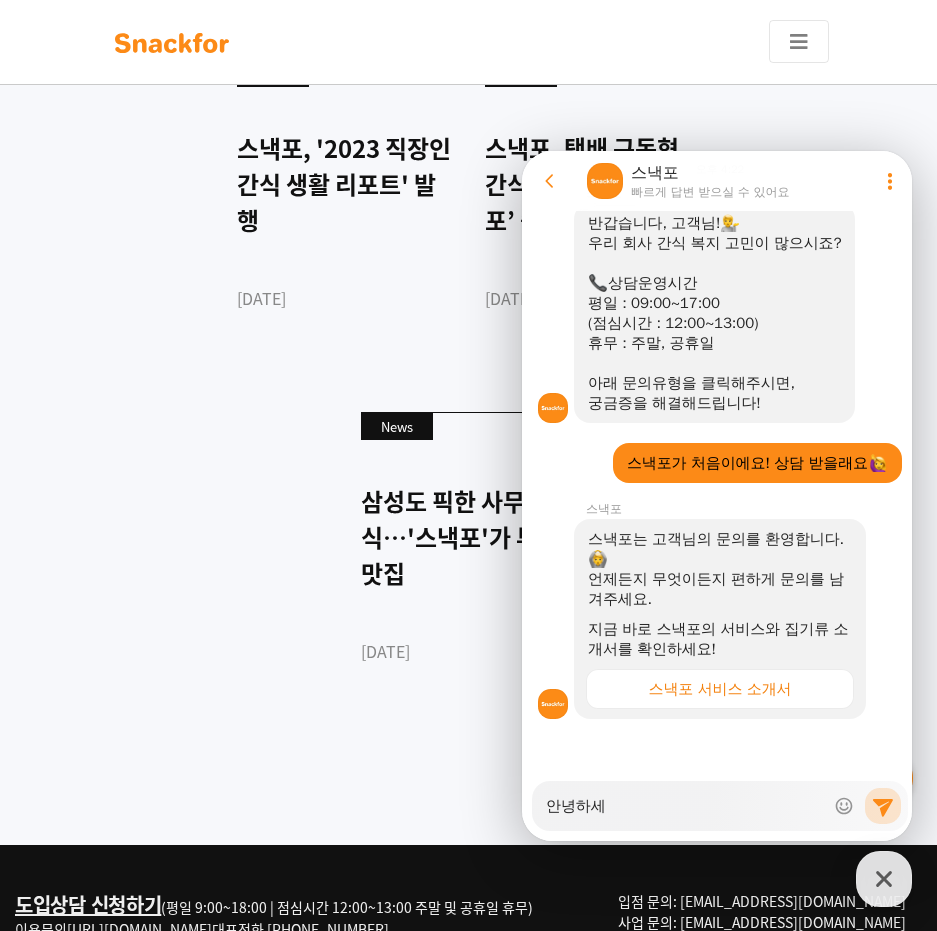 type on "x" 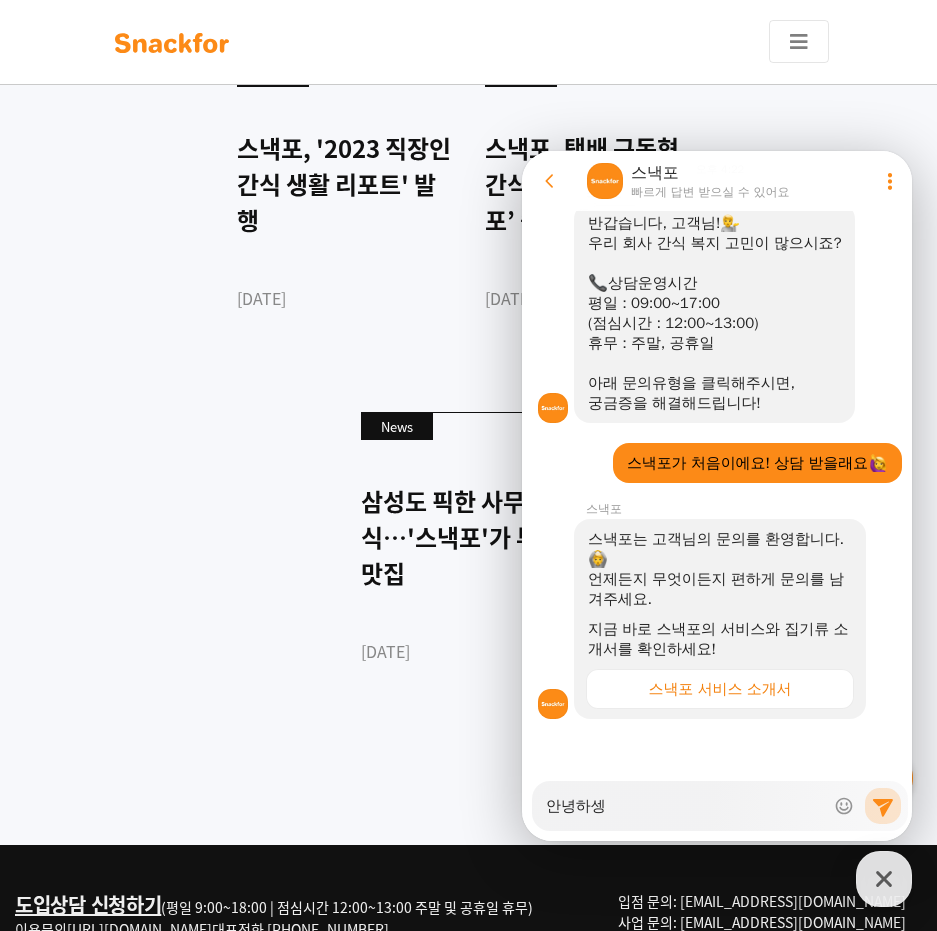 type on "x" 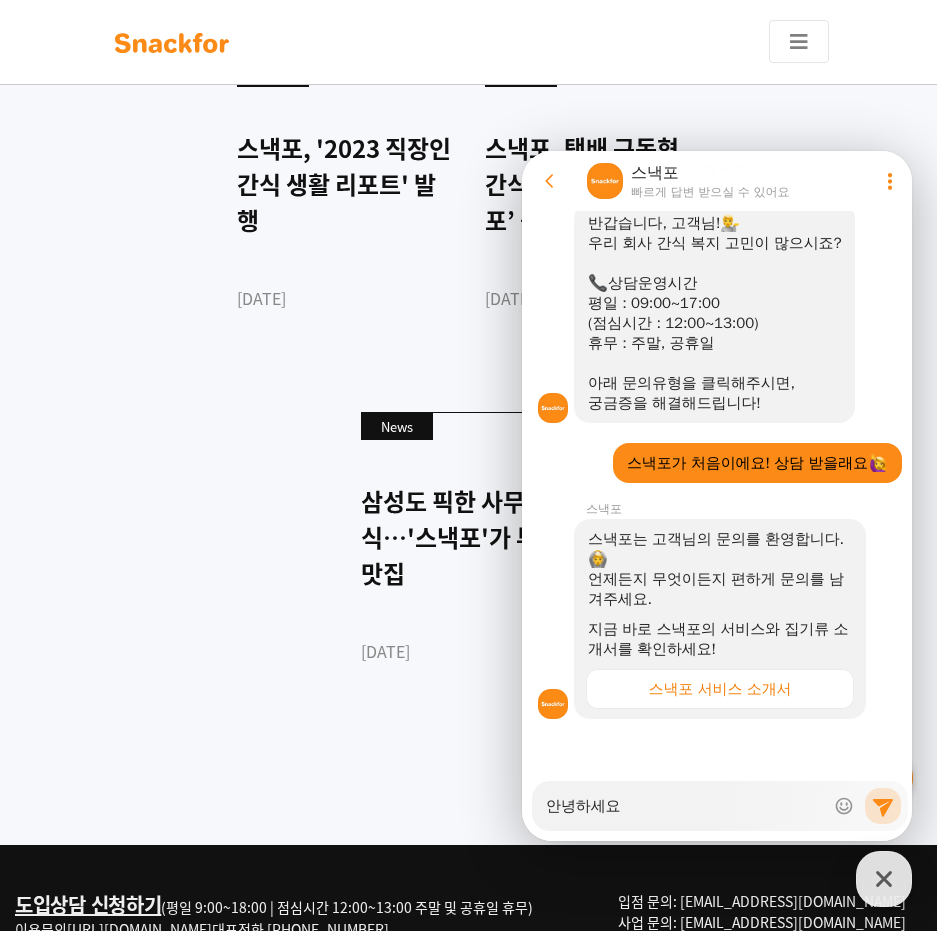 type on "x" 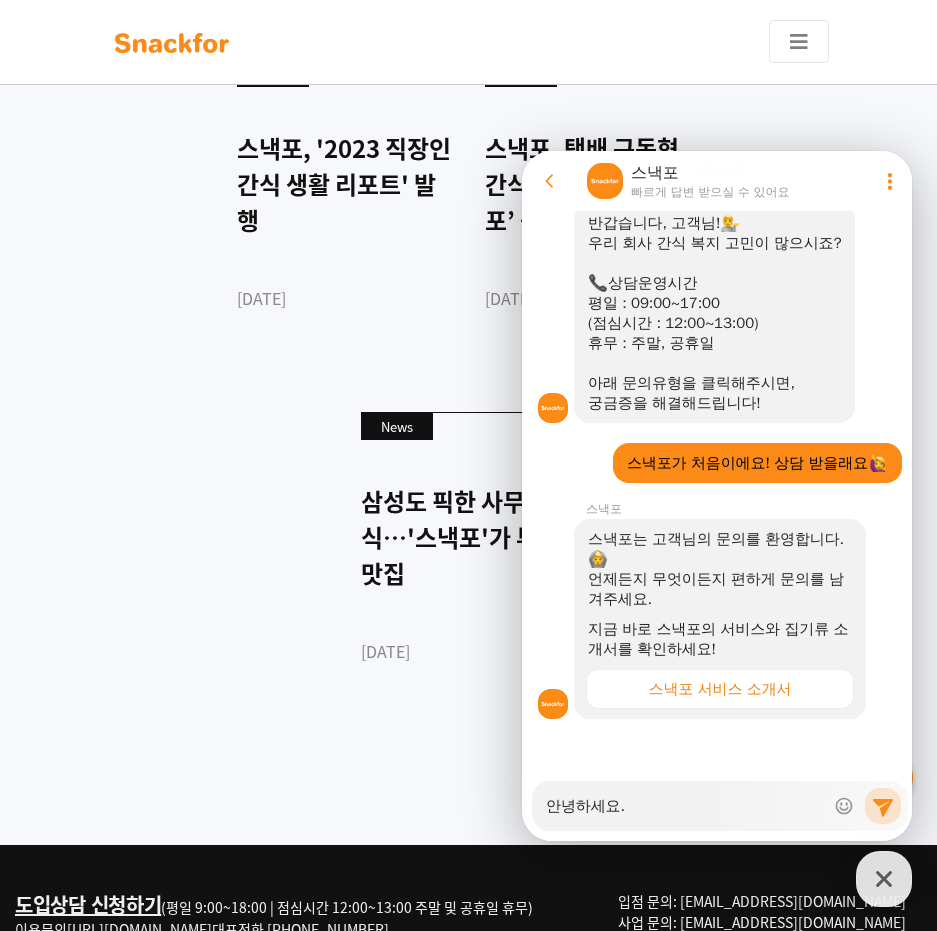 type on "x" 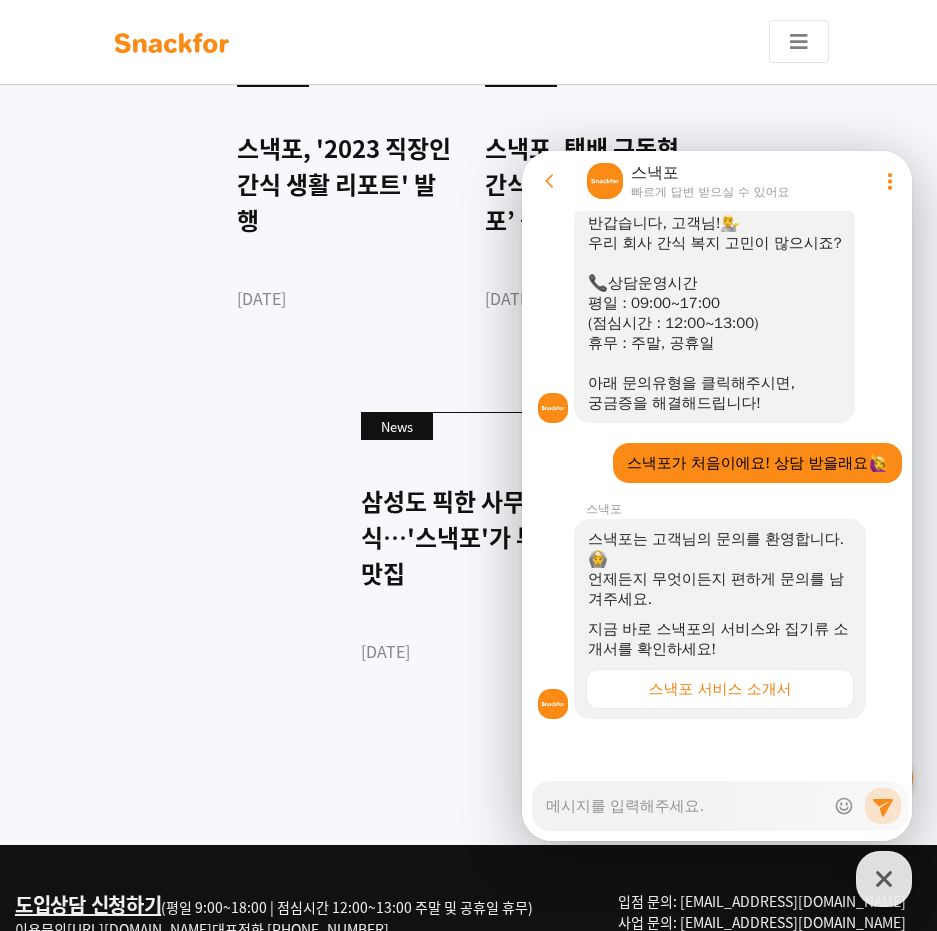 scroll, scrollTop: 374, scrollLeft: 0, axis: vertical 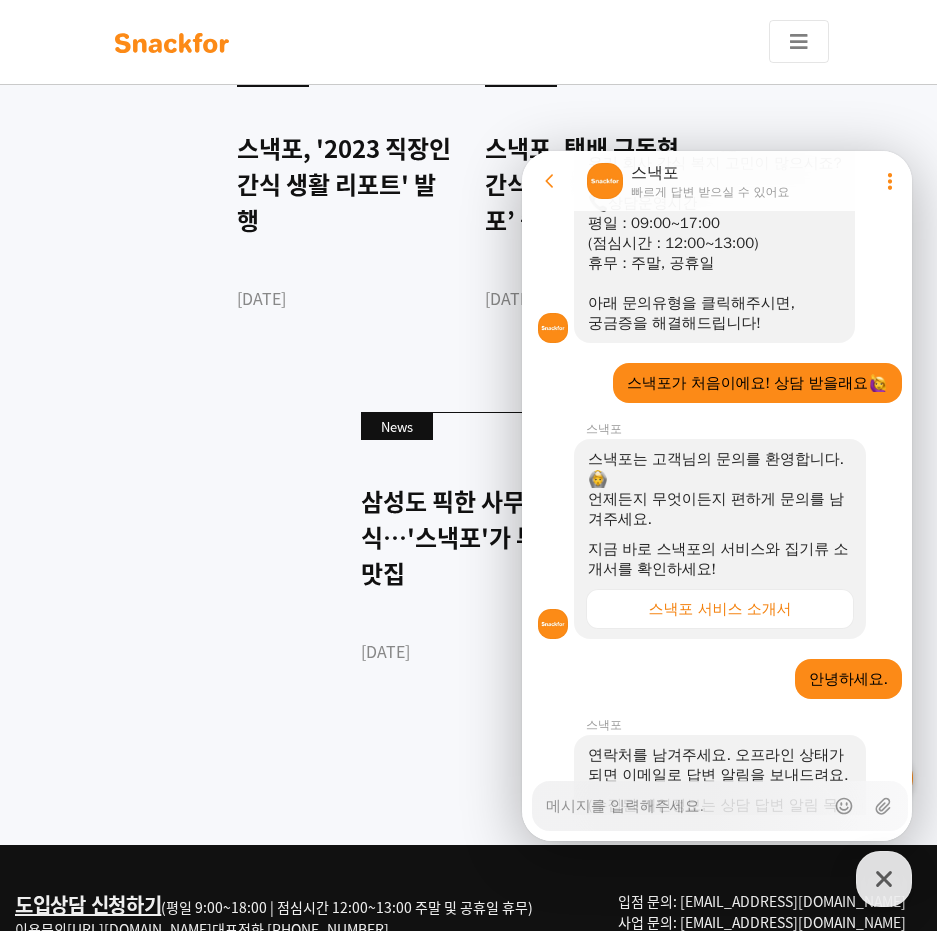 type on "x" 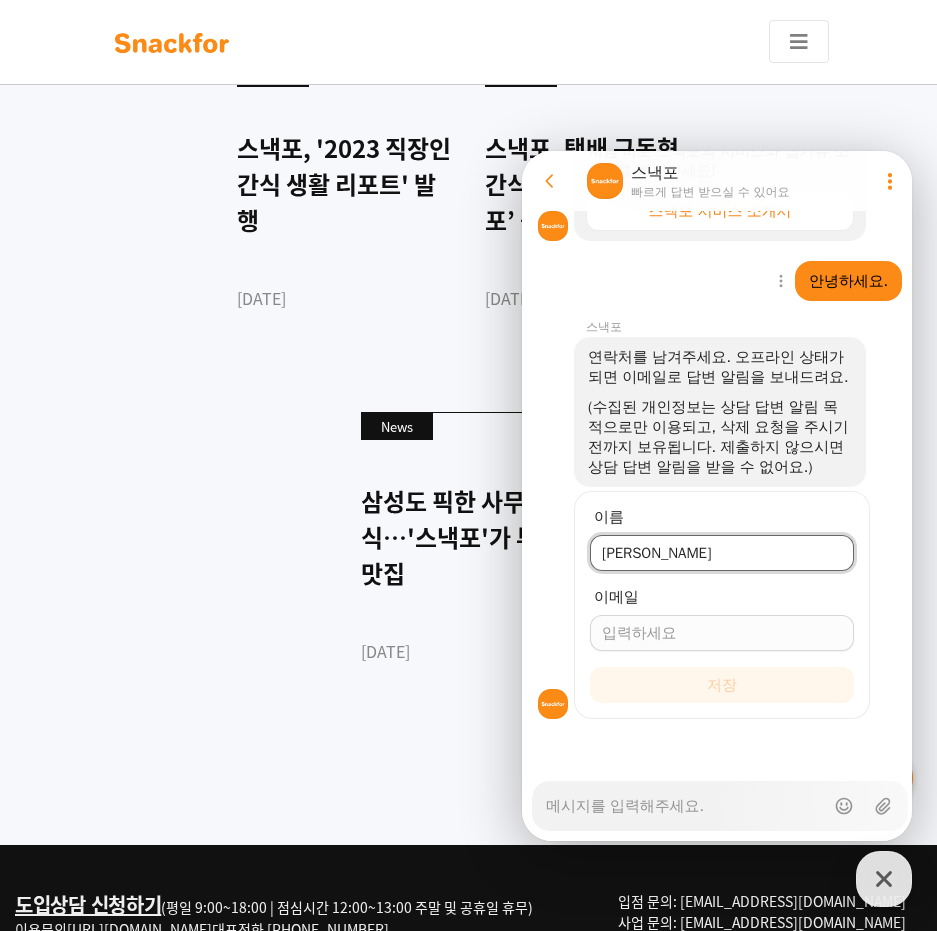 type on "[PERSON_NAME]" 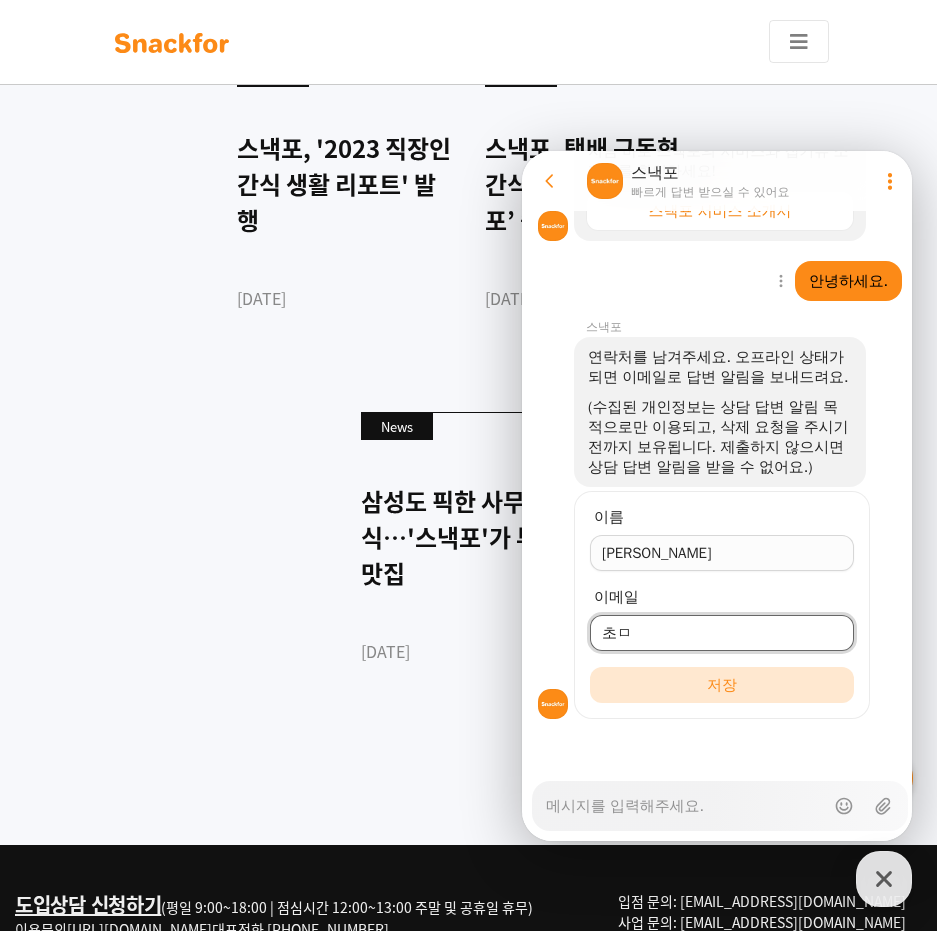 type on "초" 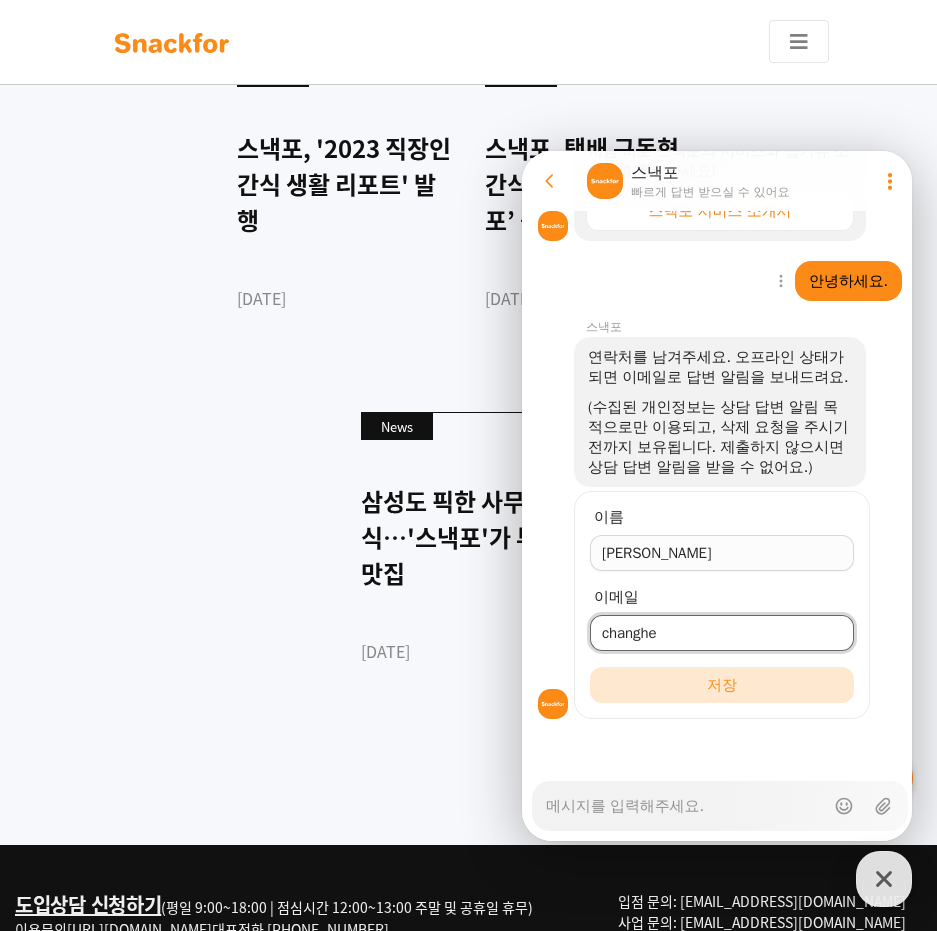 type on "[EMAIL_ADDRESS][DOMAIN_NAME]" 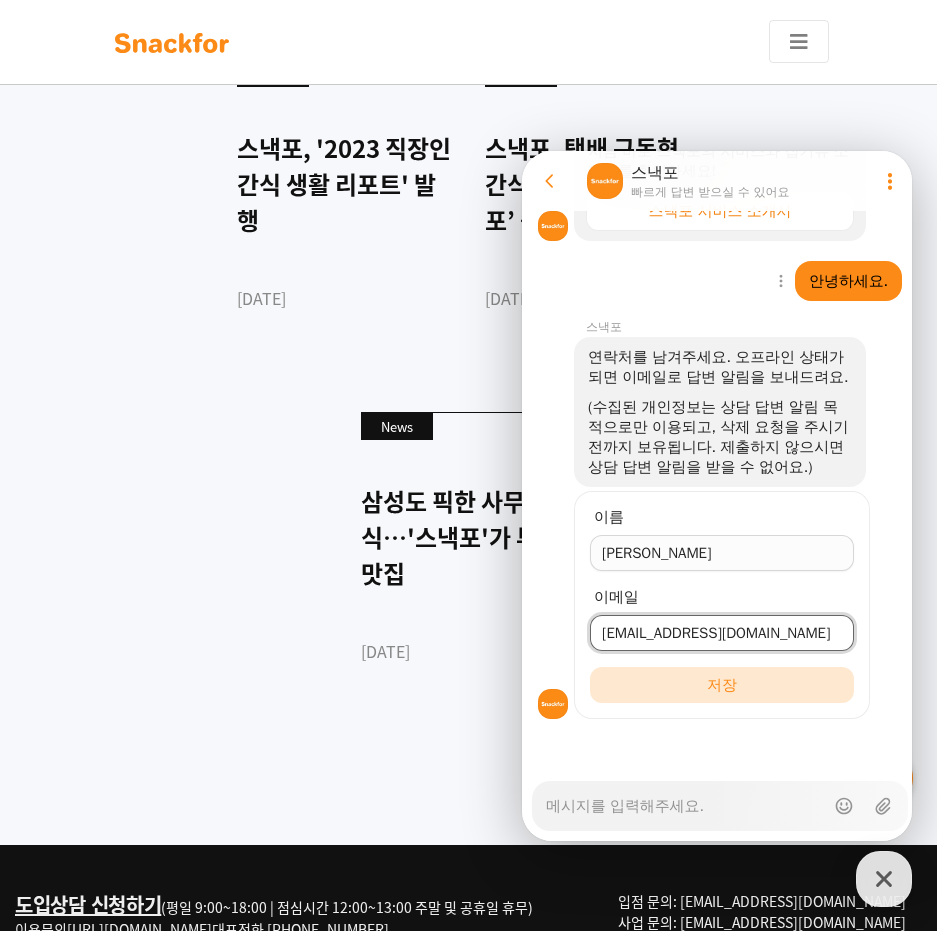 type 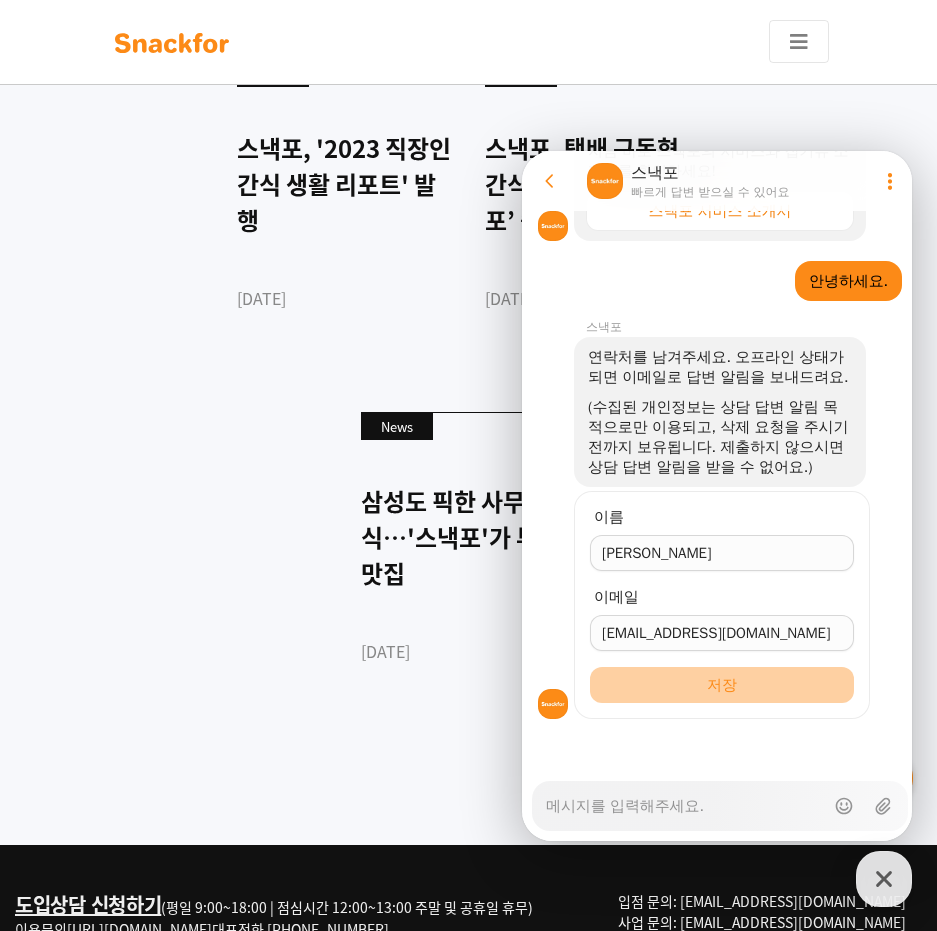 click on "저장" at bounding box center [722, 685] 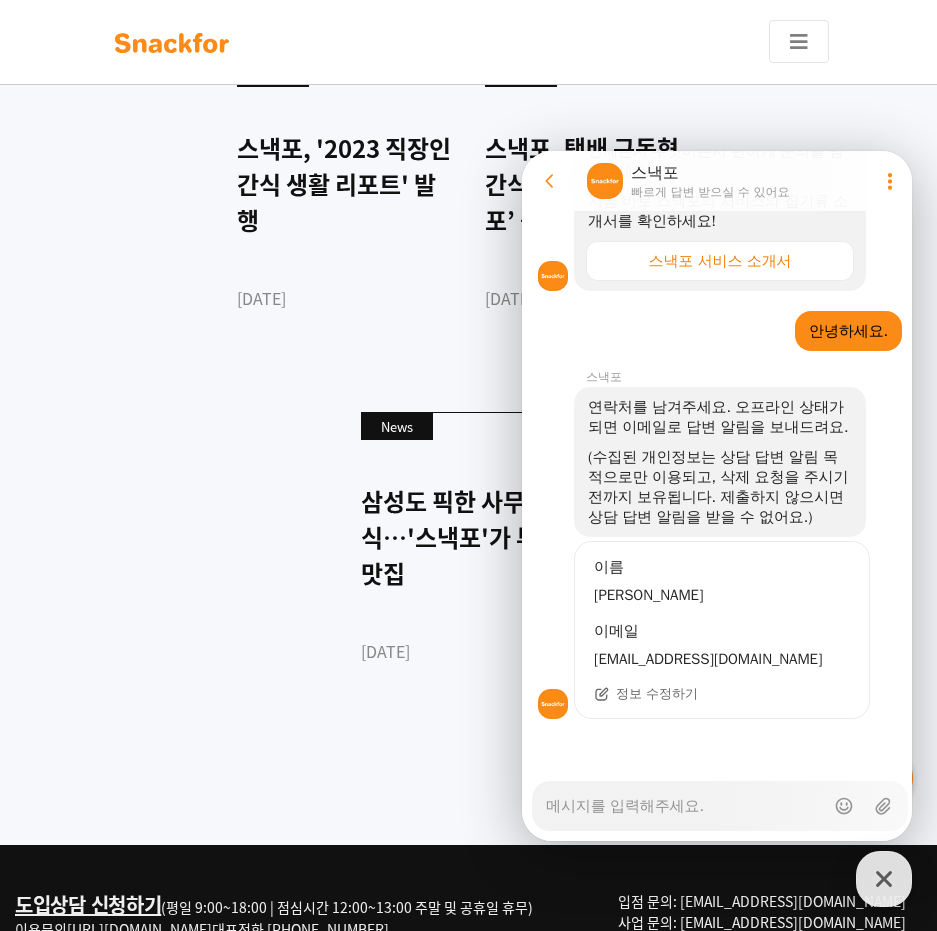 scroll, scrollTop: 782, scrollLeft: 0, axis: vertical 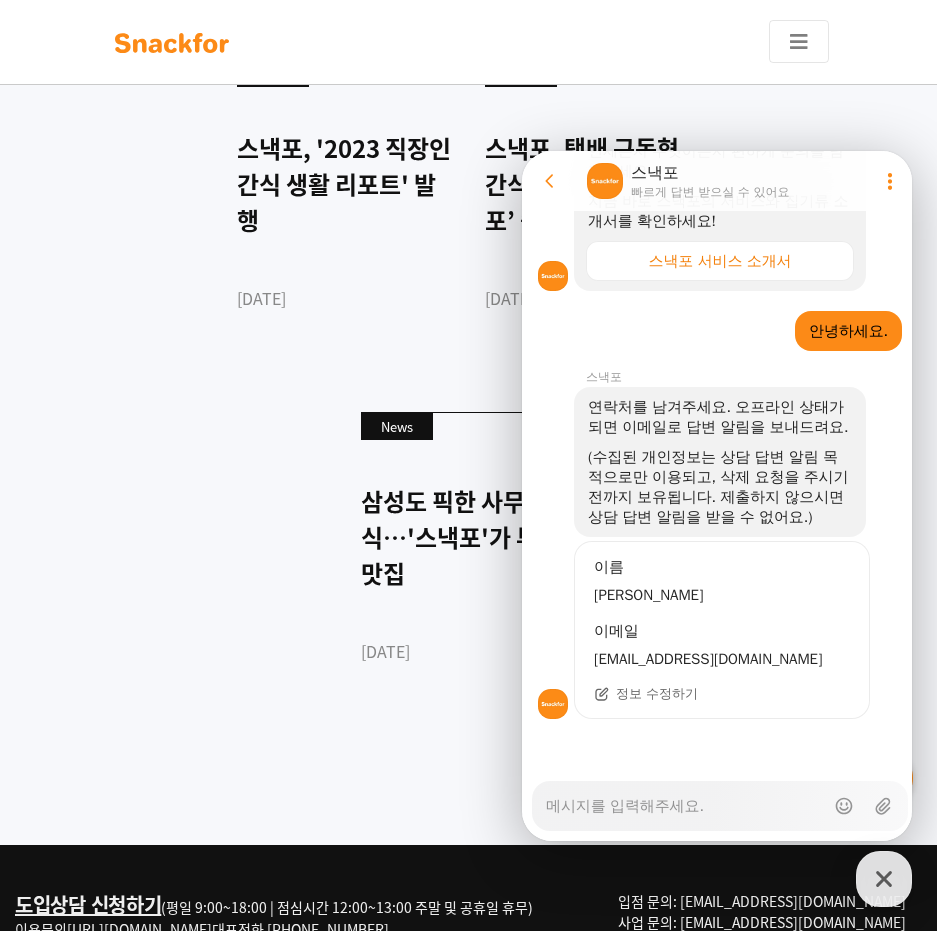 click on "Messenger Input Textarea" at bounding box center [685, 799] 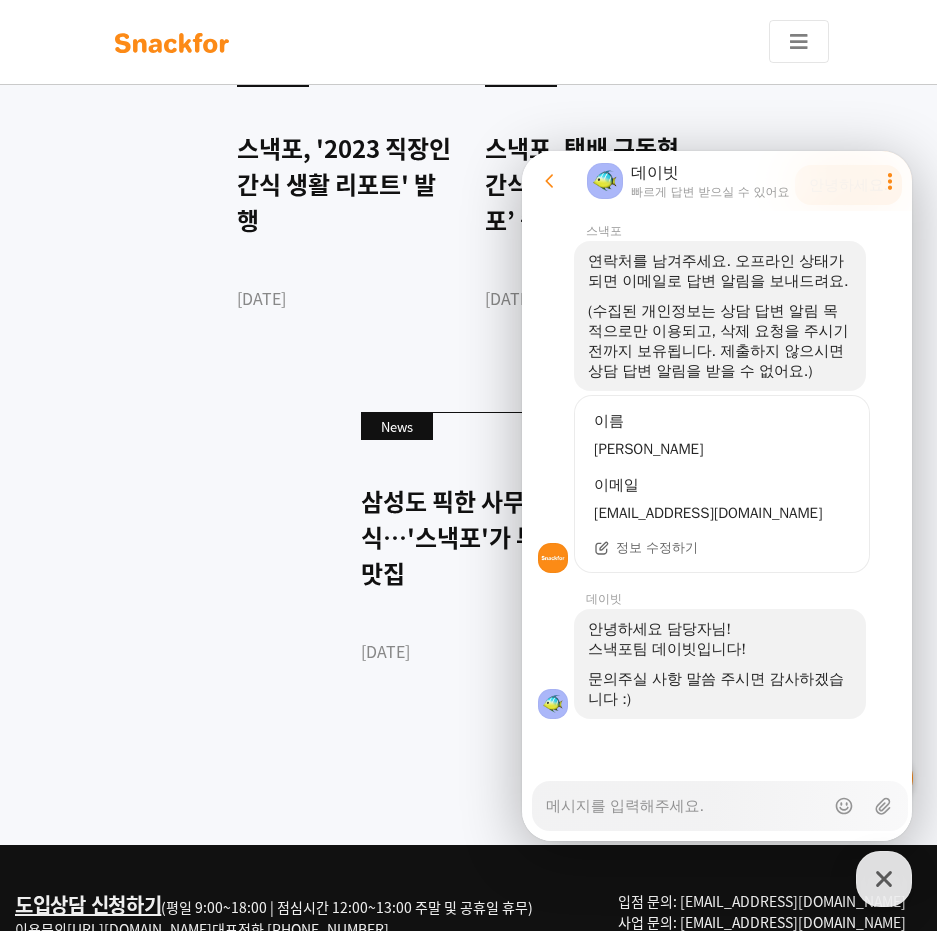 scroll, scrollTop: 928, scrollLeft: 0, axis: vertical 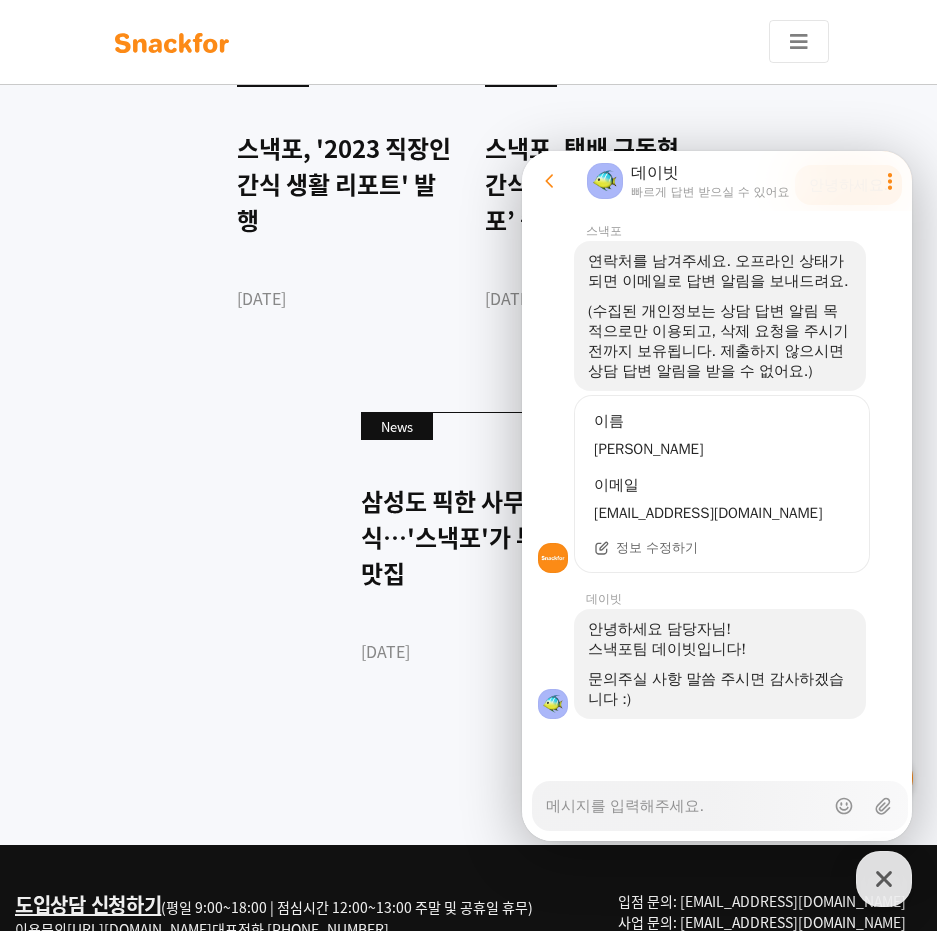 drag, startPoint x: 679, startPoint y: 816, endPoint x: 655, endPoint y: 839, distance: 33.24154 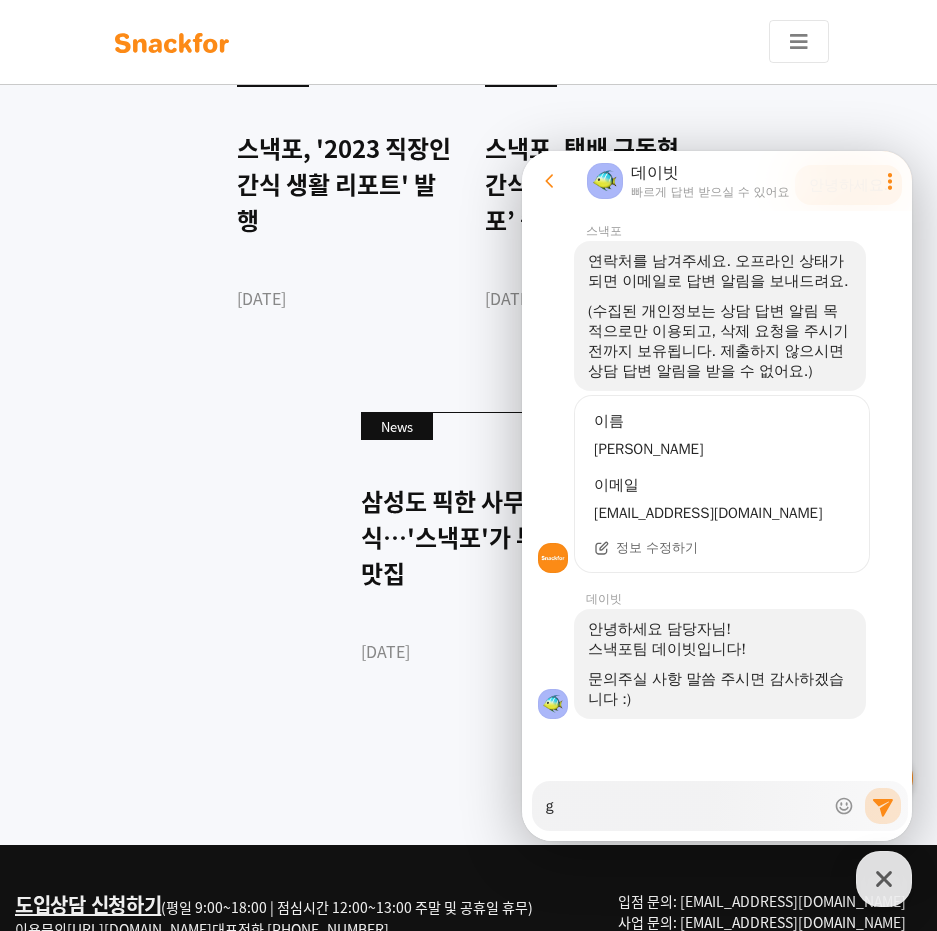 type on "x" 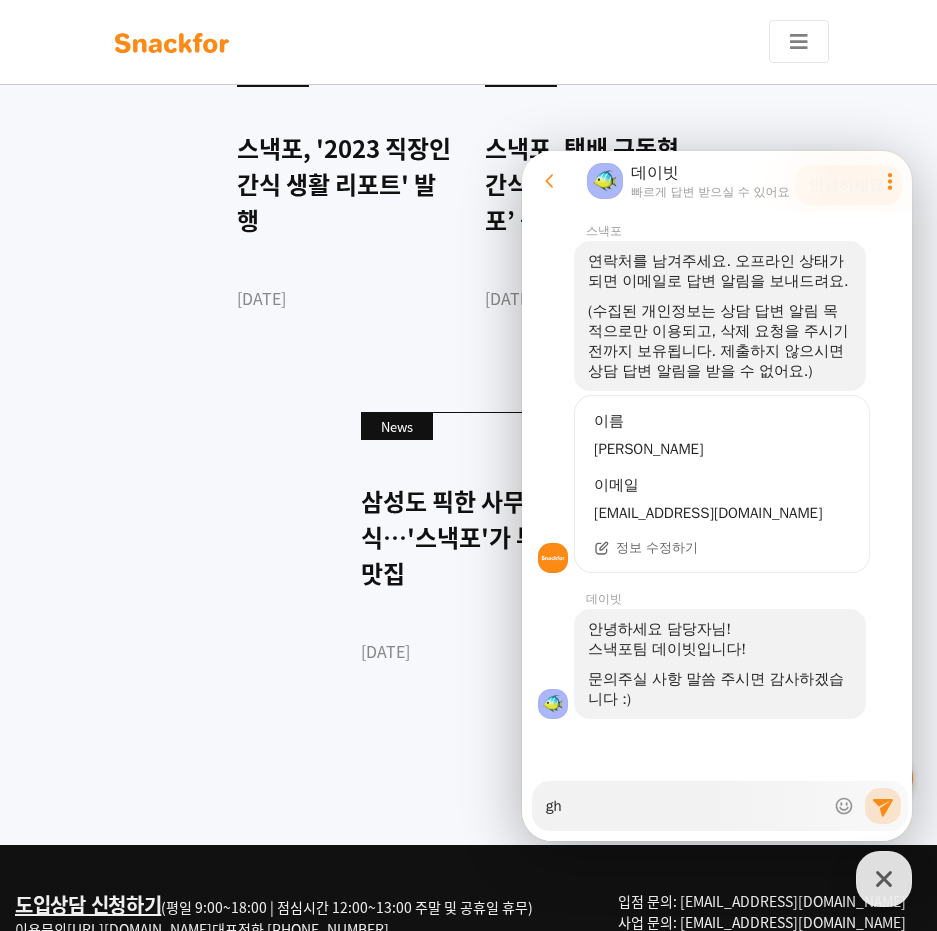 type on "x" 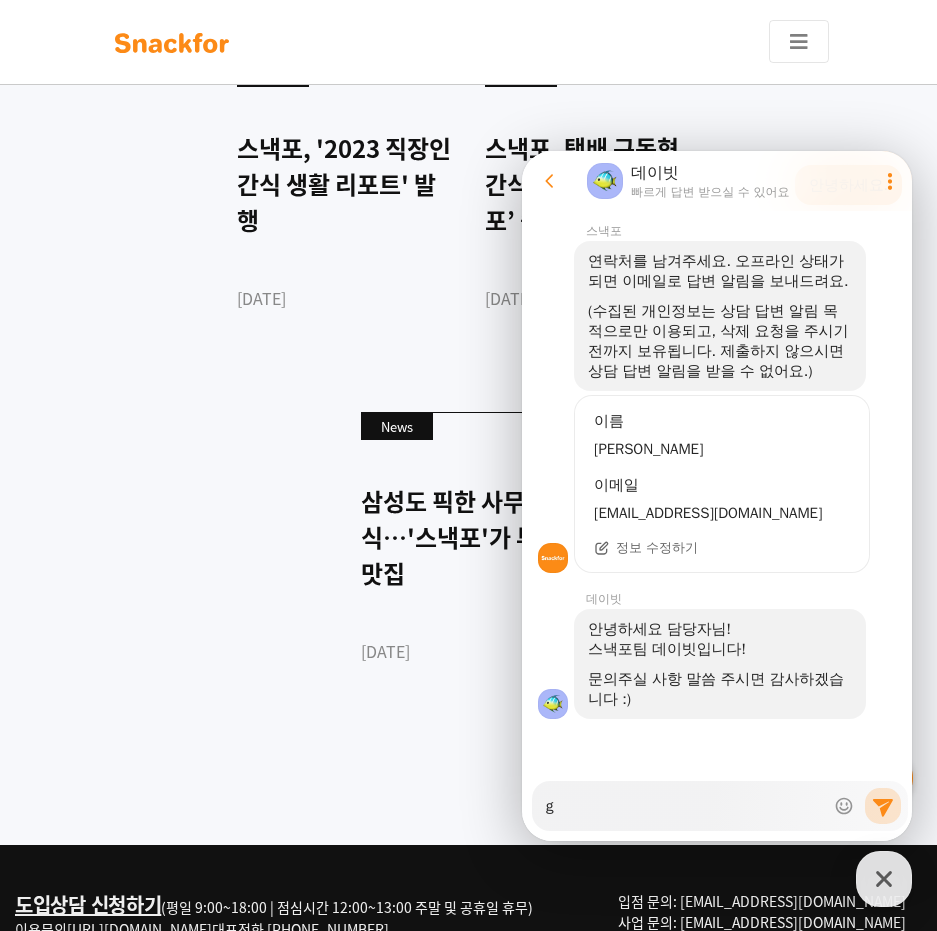type on "x" 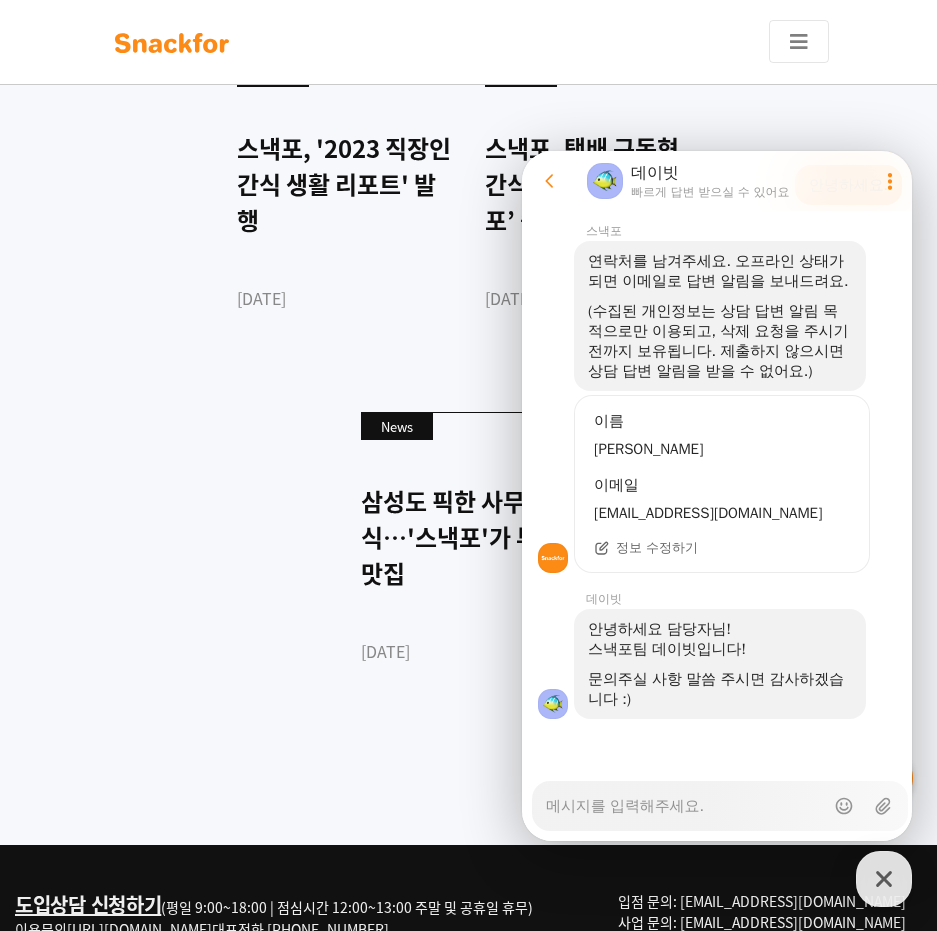 type on "x" 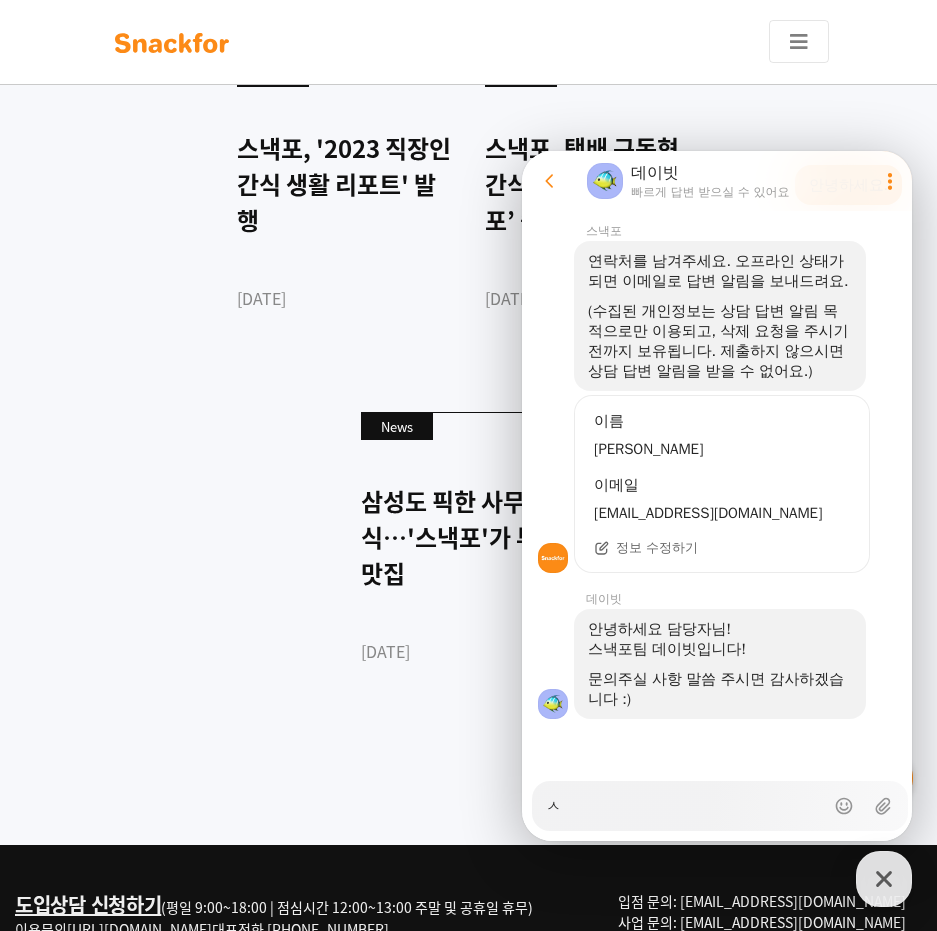 type on "x" 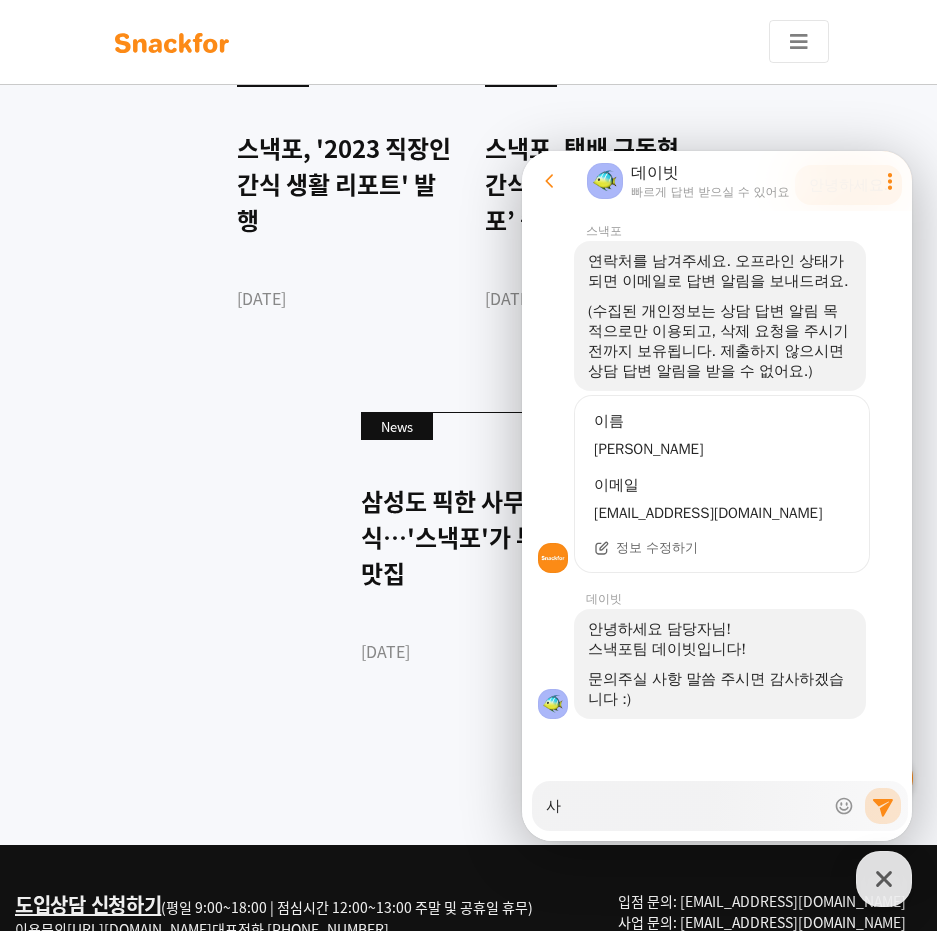 type on "x" 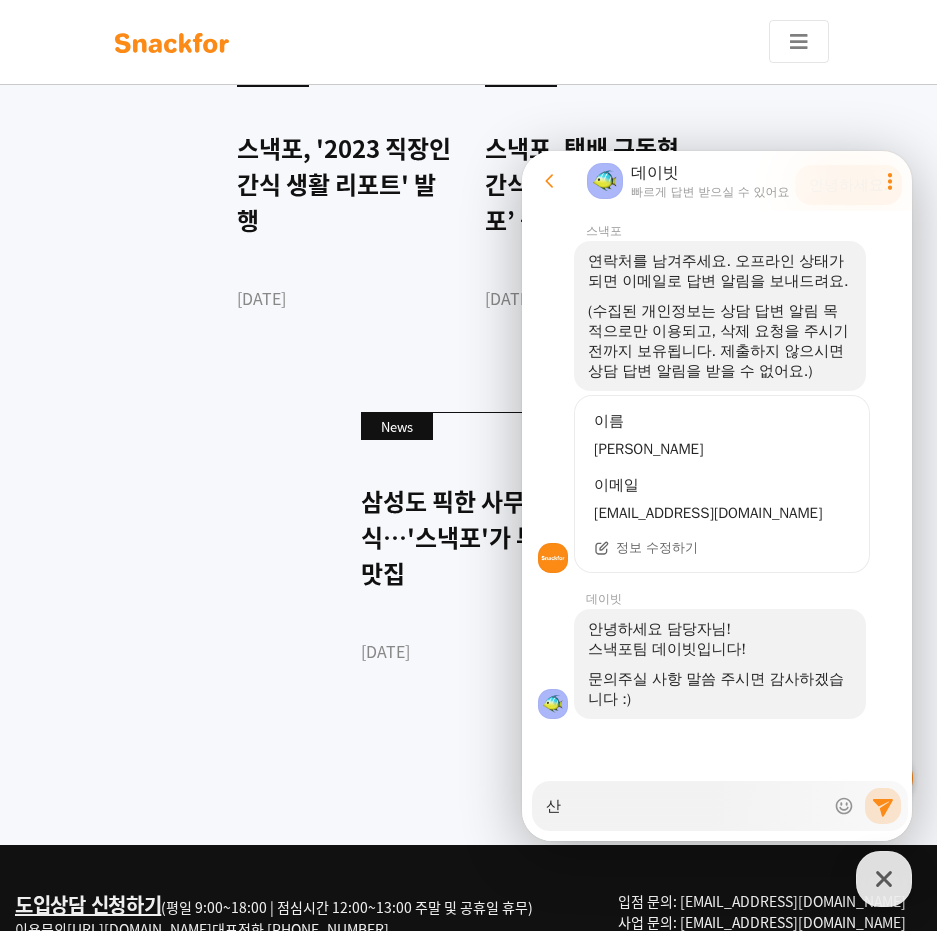 type on "x" 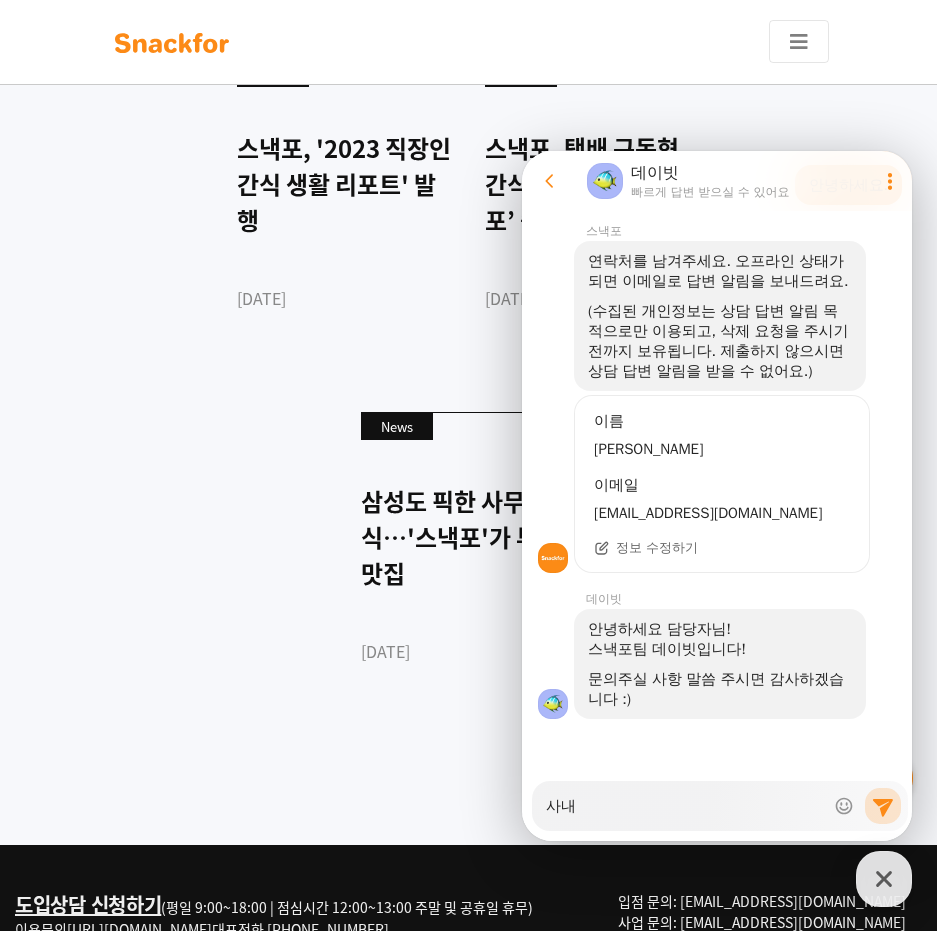 type on "x" 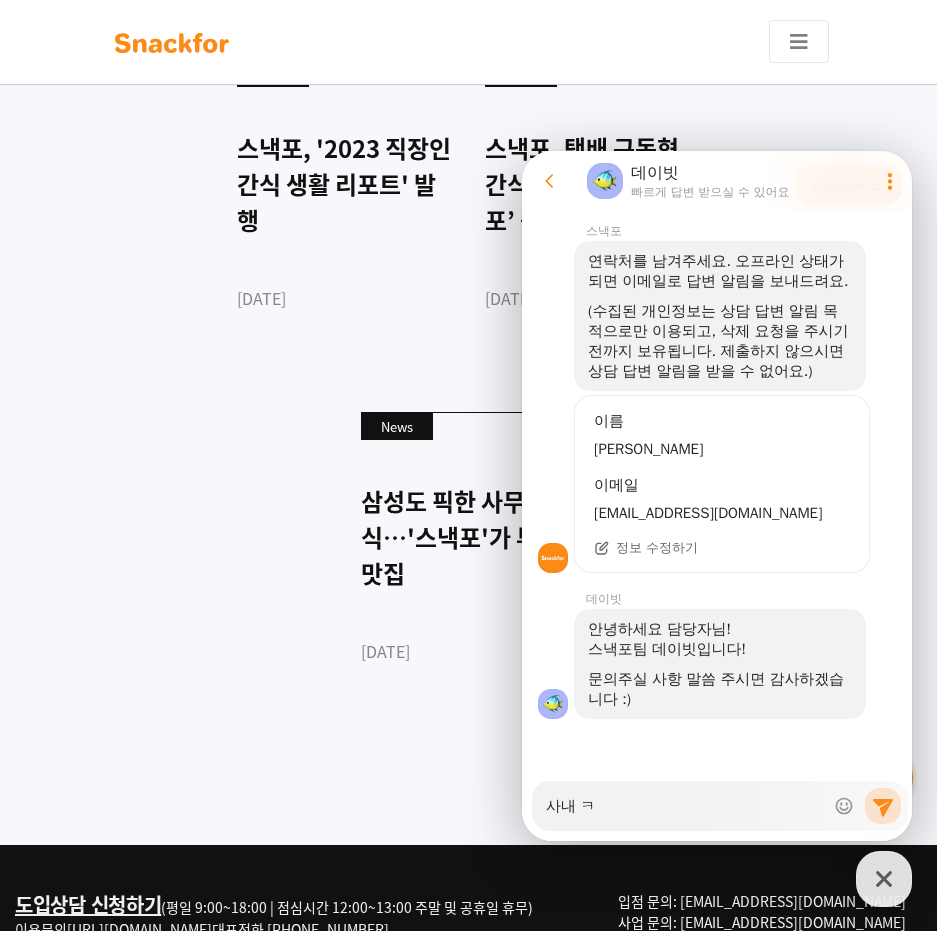 type on "x" 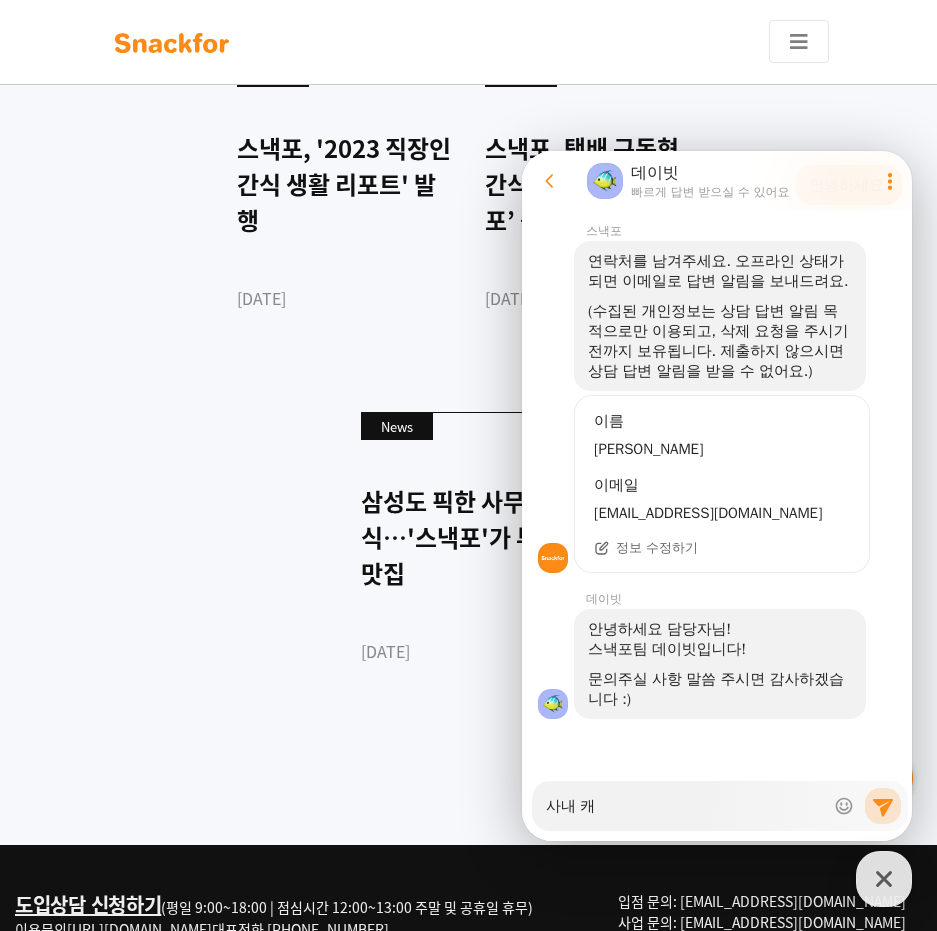 type on "x" 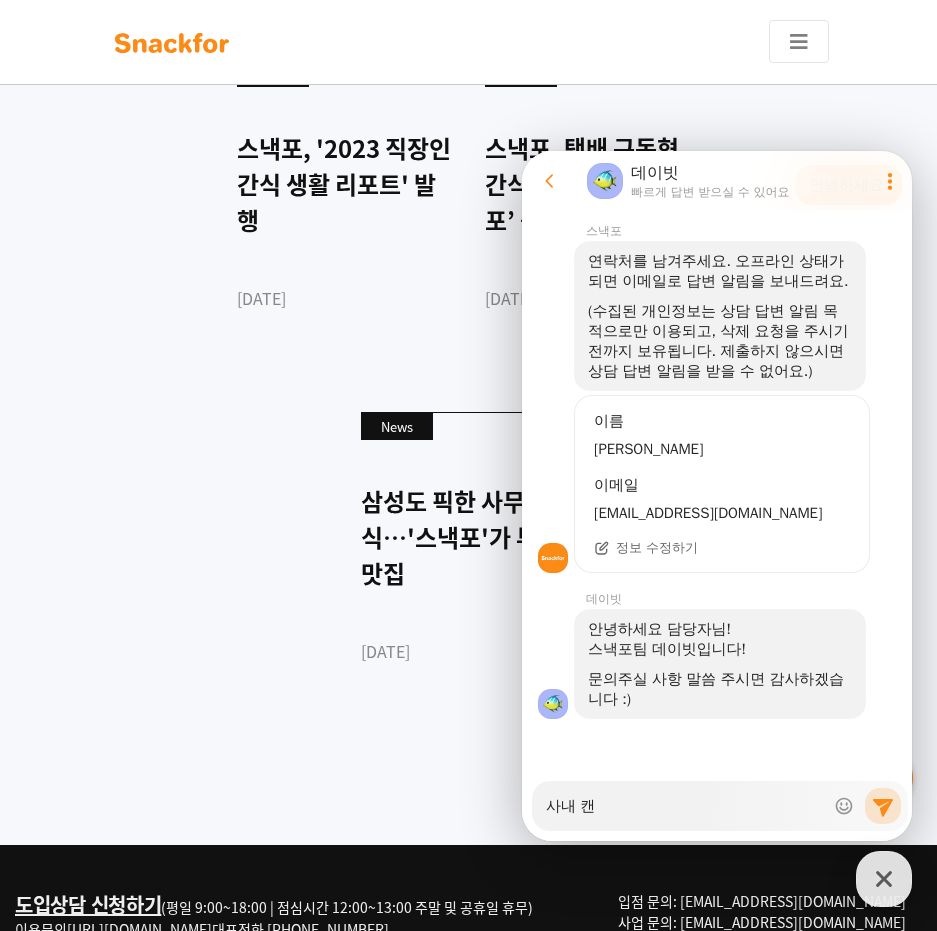 type on "x" 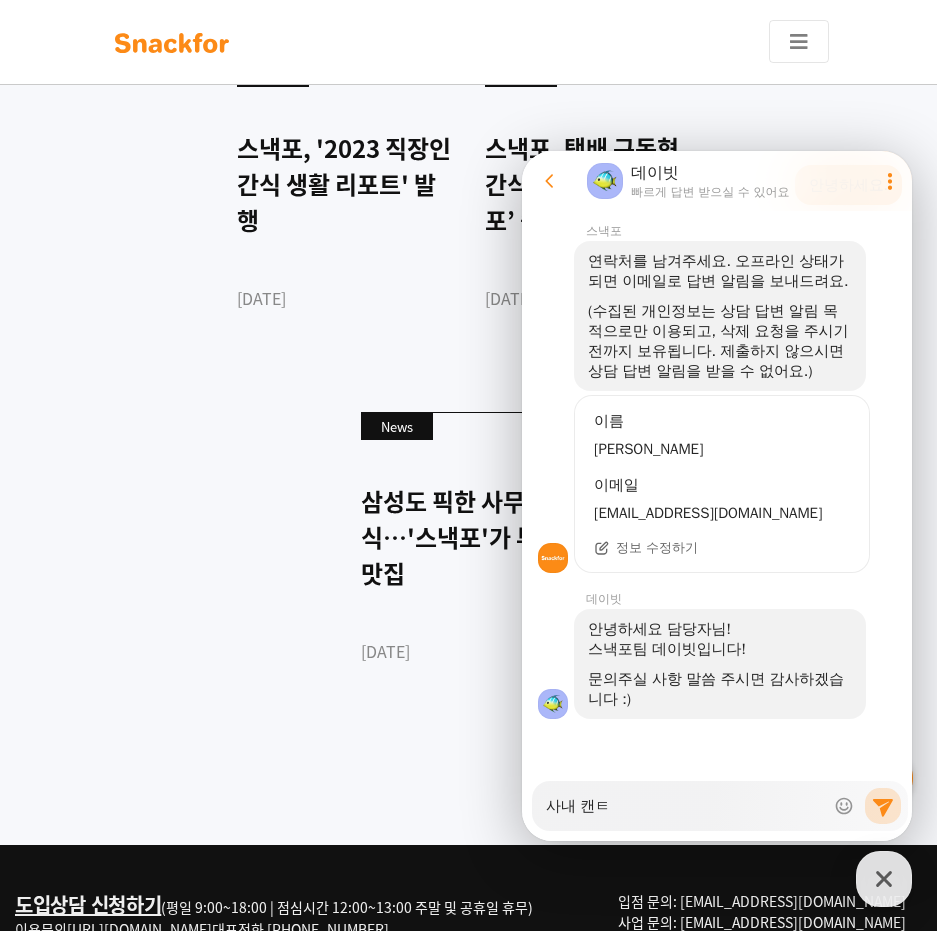 type on "x" 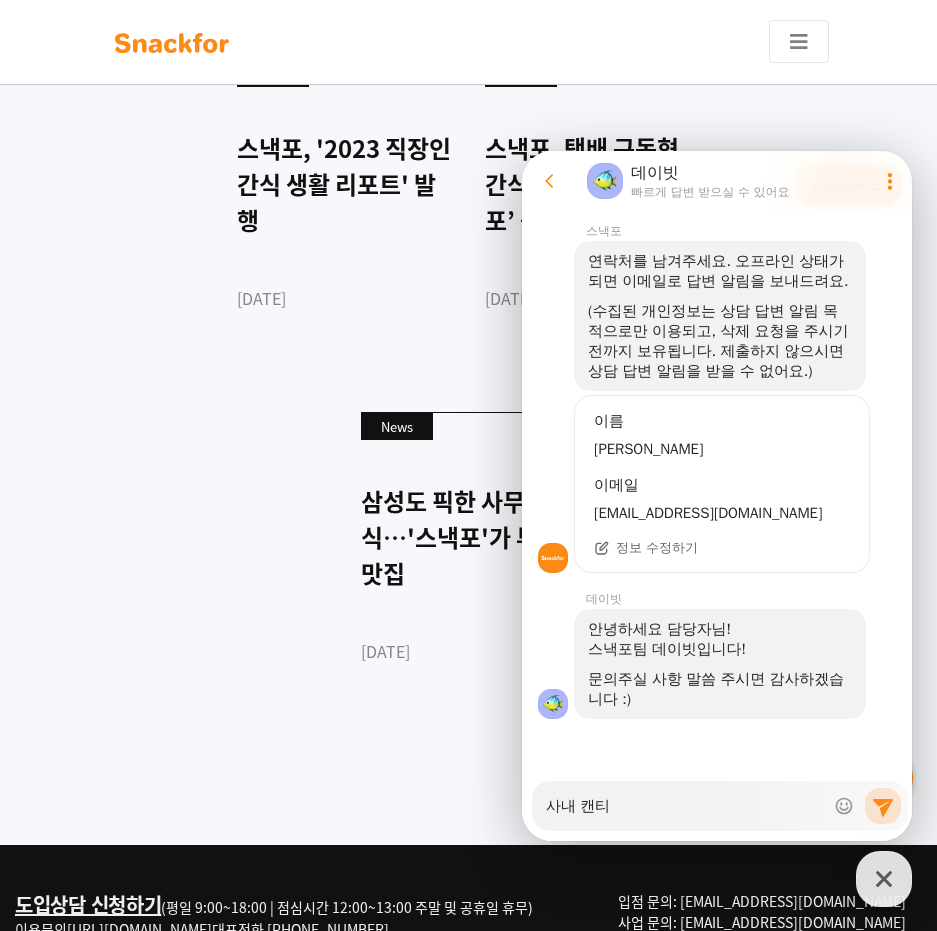 type on "x" 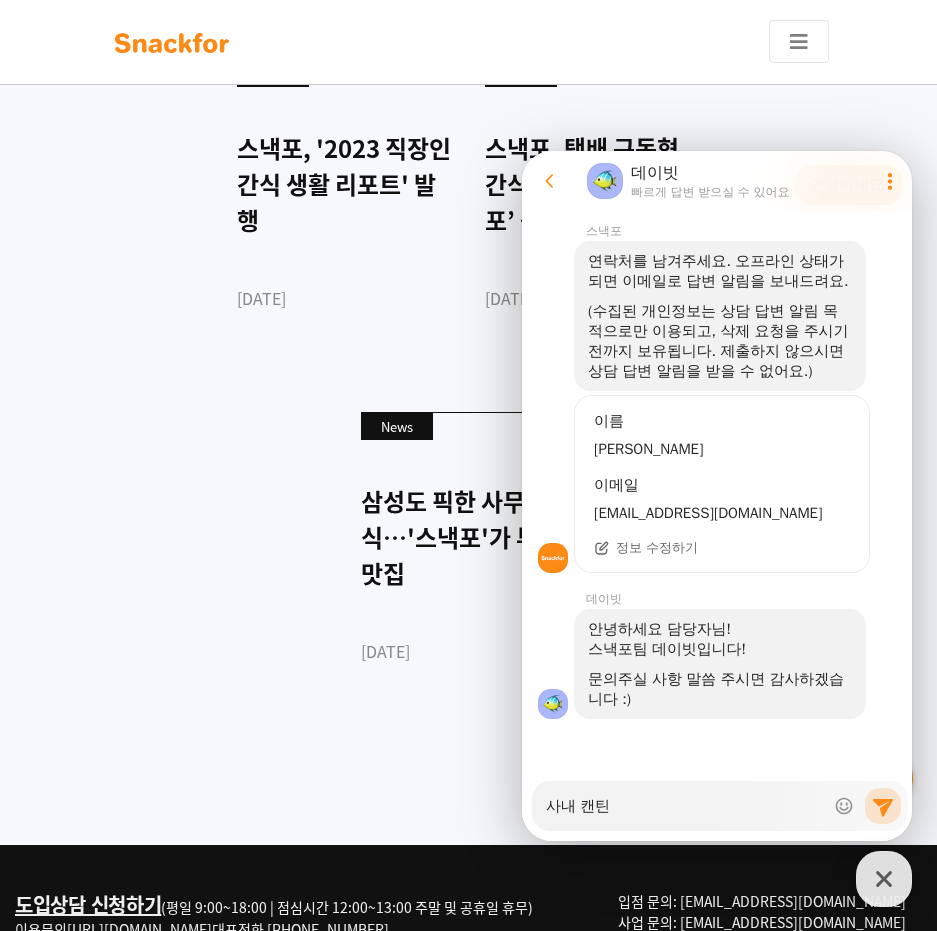 type on "x" 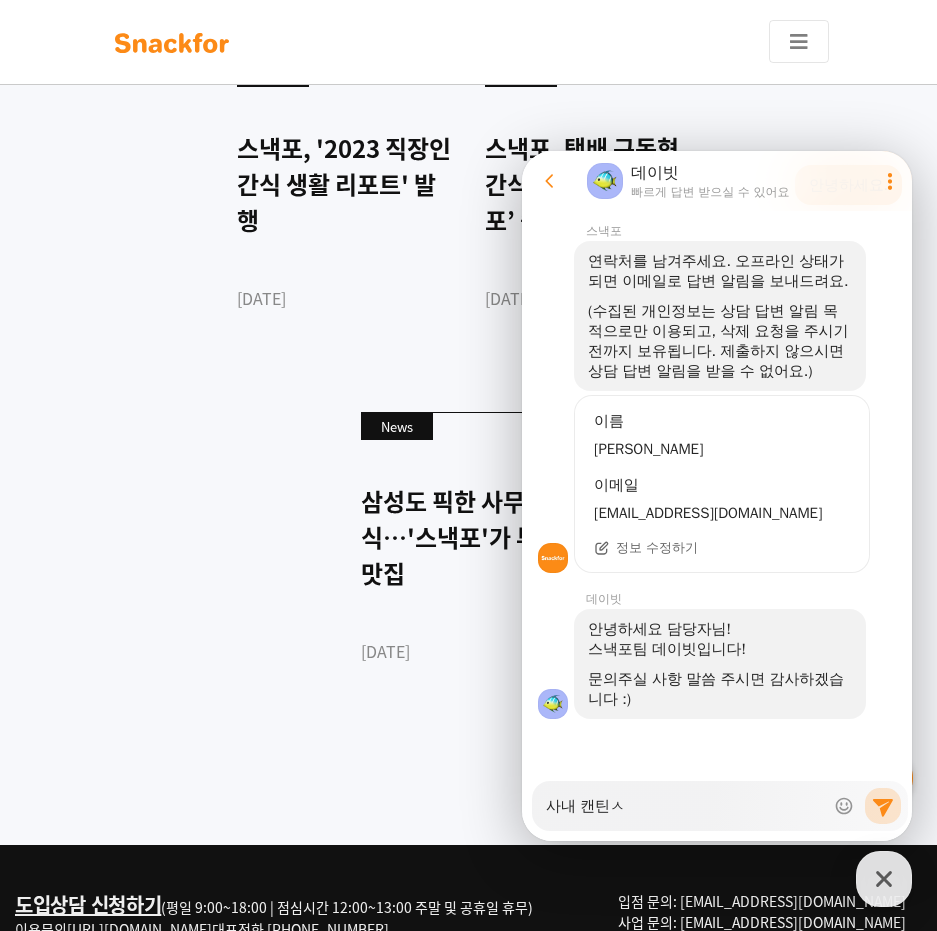 type on "x" 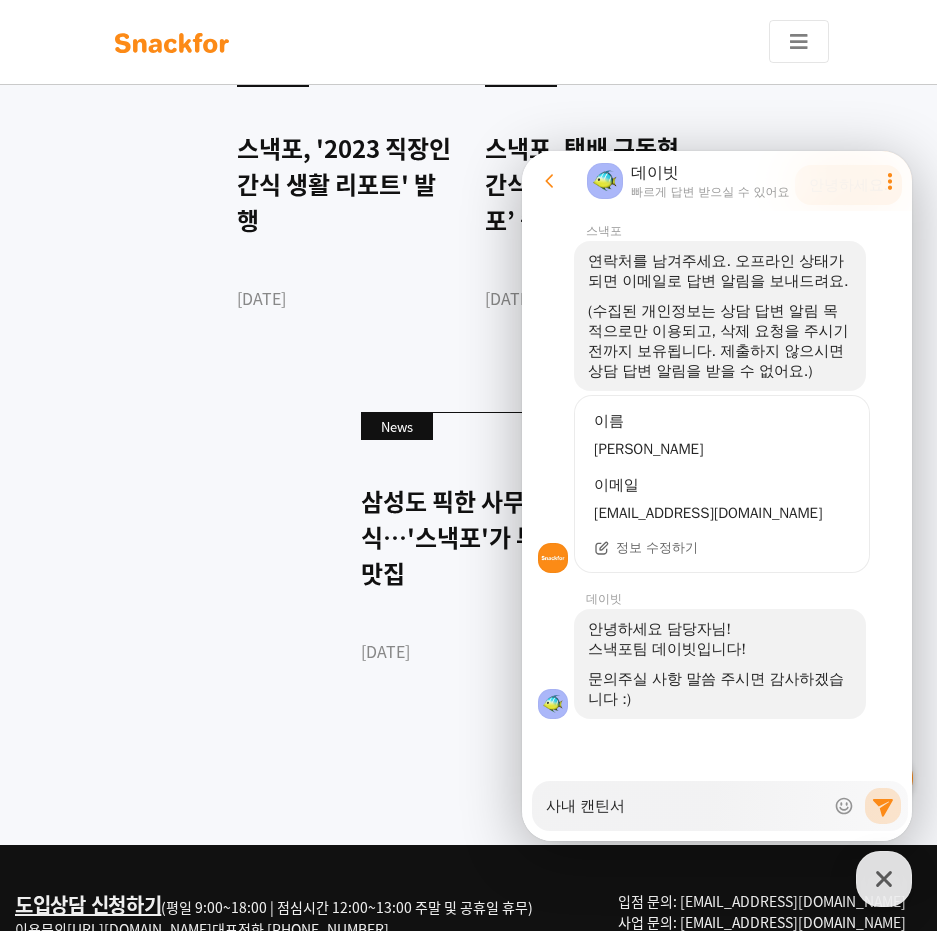type on "x" 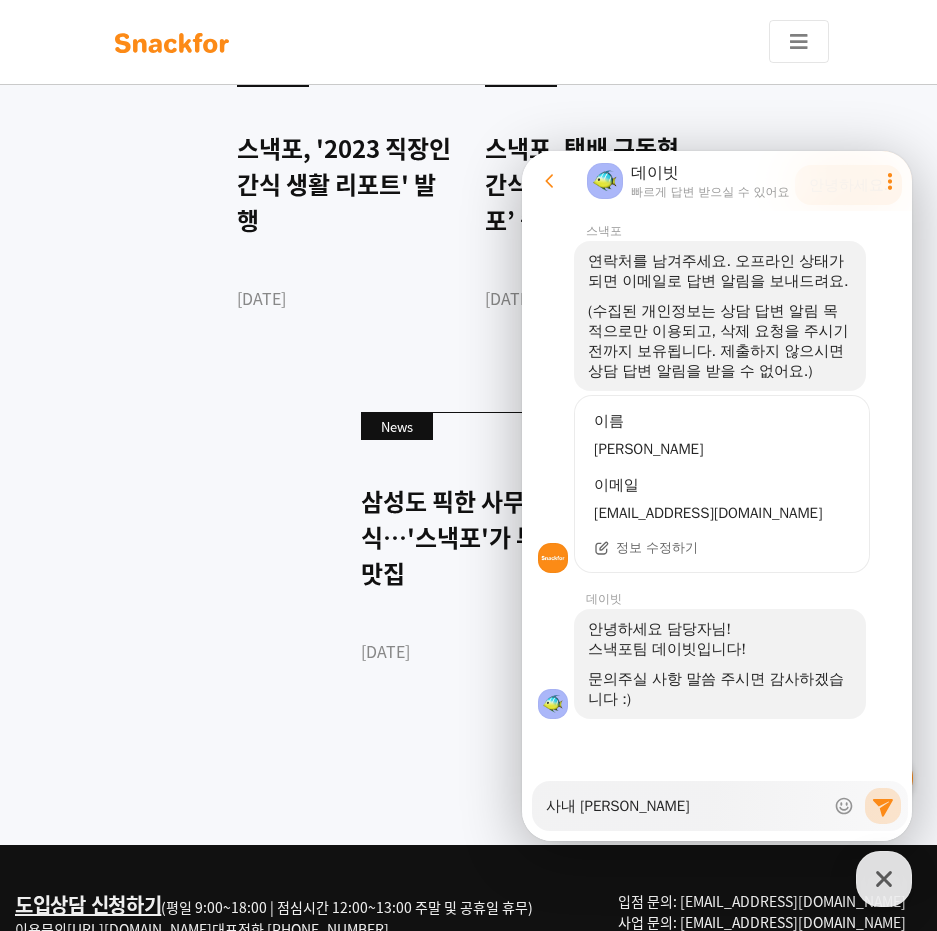 type on "x" 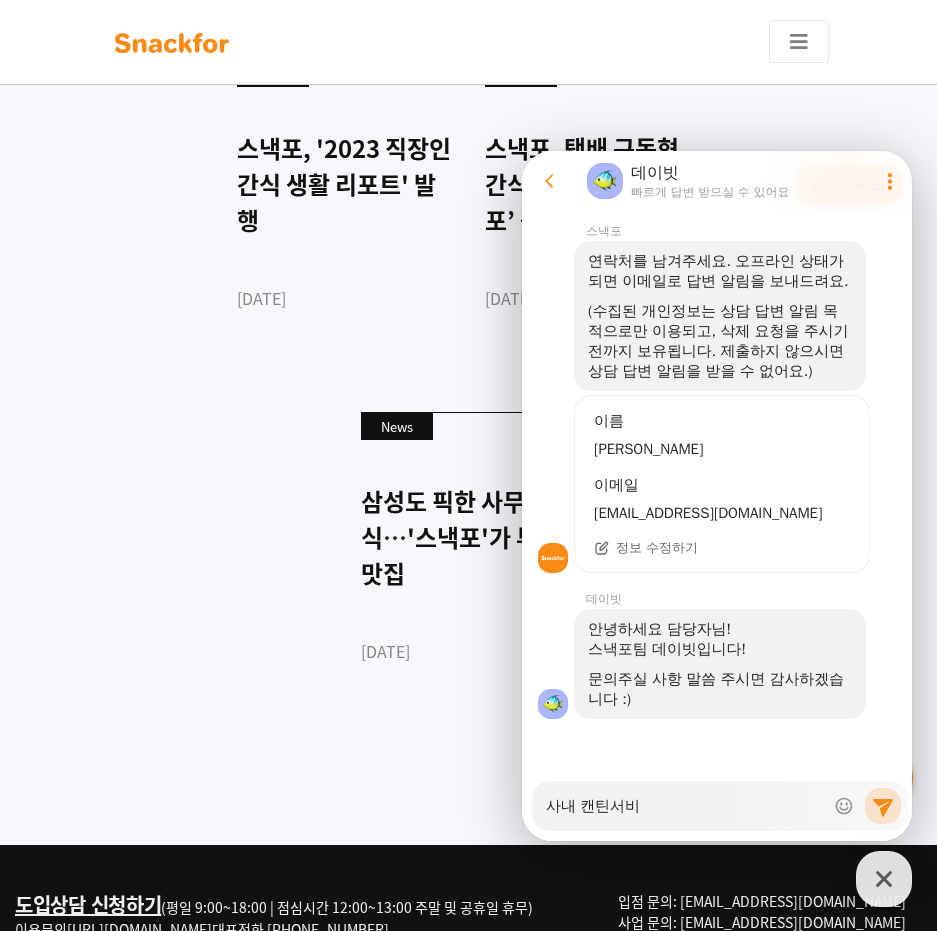 type on "x" 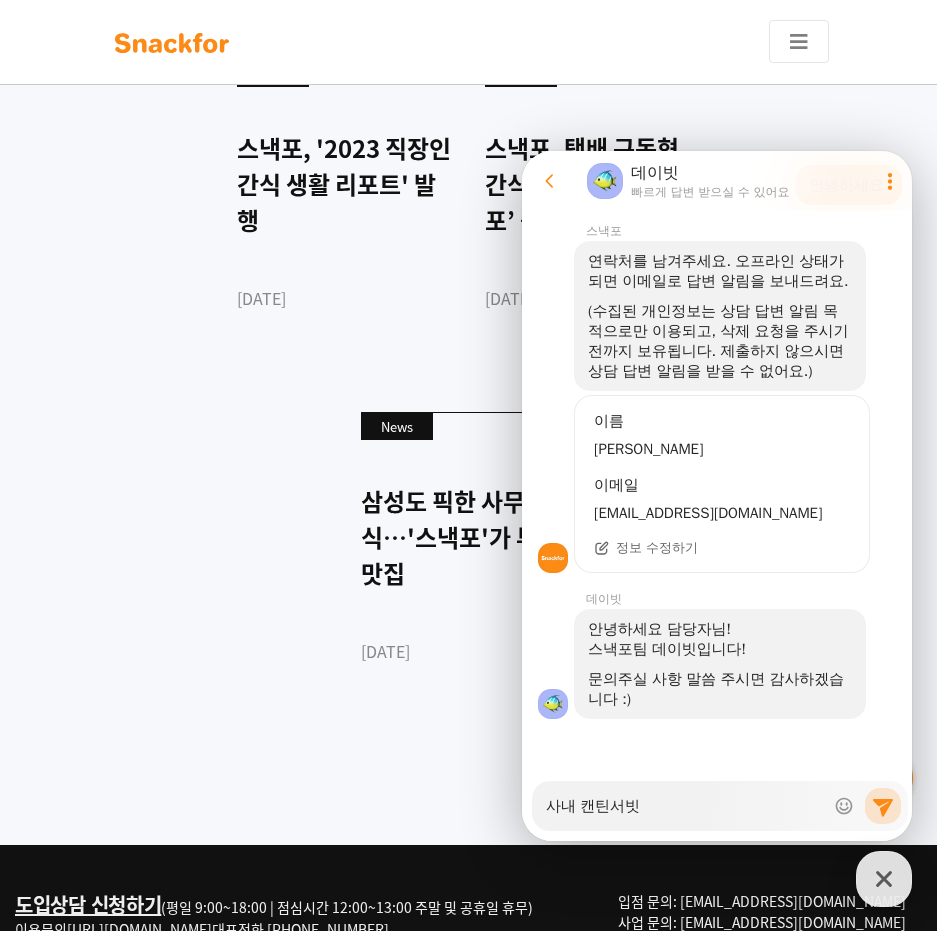type on "x" 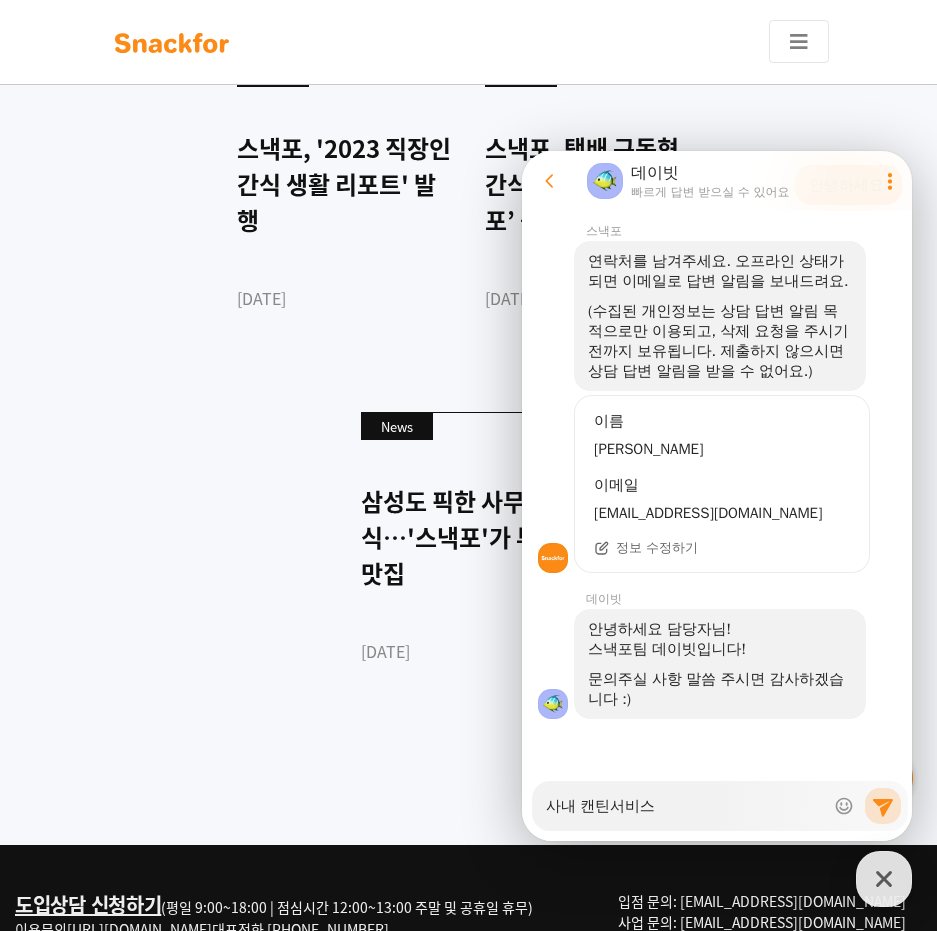 type on "x" 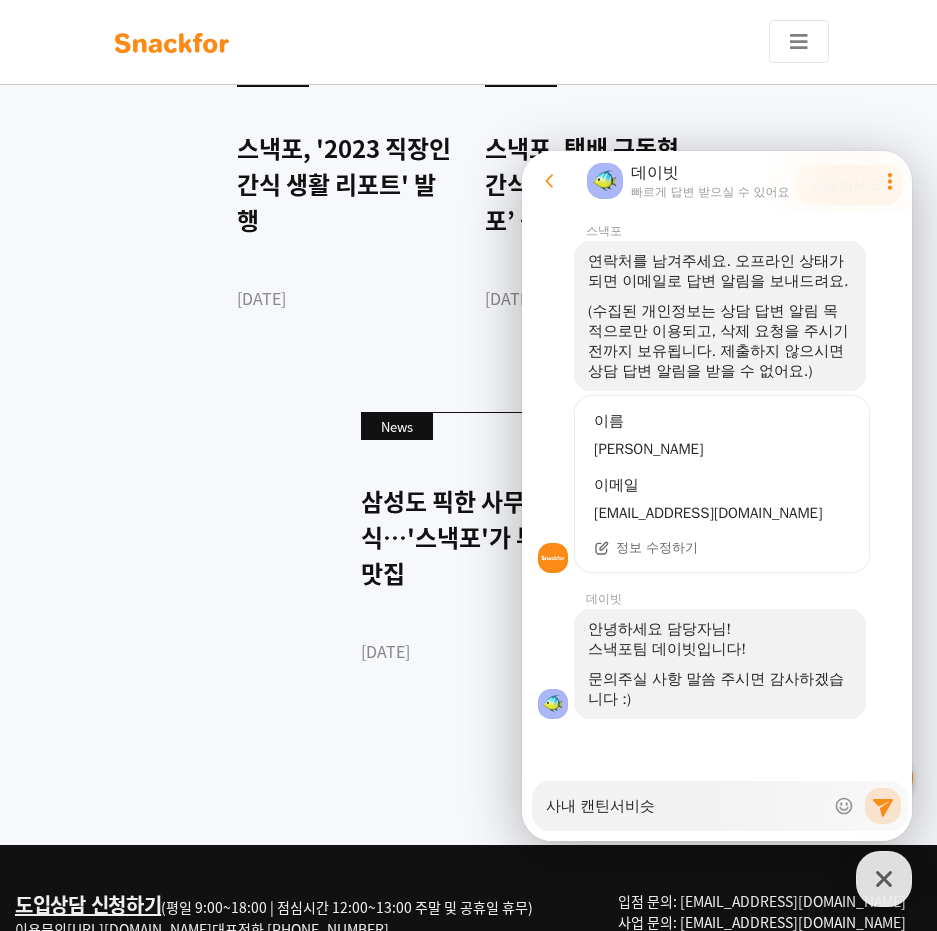 type on "x" 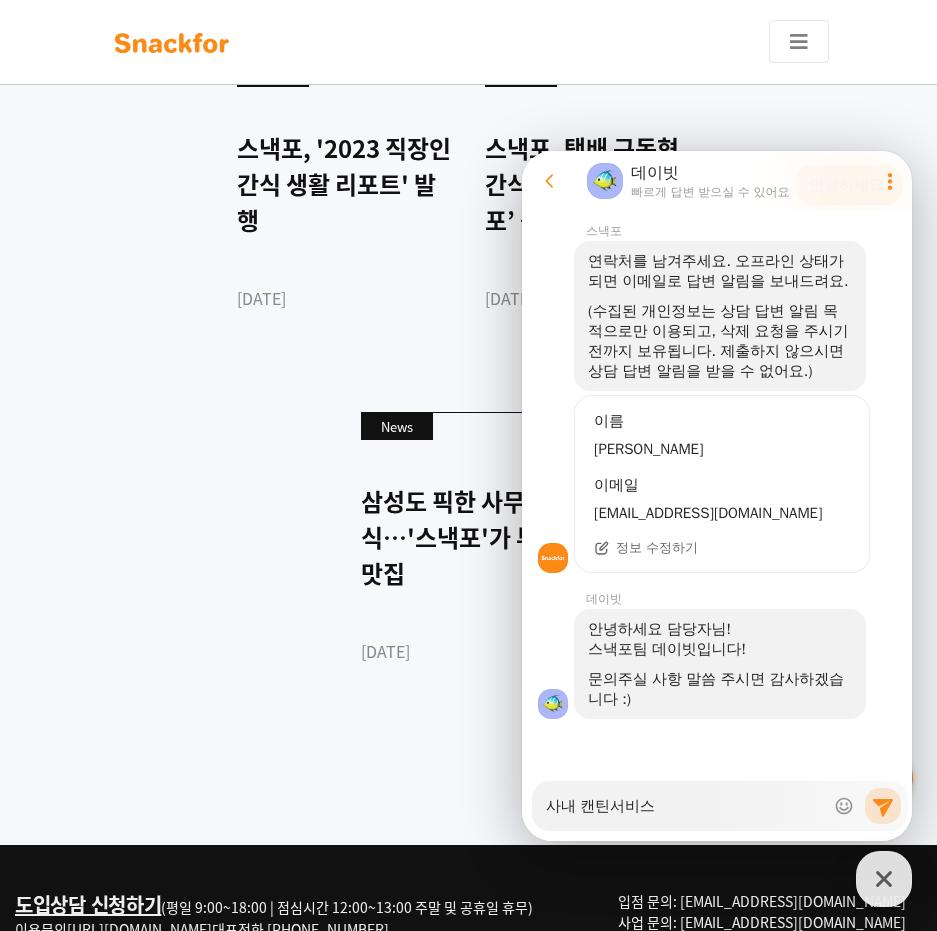 type on "x" 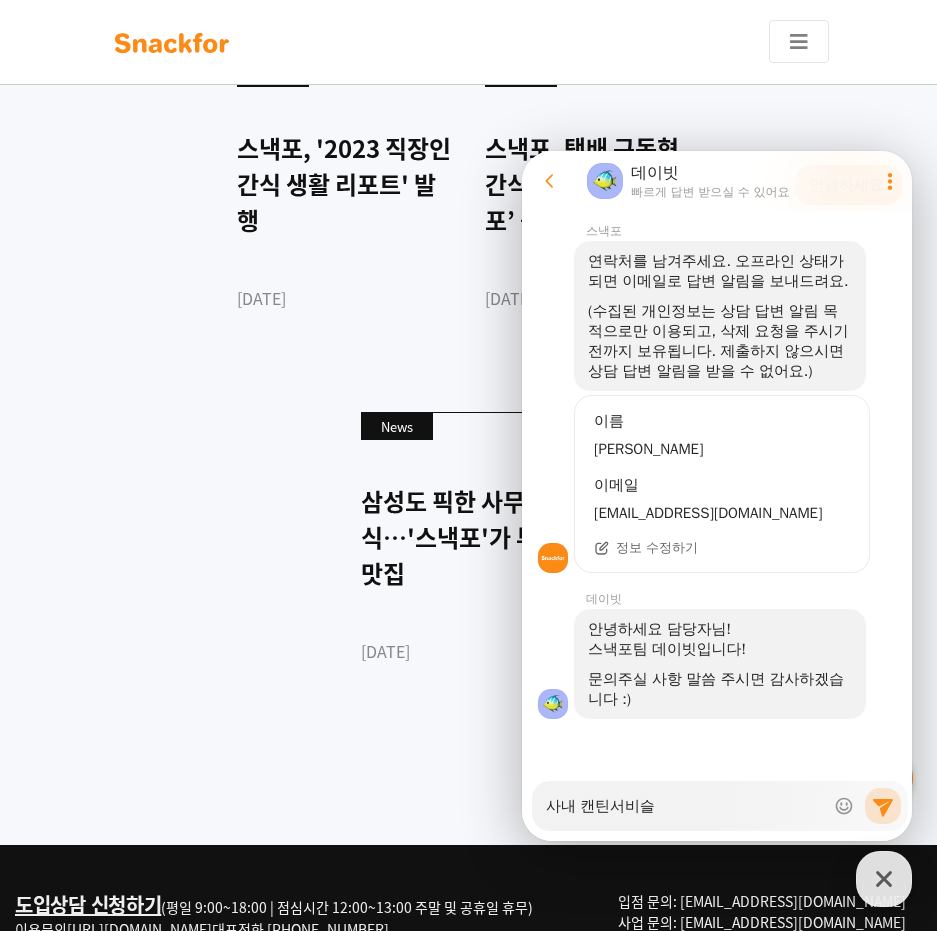 type on "x" 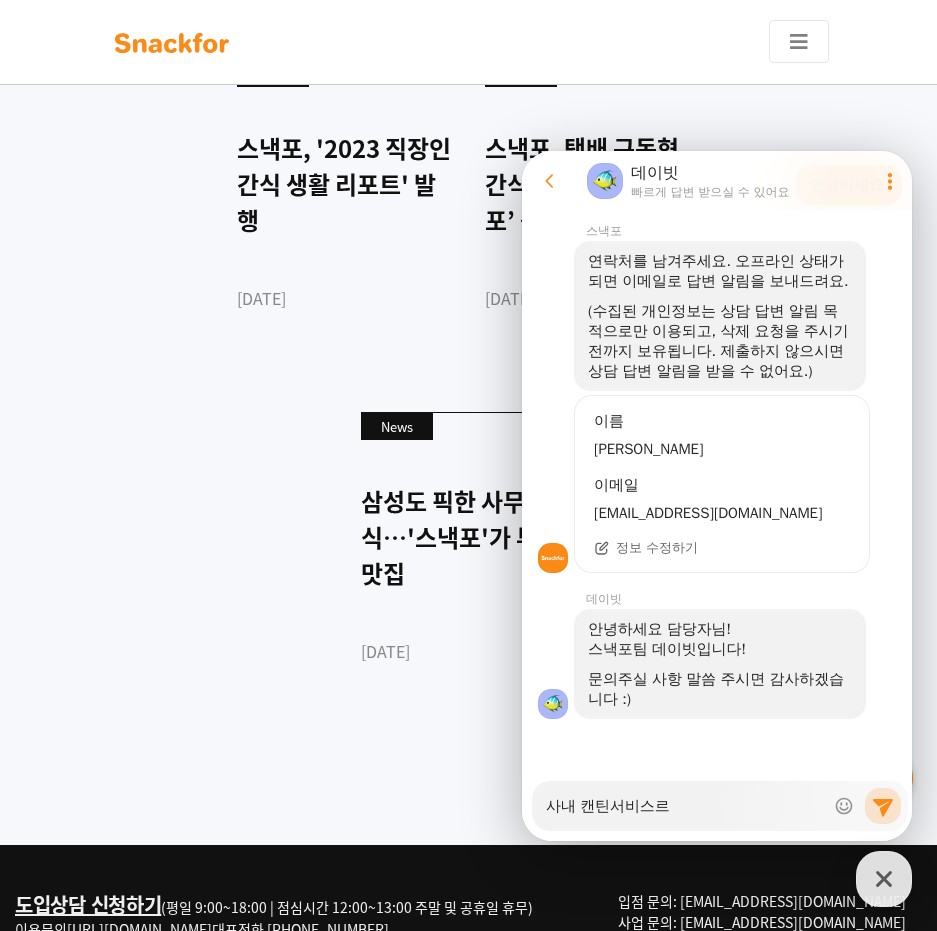 type on "x" 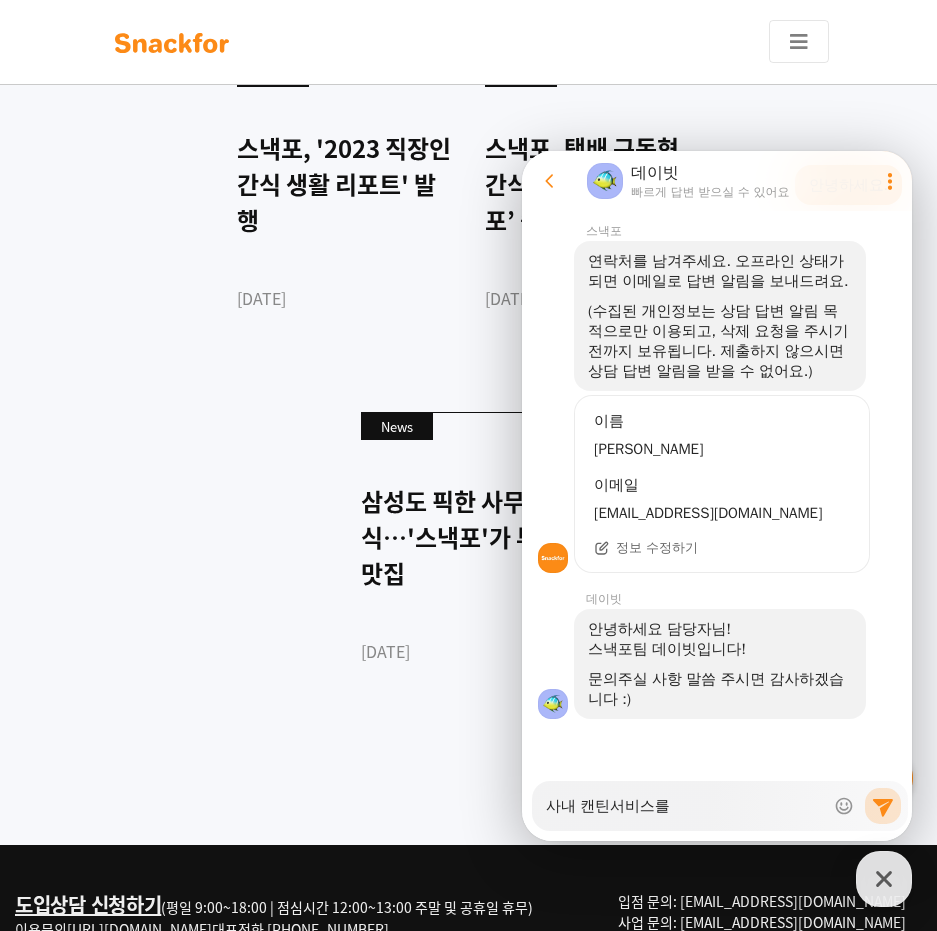 type on "x" 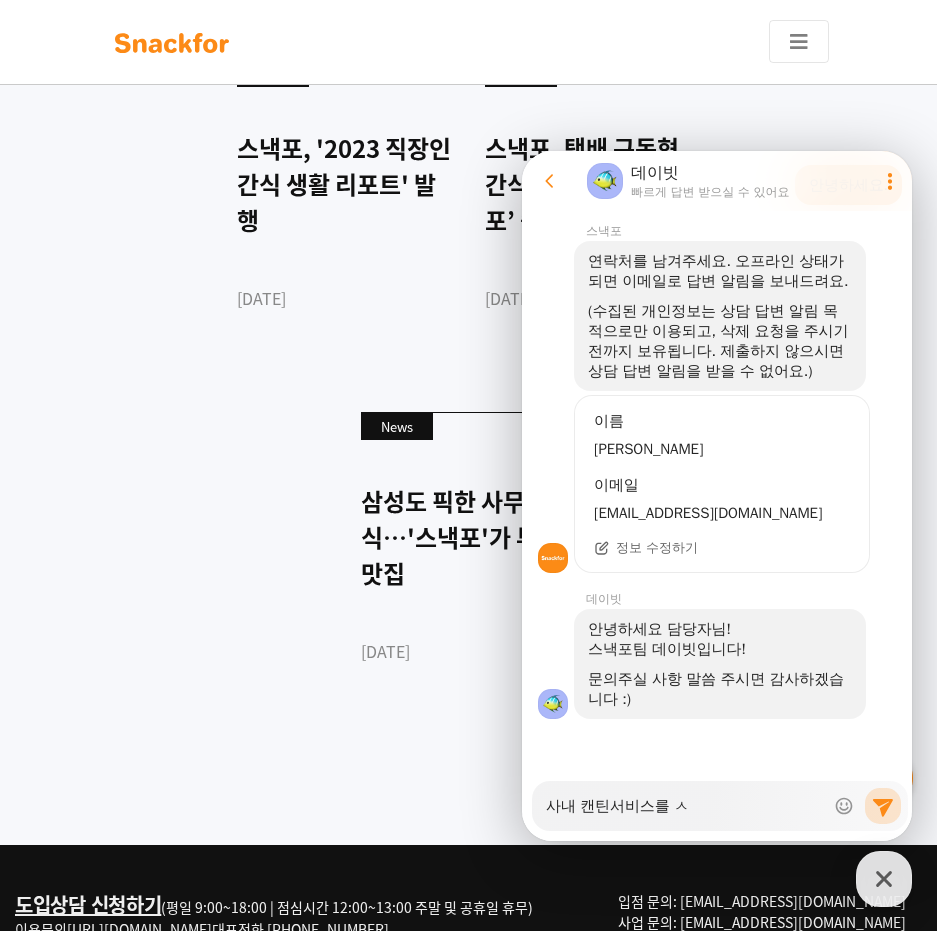 type on "x" 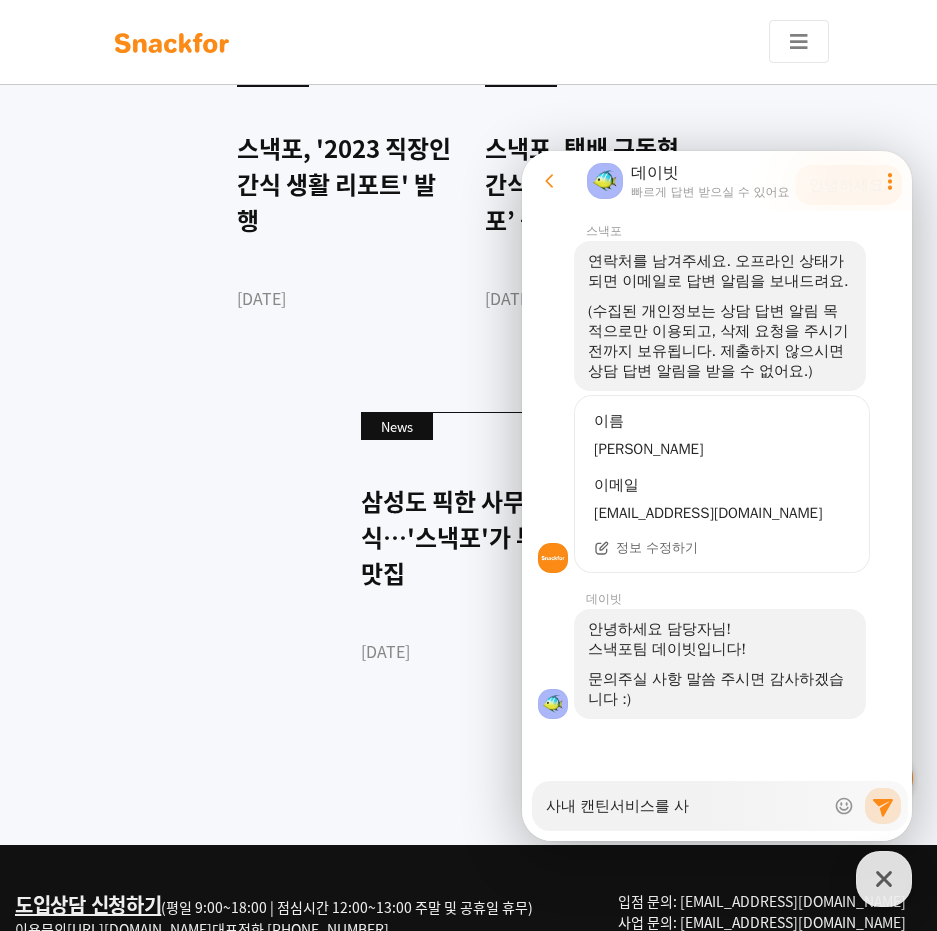 type on "x" 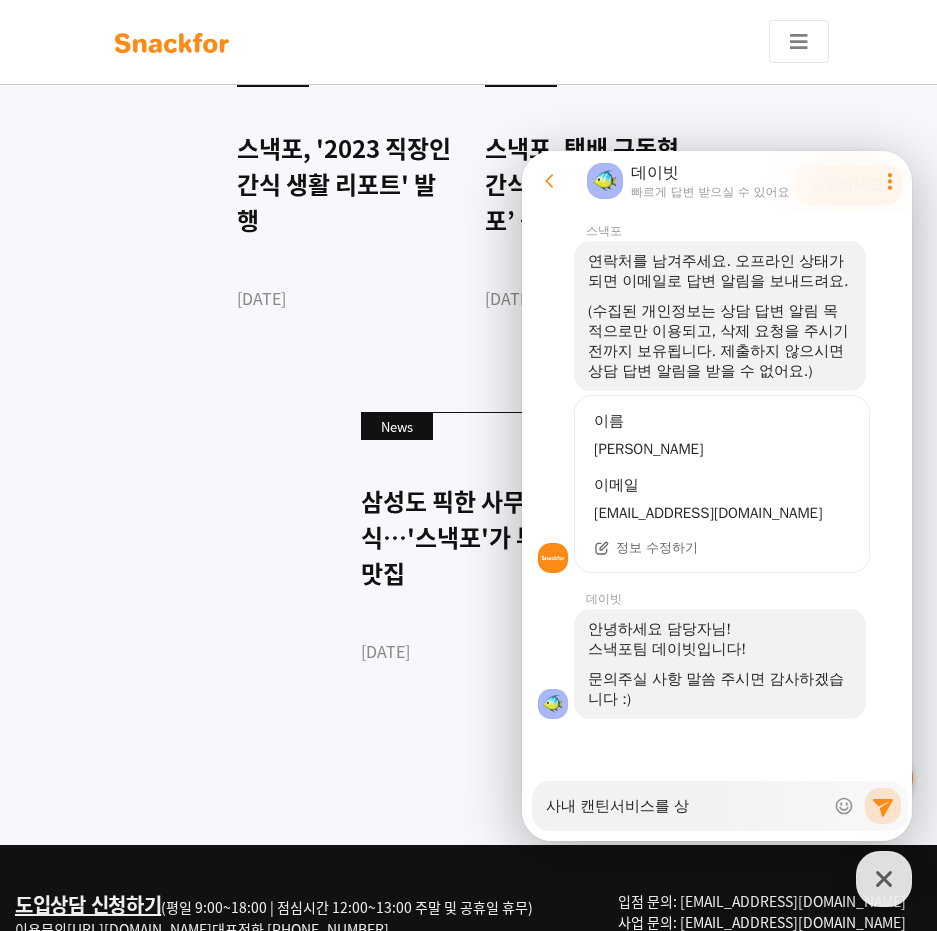type on "x" 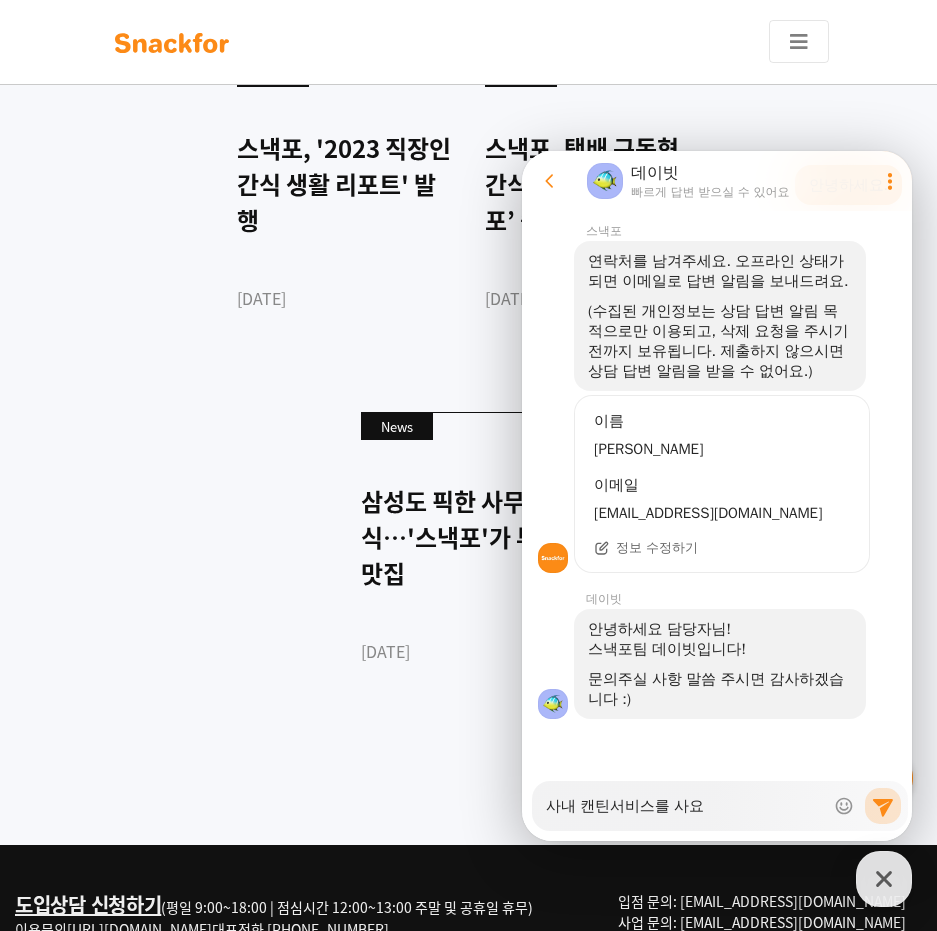 type on "x" 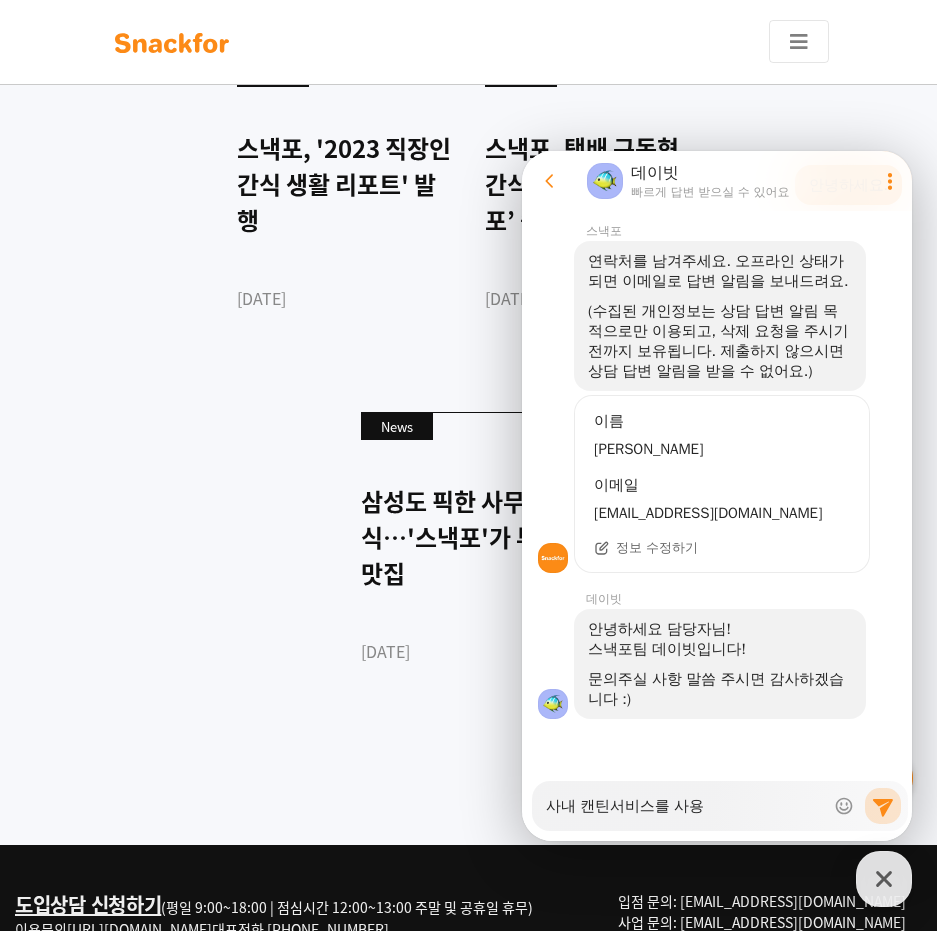 type on "x" 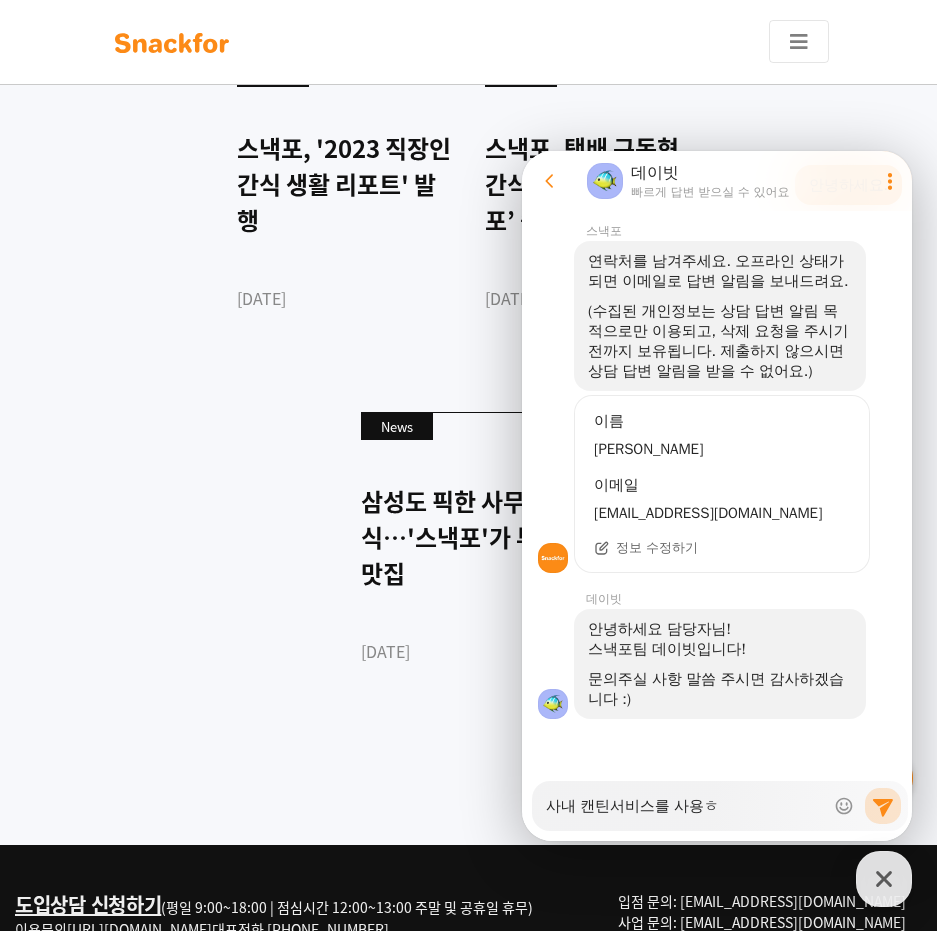 type on "x" 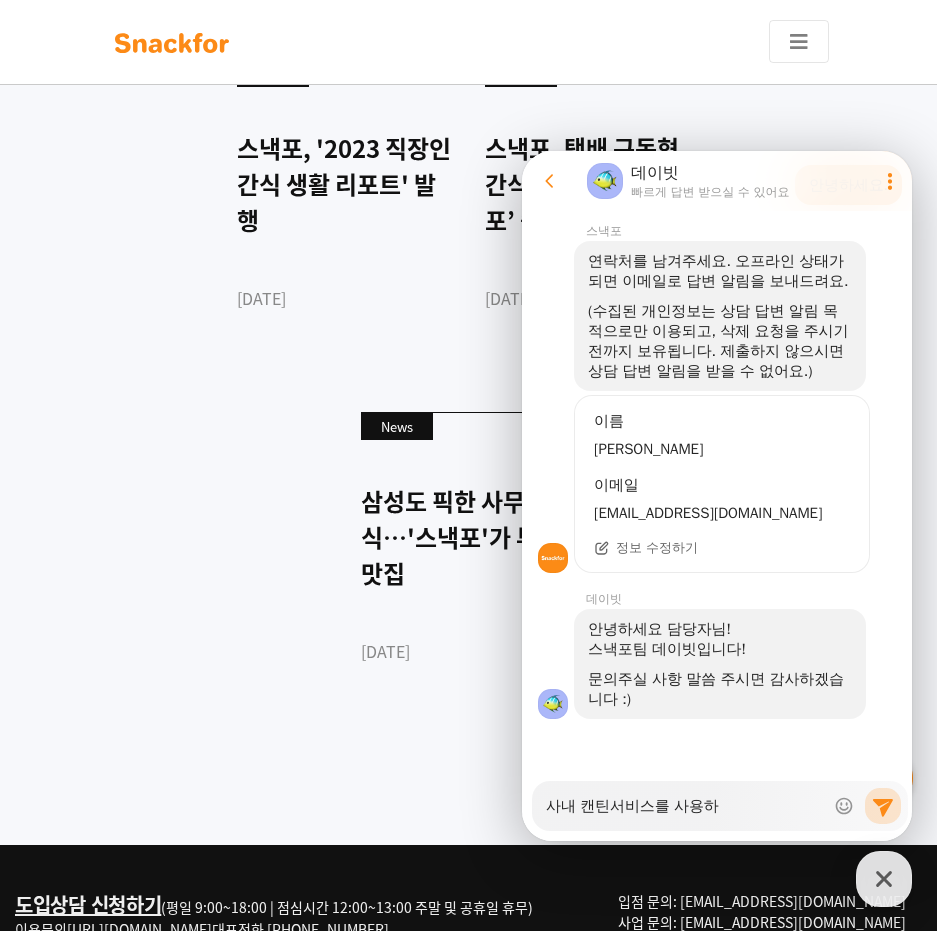 type on "x" 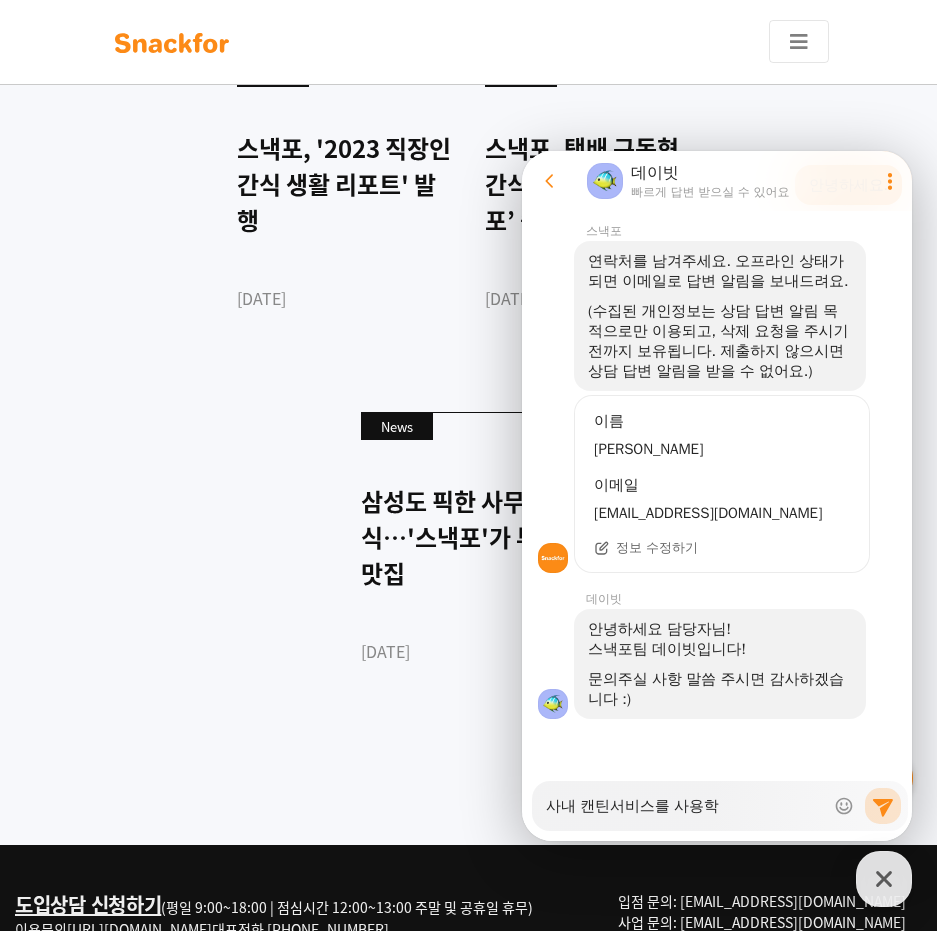 type on "x" 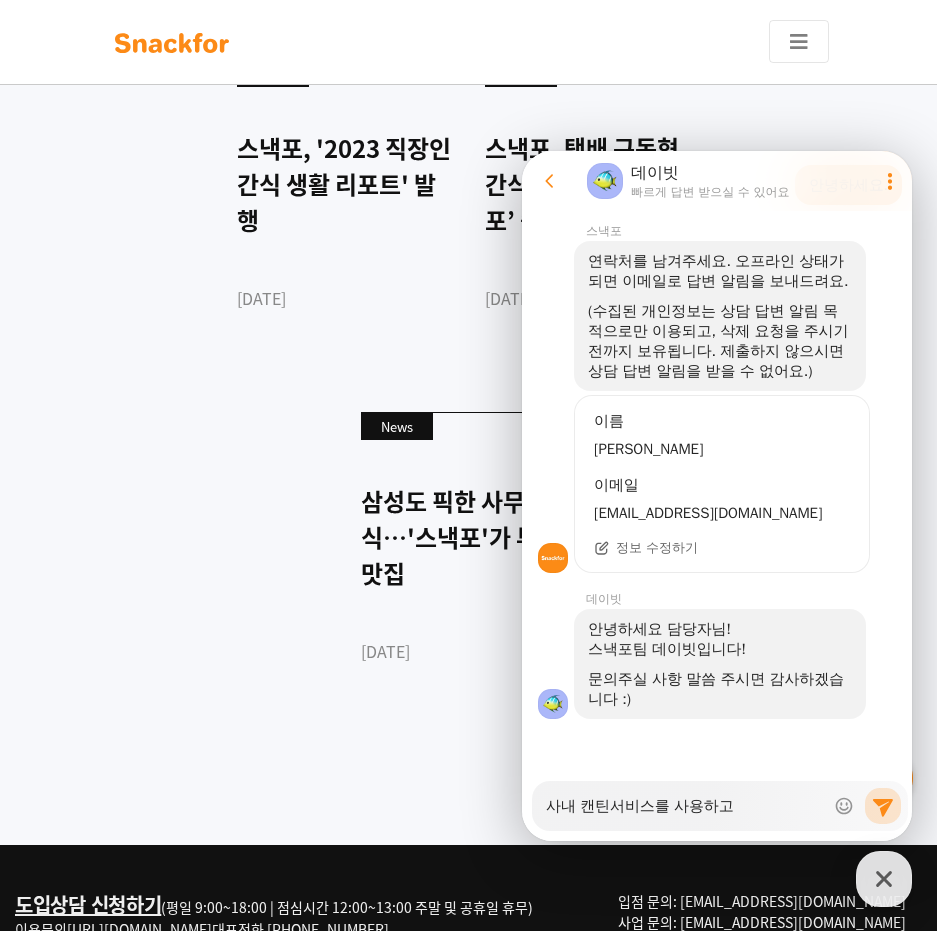 type on "x" 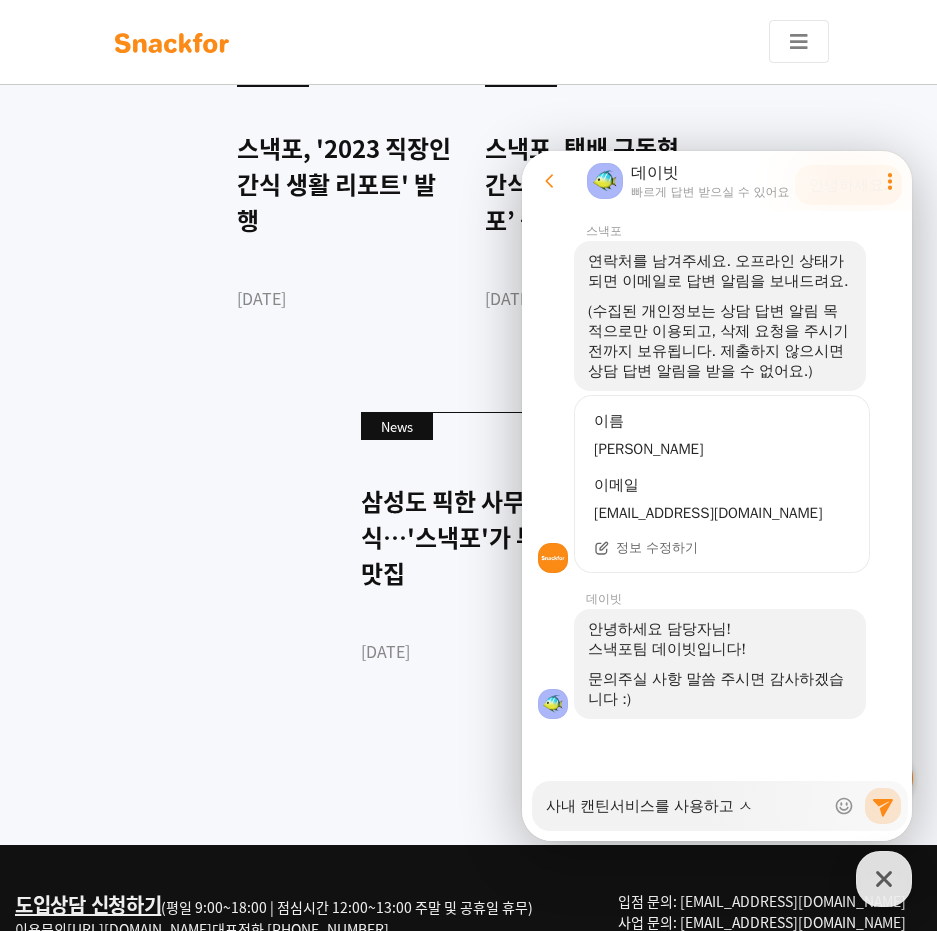 type on "x" 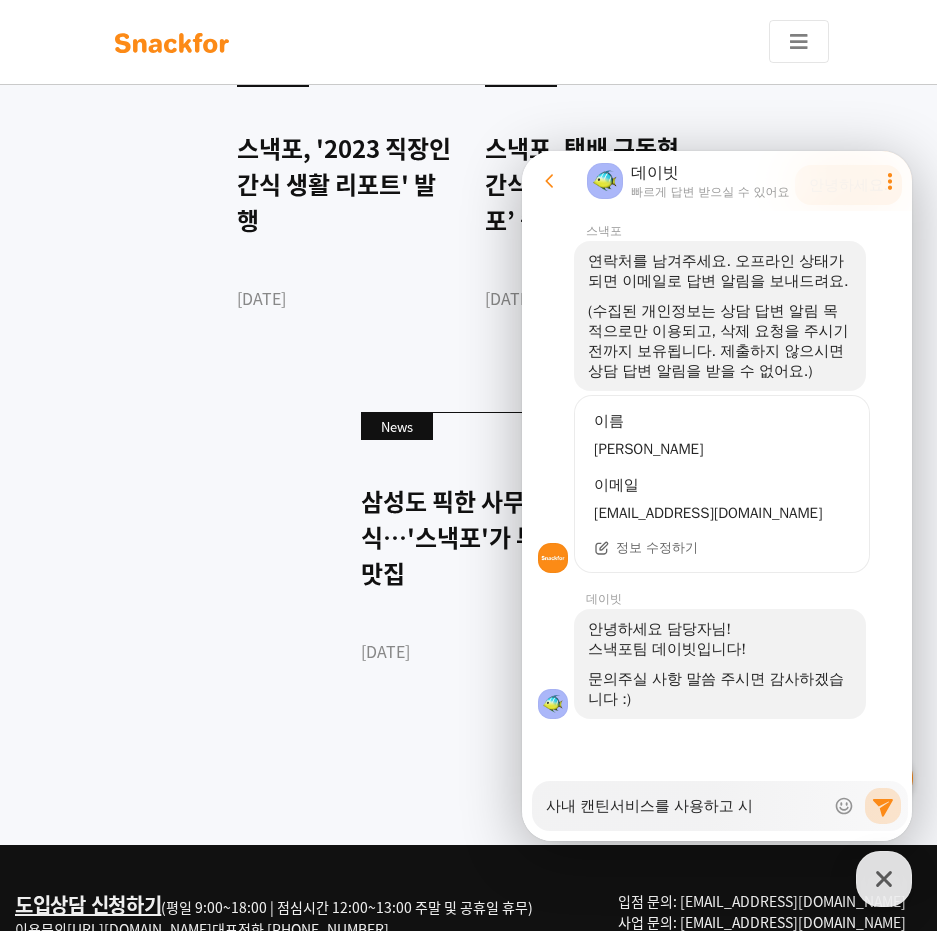 type on "x" 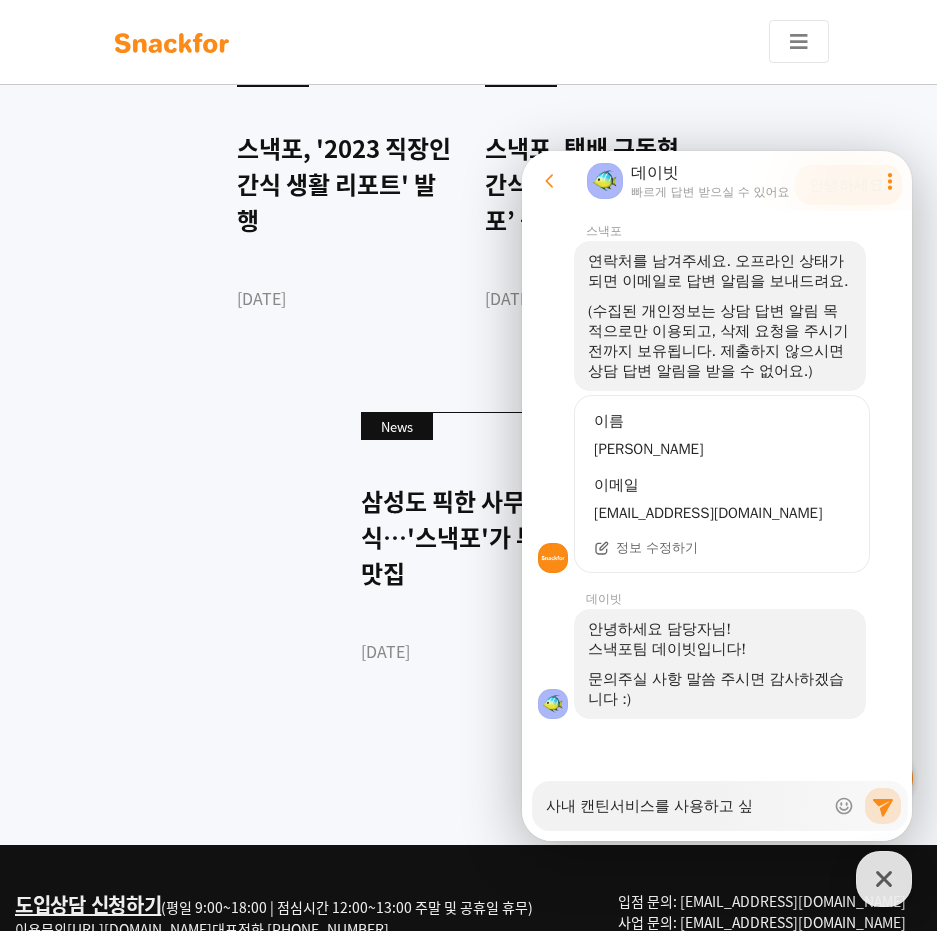 type on "x" 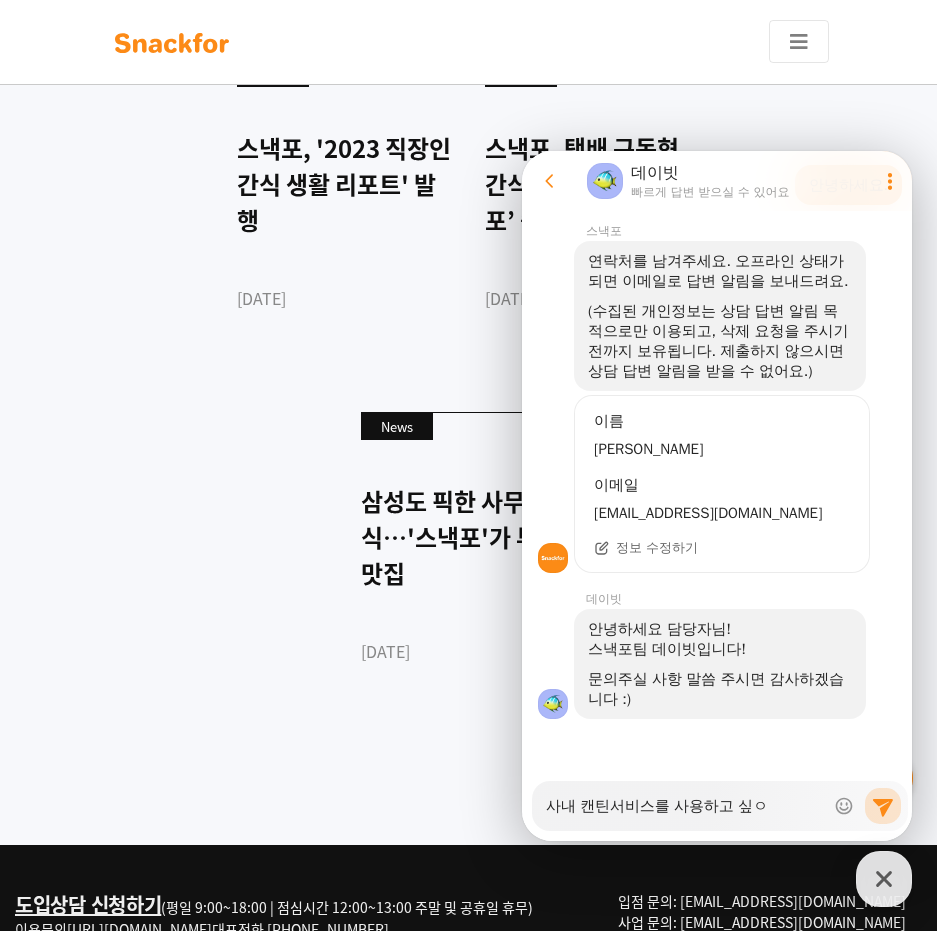 type on "x" 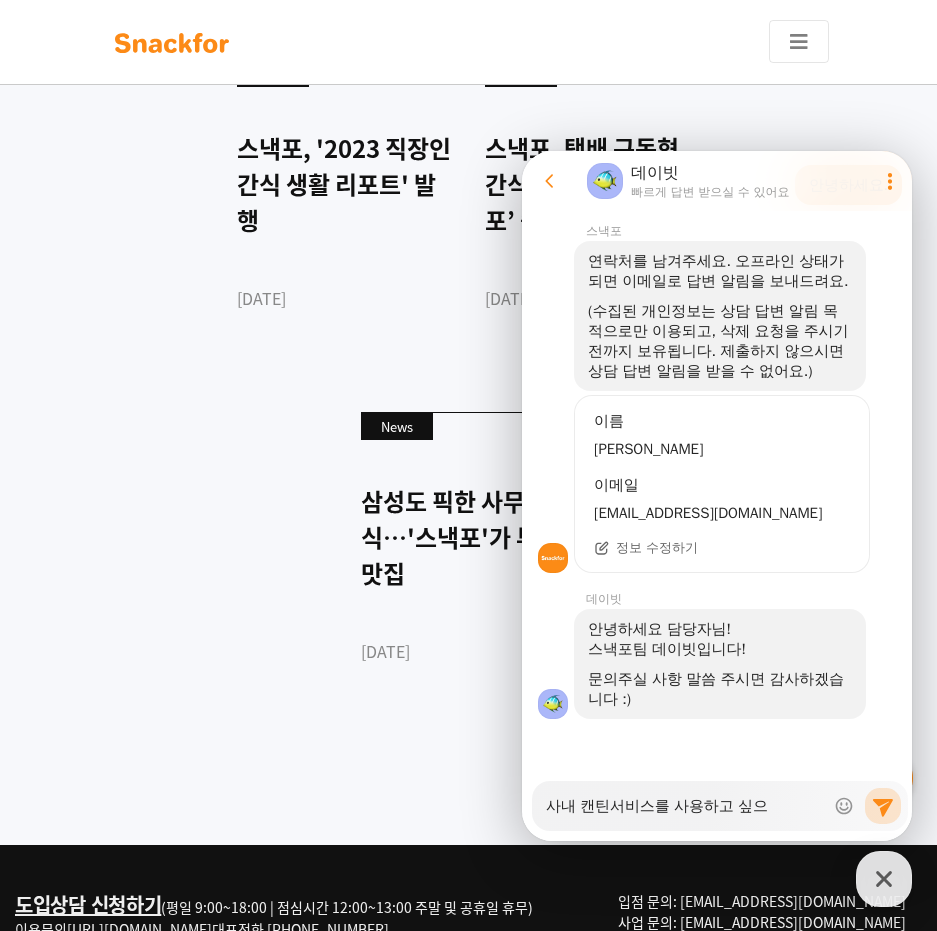type on "x" 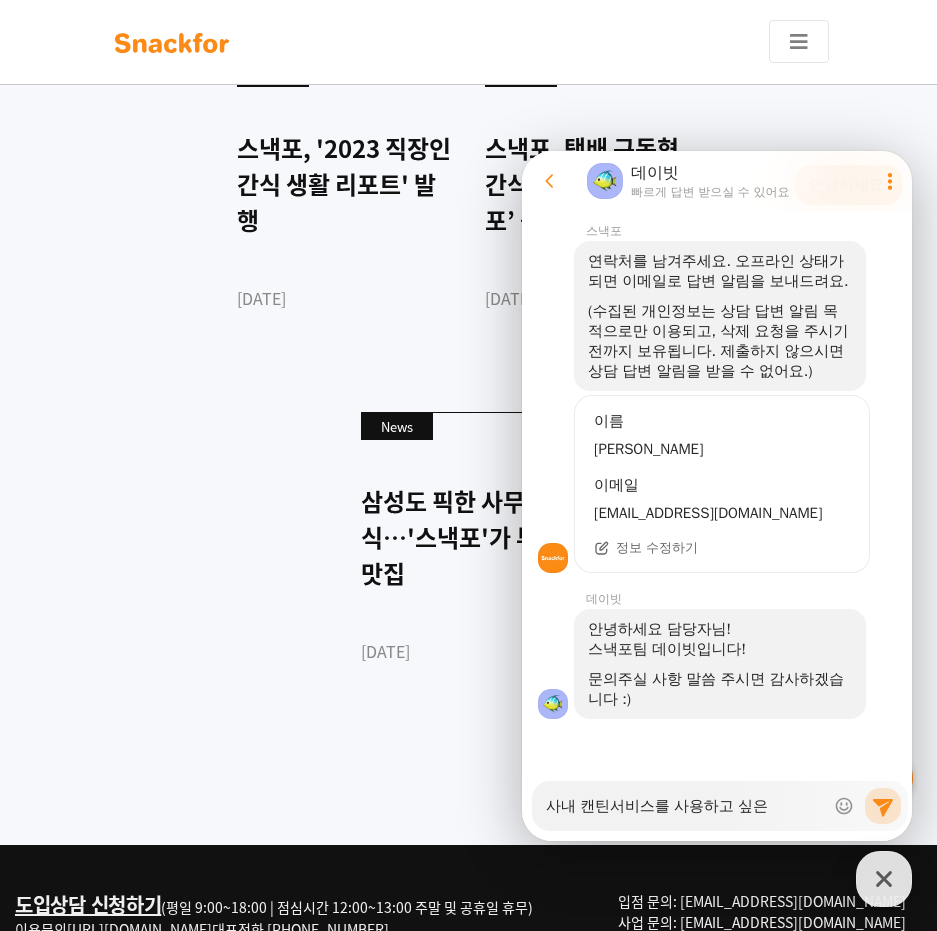 type on "x" 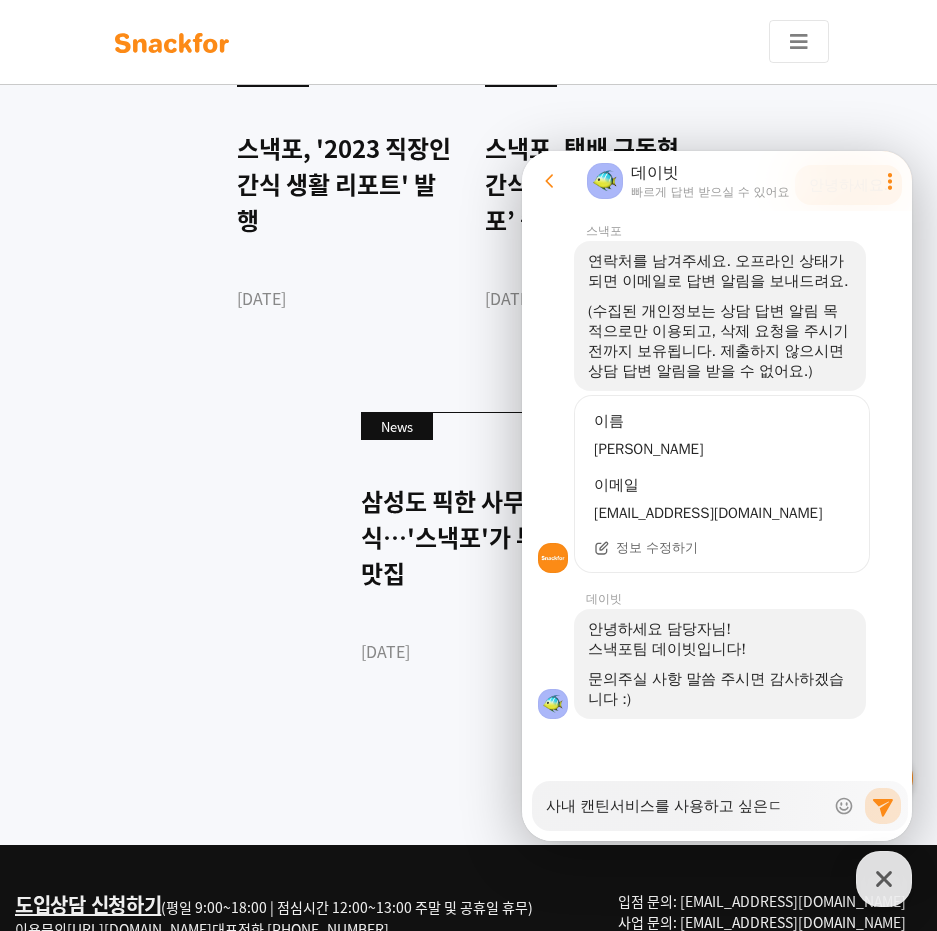 type on "x" 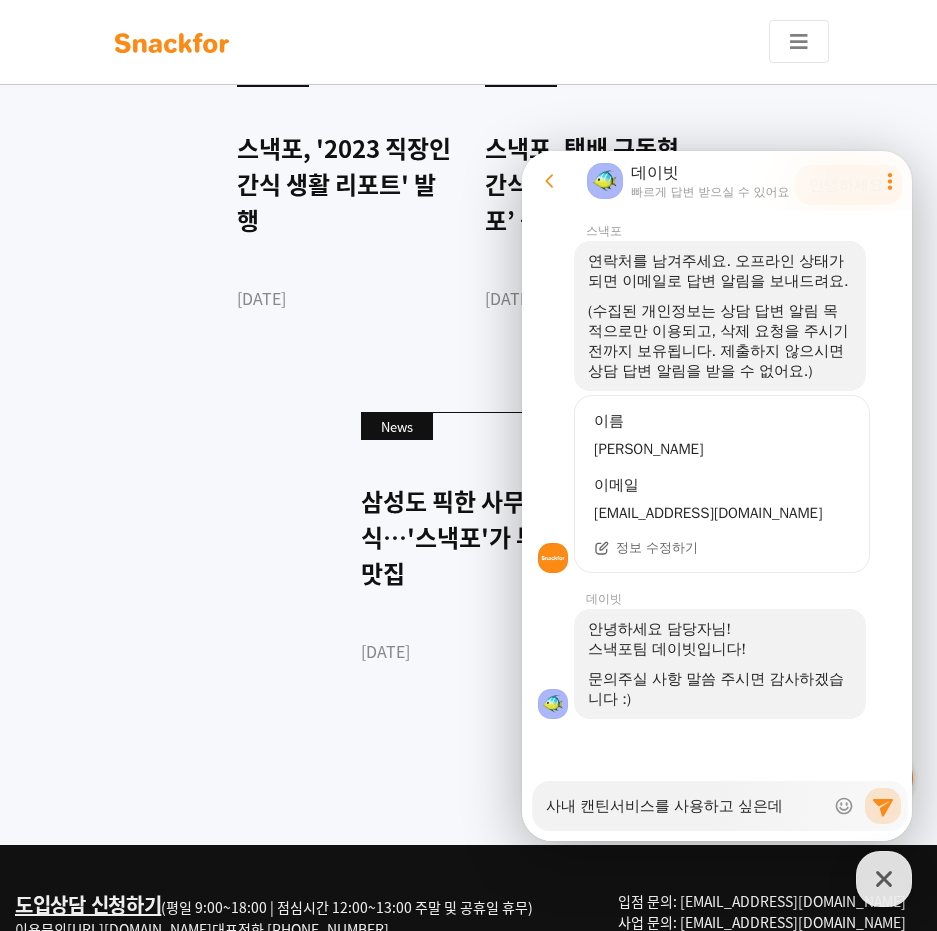 type on "x" 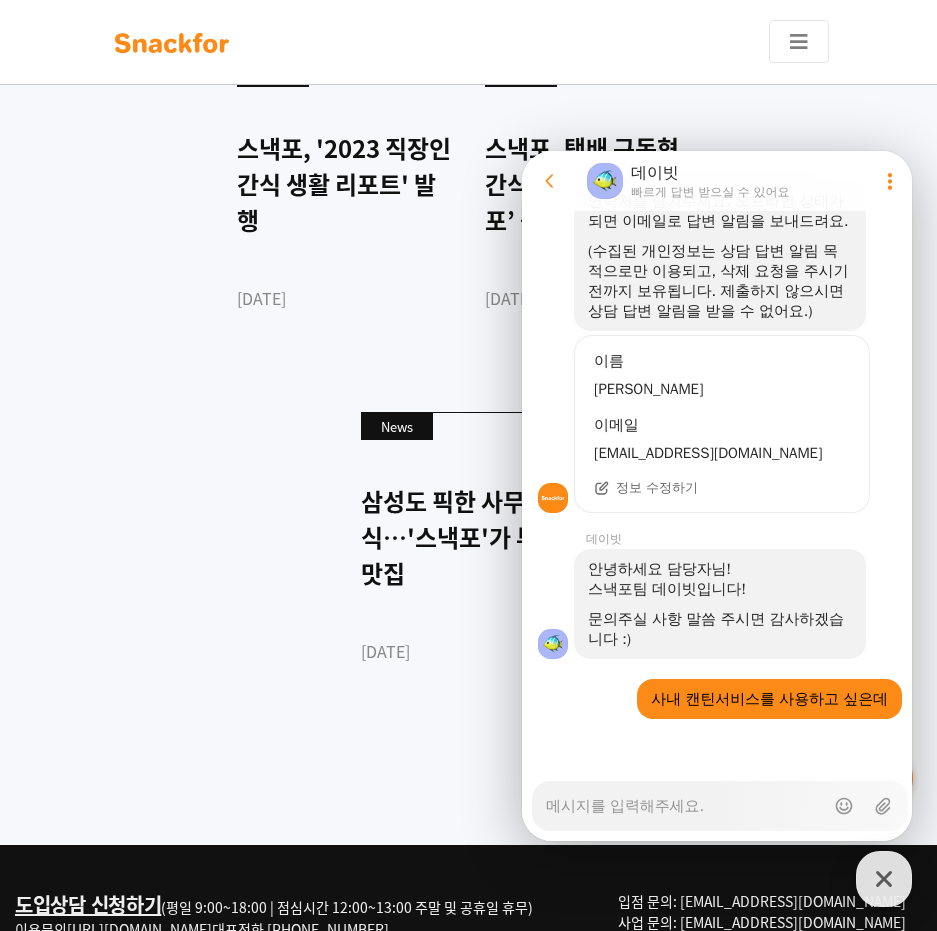 scroll, scrollTop: 988, scrollLeft: 0, axis: vertical 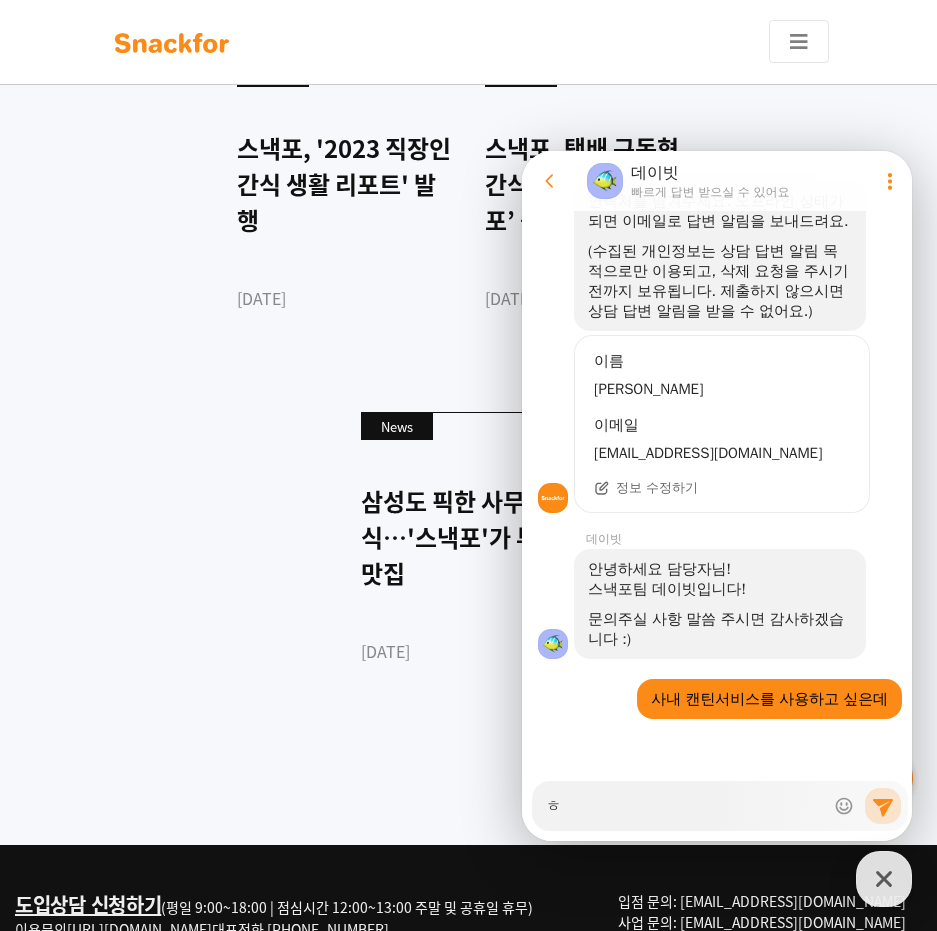 type on "x" 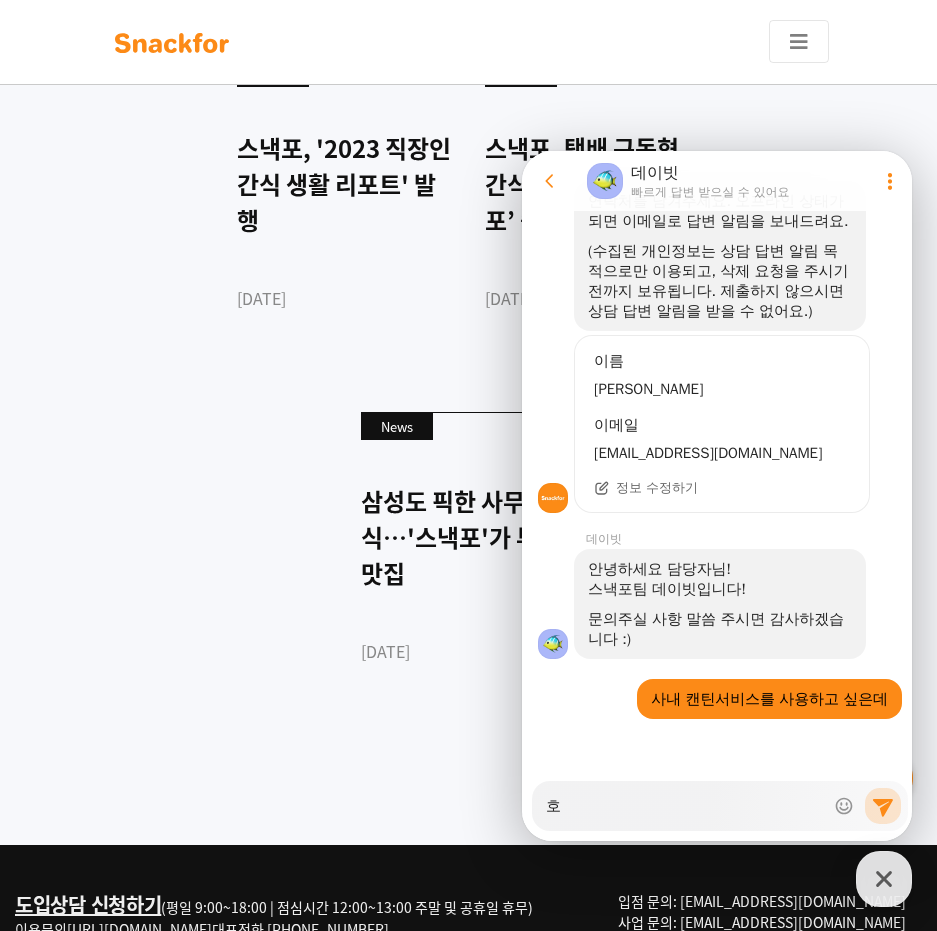 type on "x" 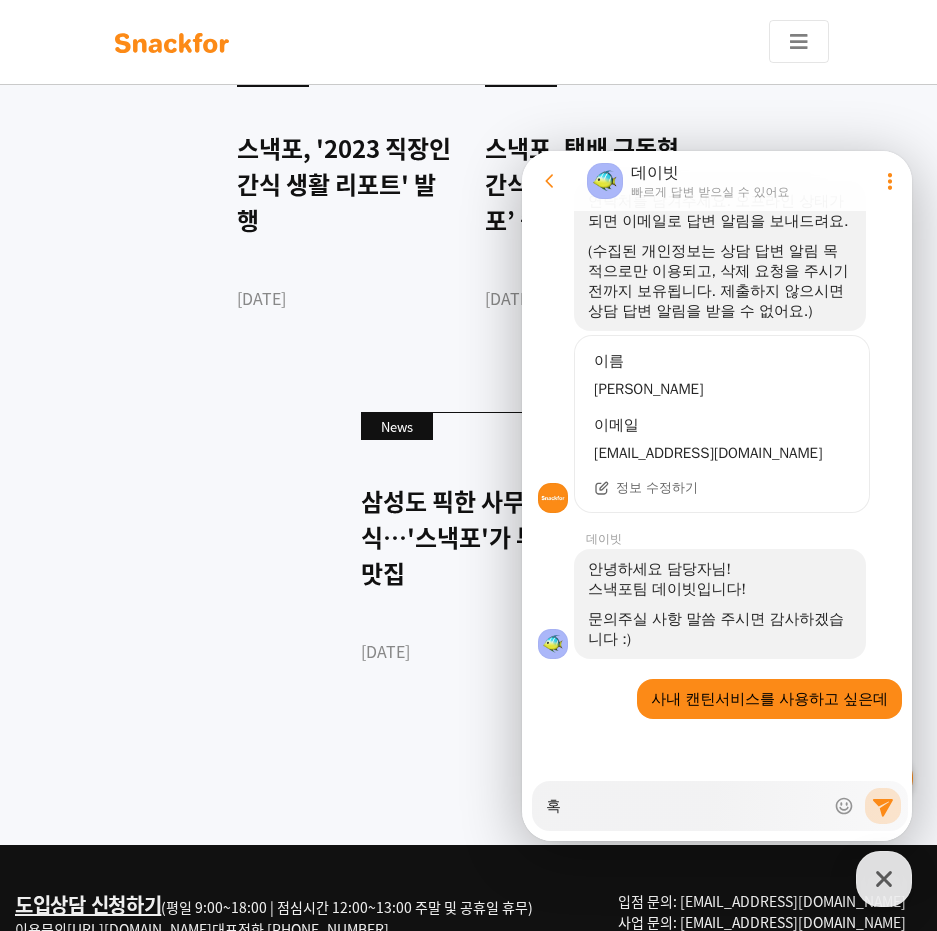 type on "x" 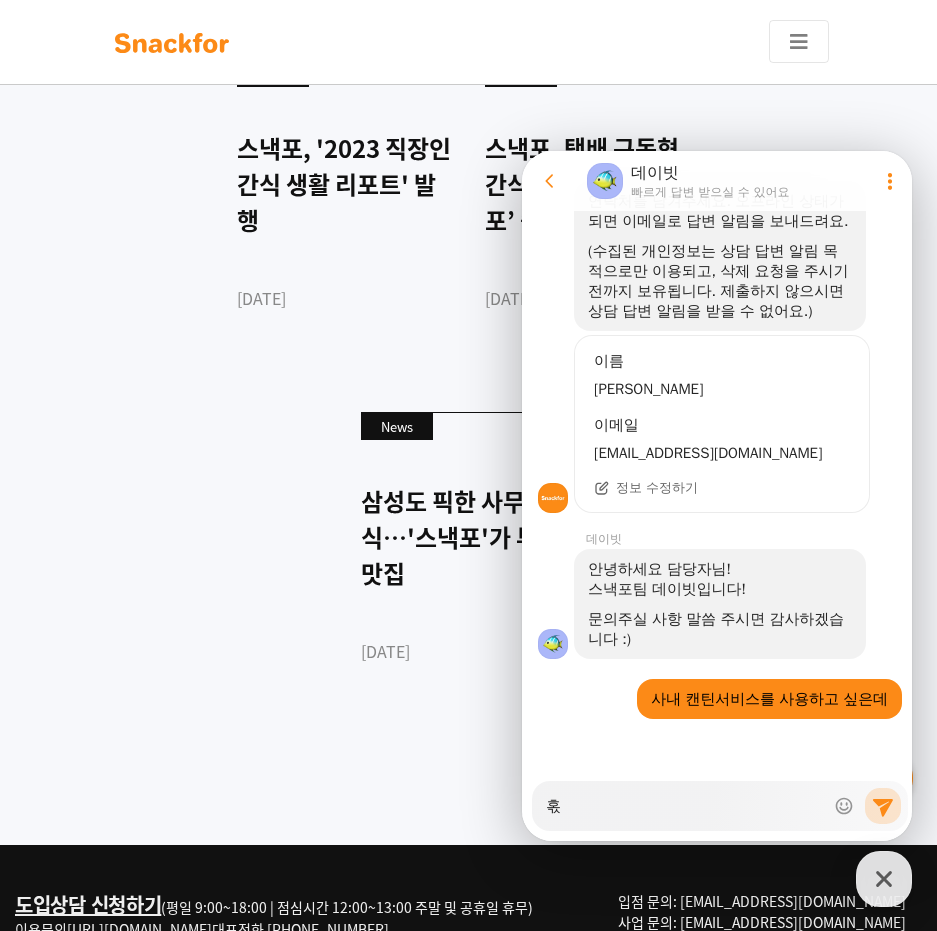 type on "x" 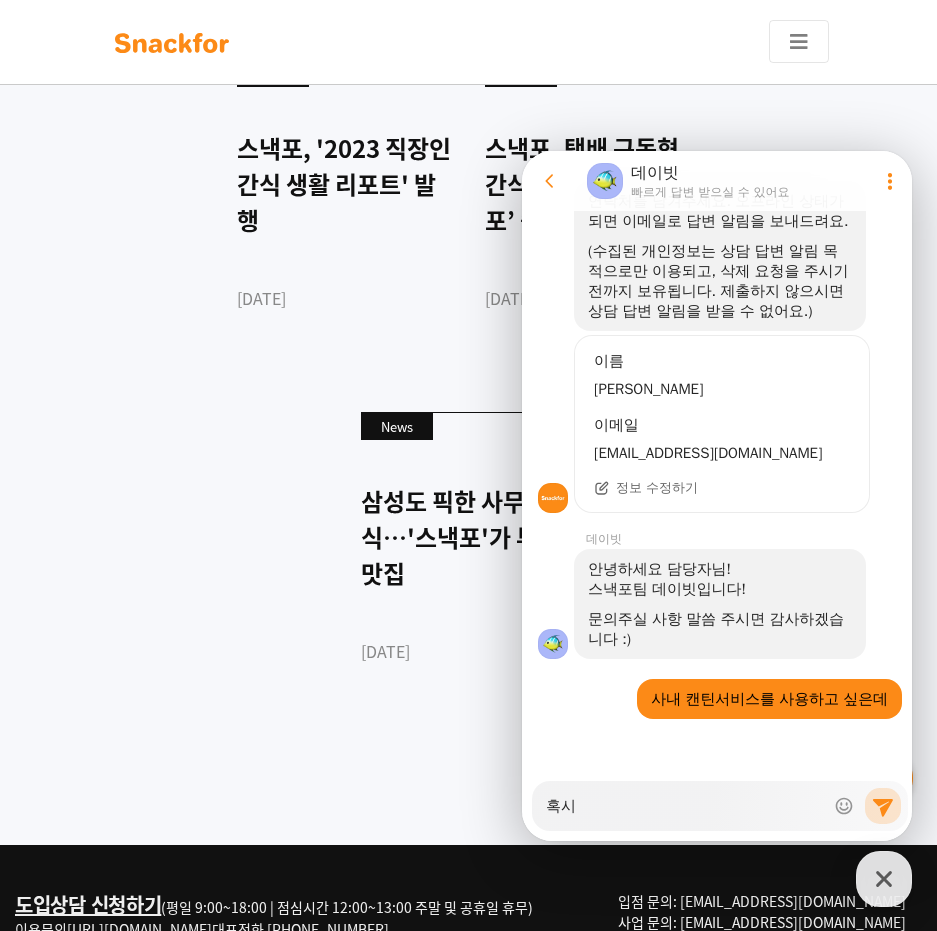 type on "x" 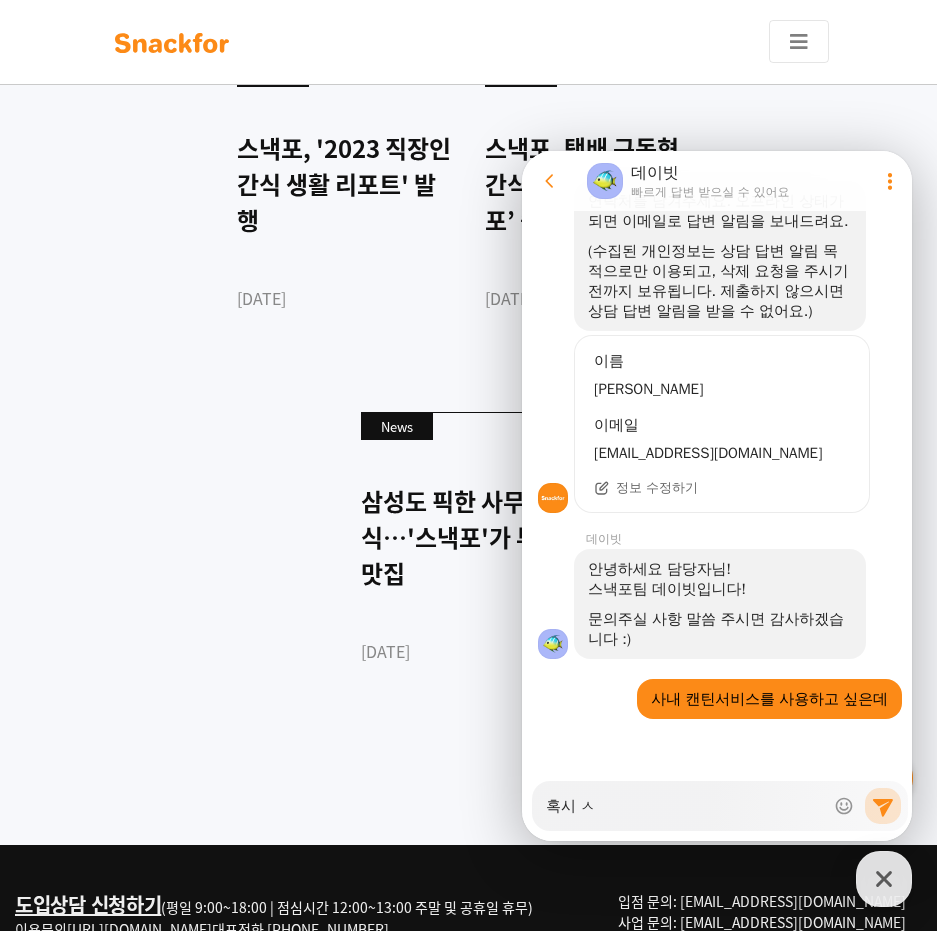 type on "x" 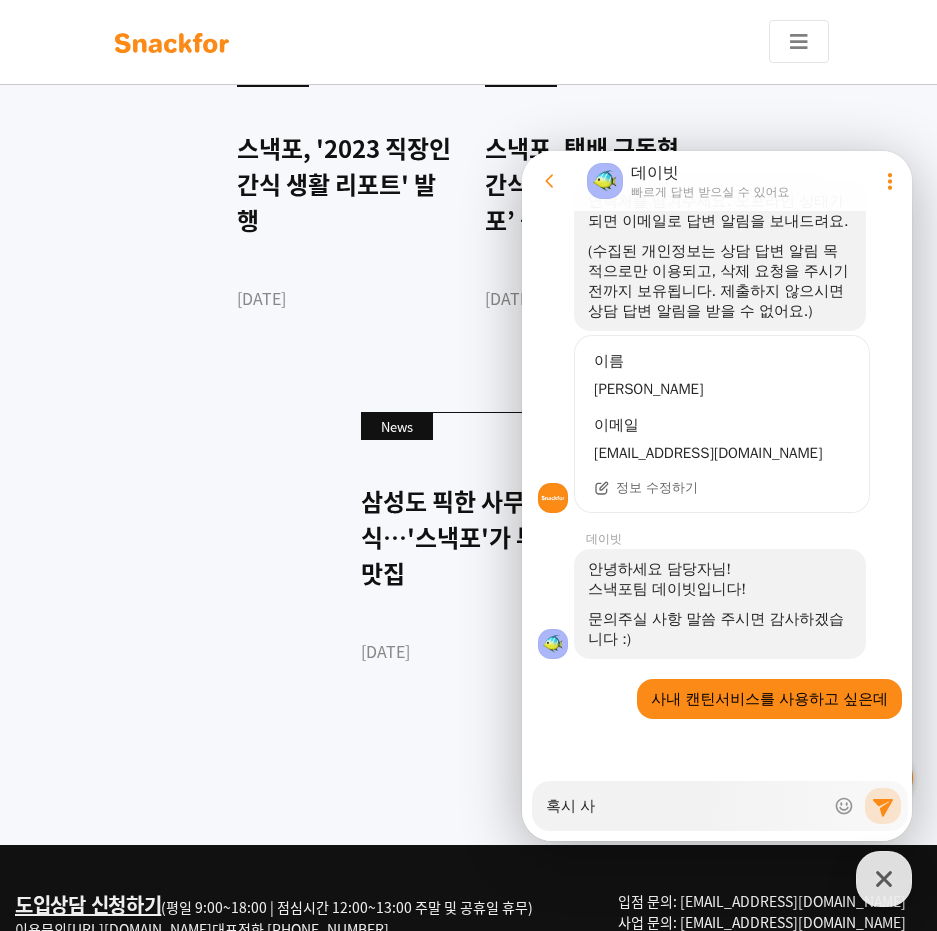 type on "x" 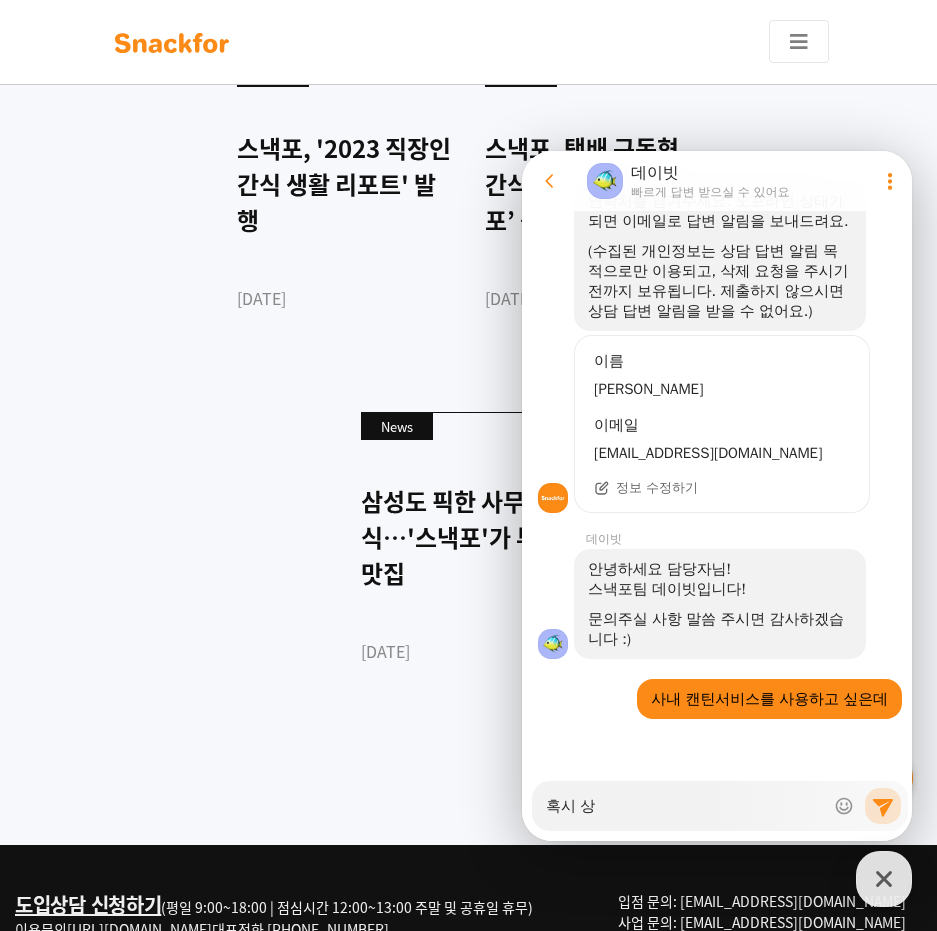 type on "x" 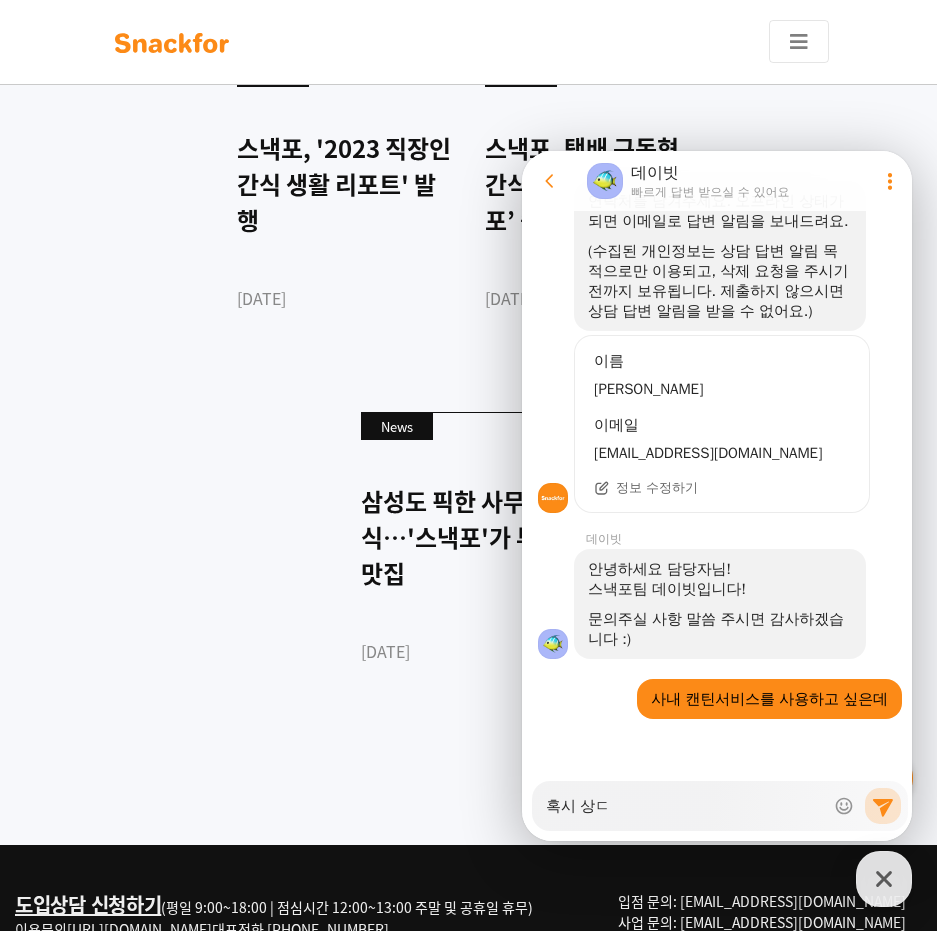 type on "x" 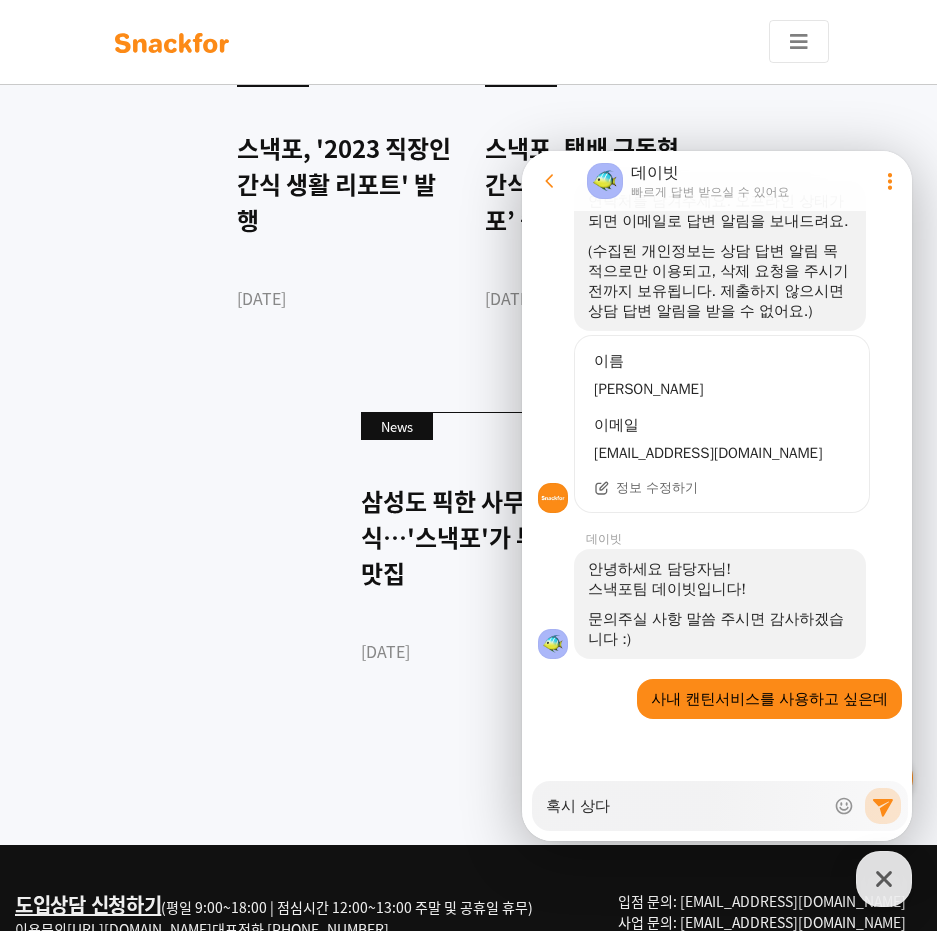 type on "x" 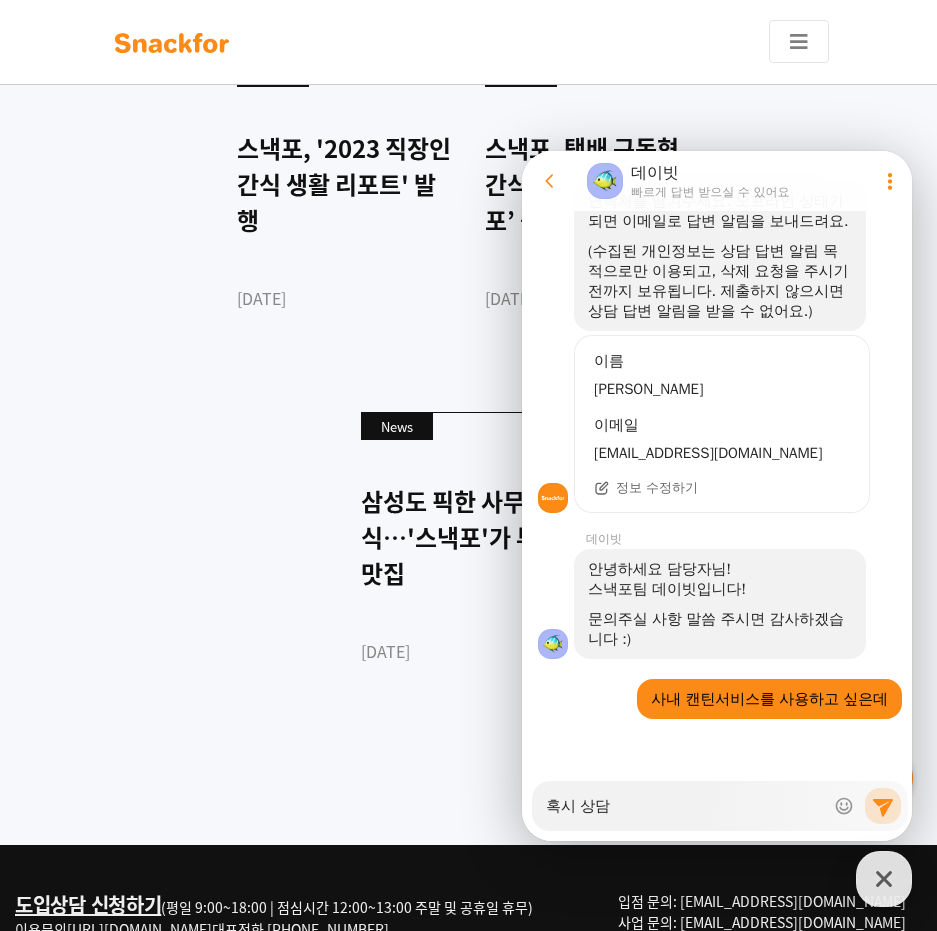 type on "x" 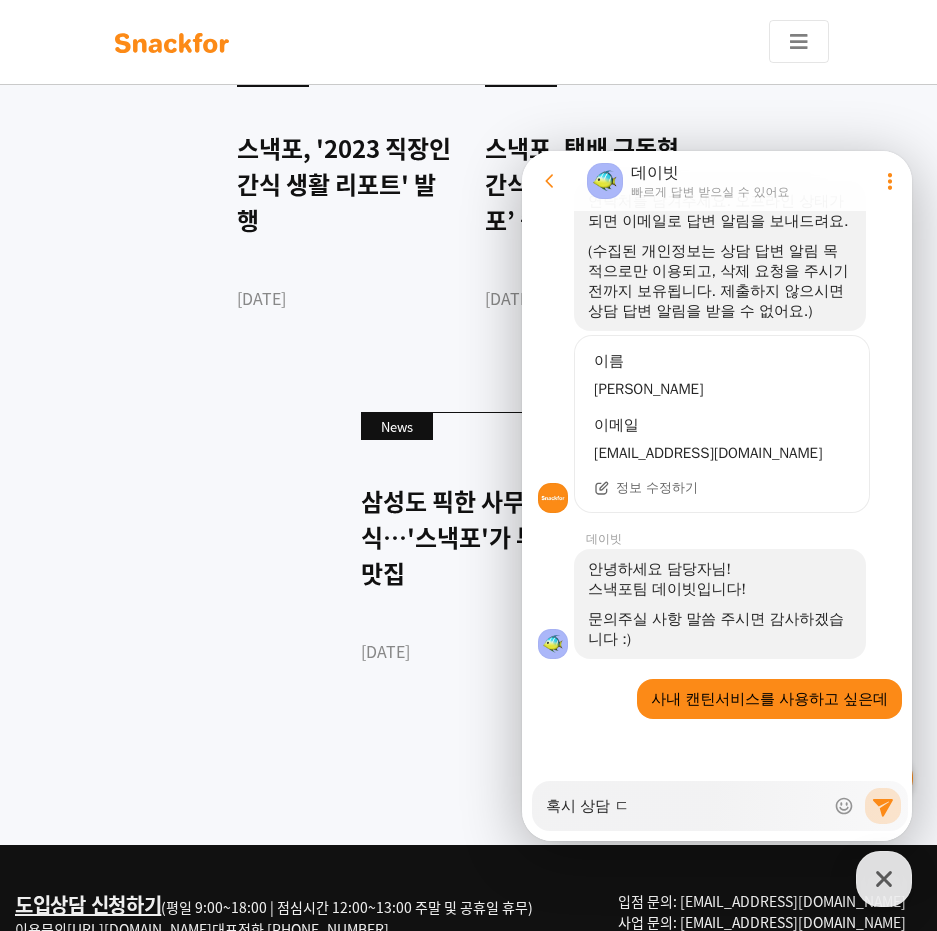type on "x" 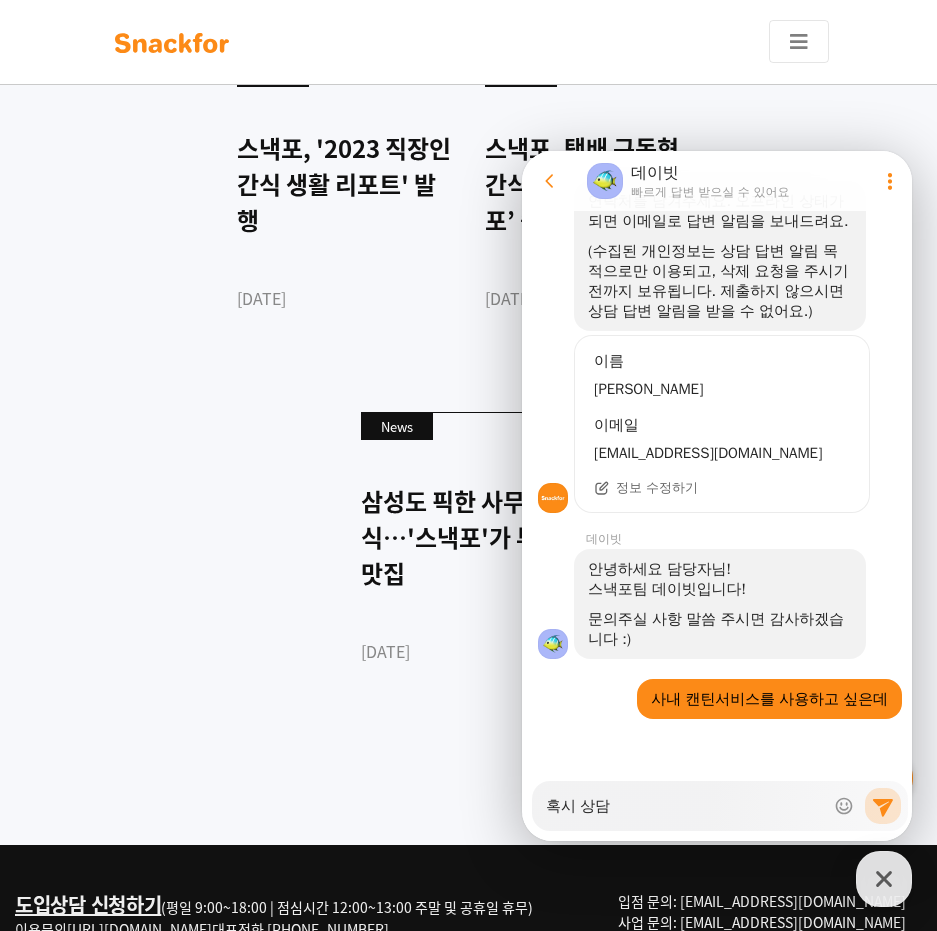 type on "x" 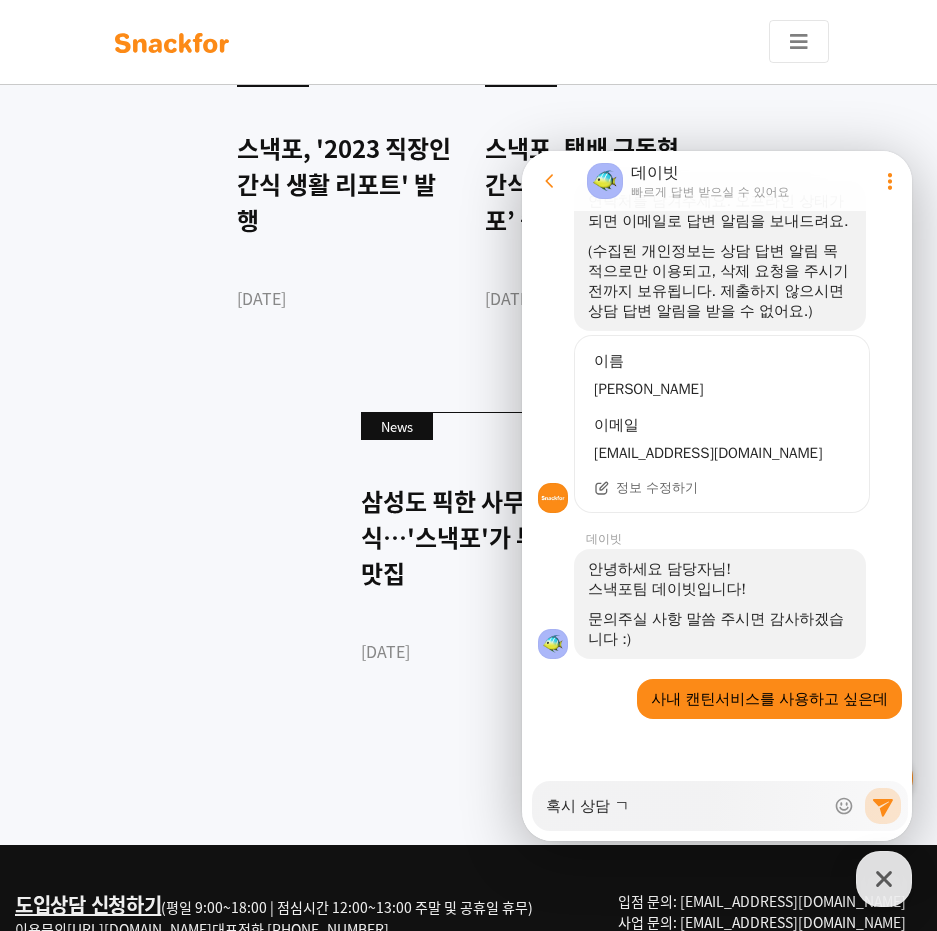type on "x" 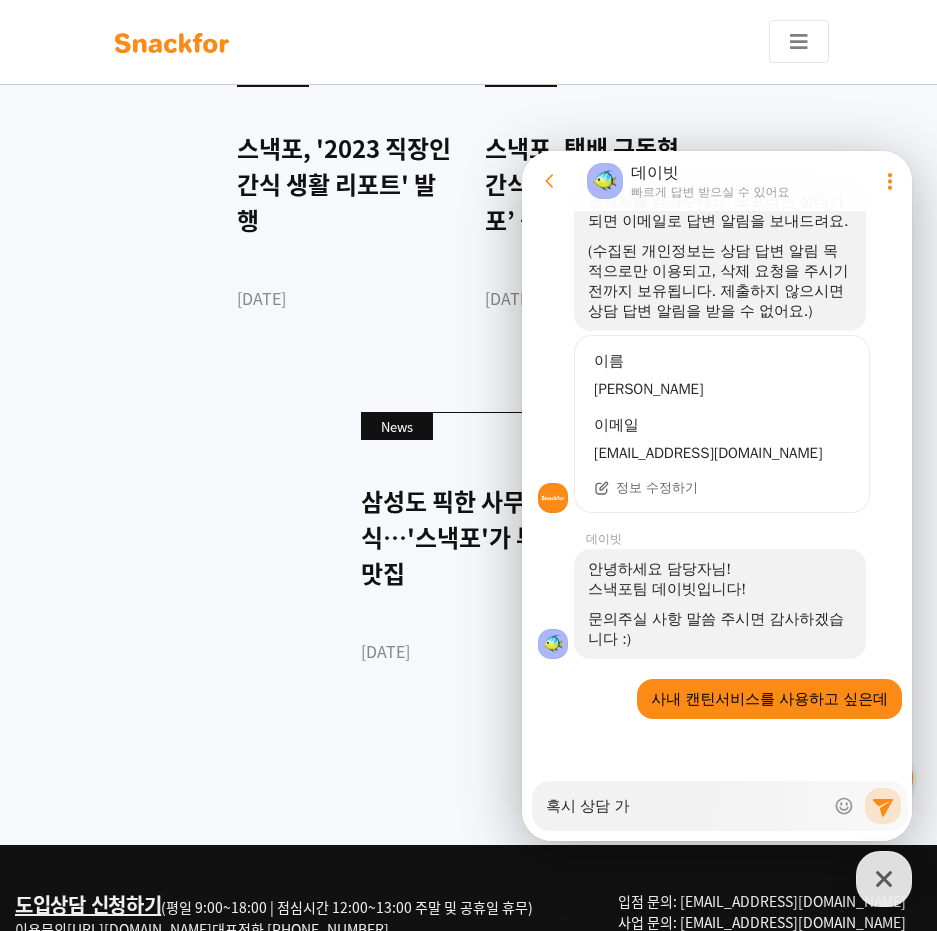 type on "x" 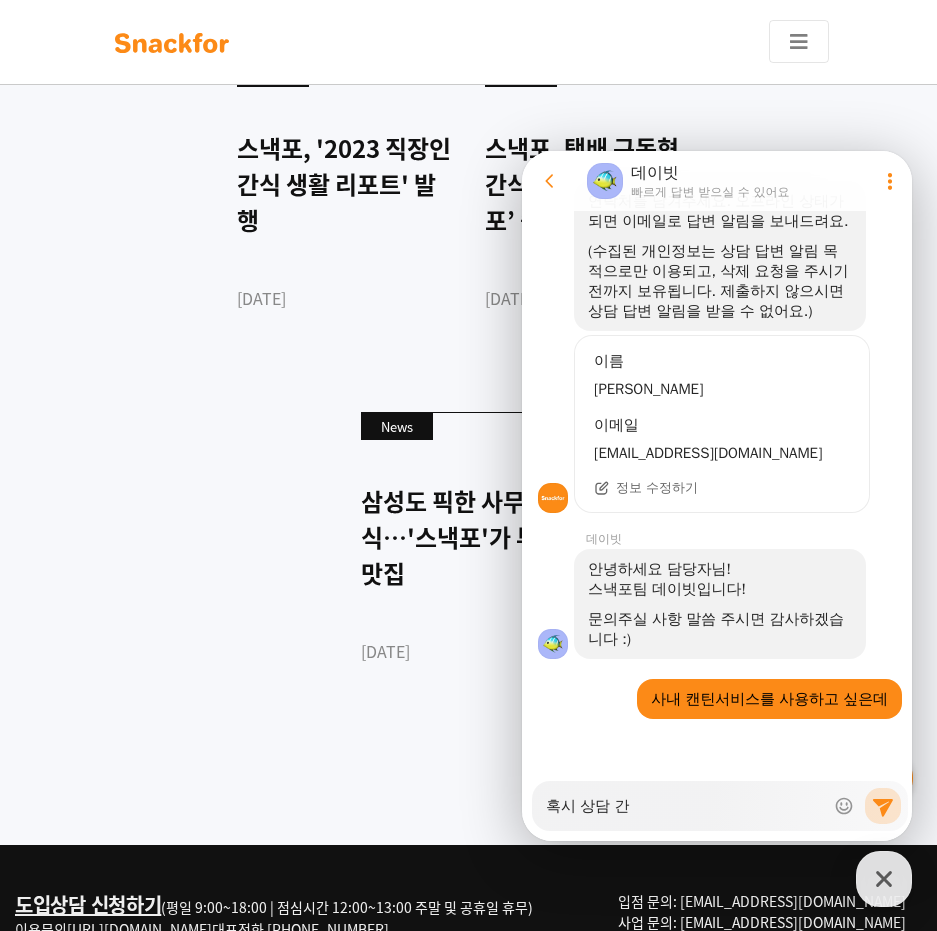 type on "x" 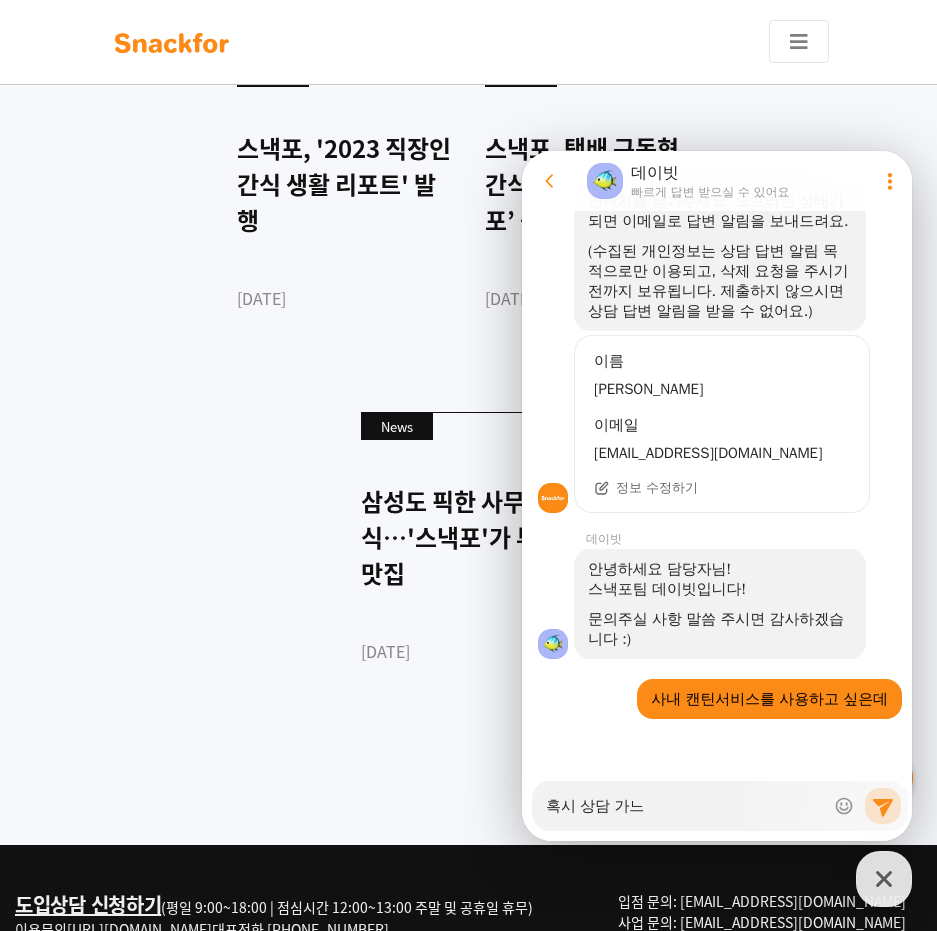 type on "x" 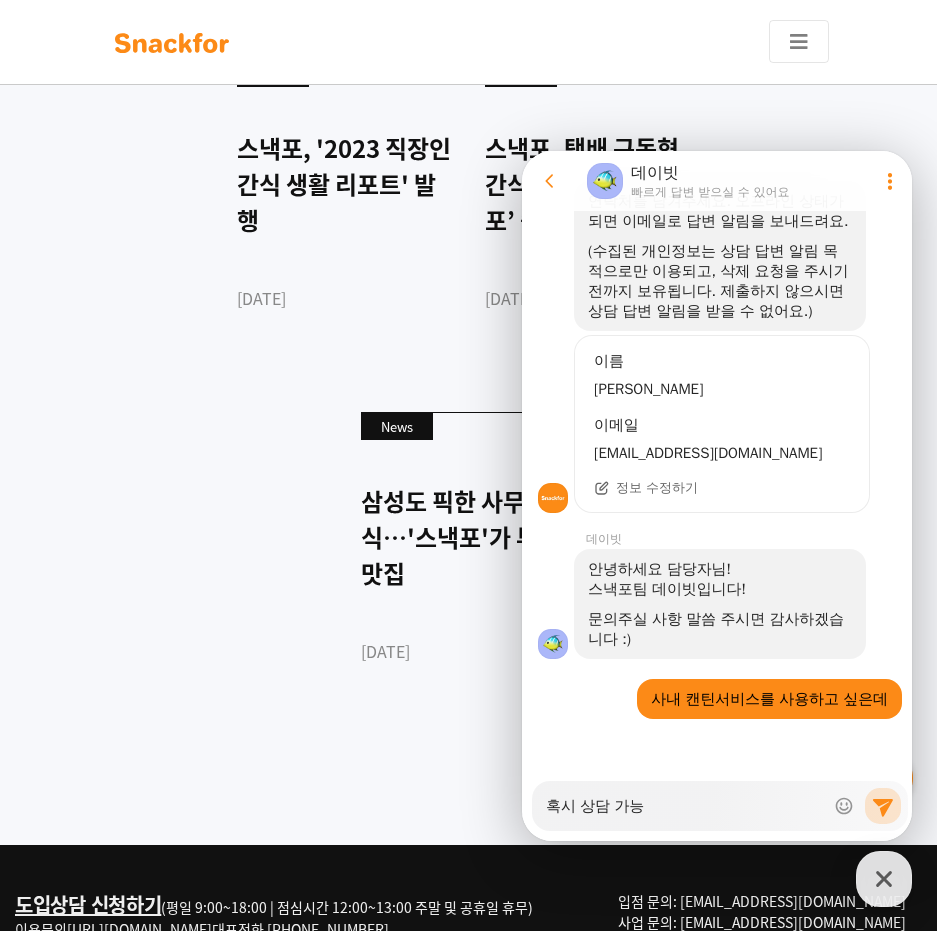 type on "x" 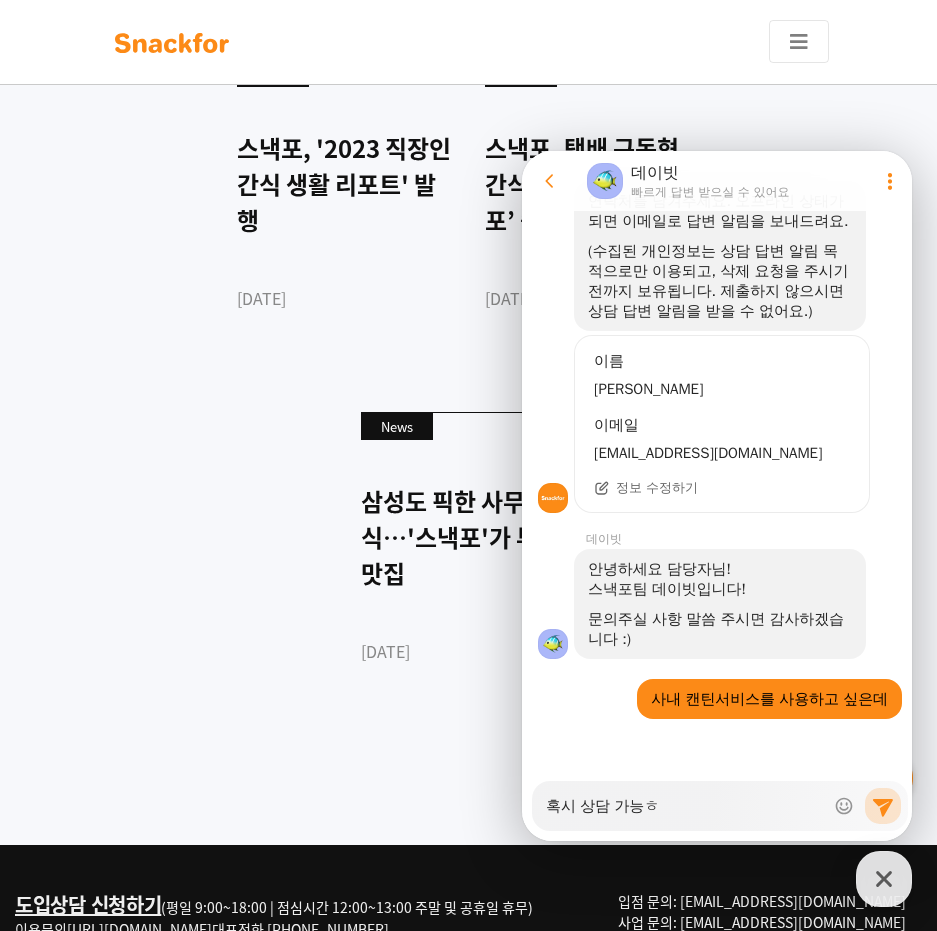 type on "x" 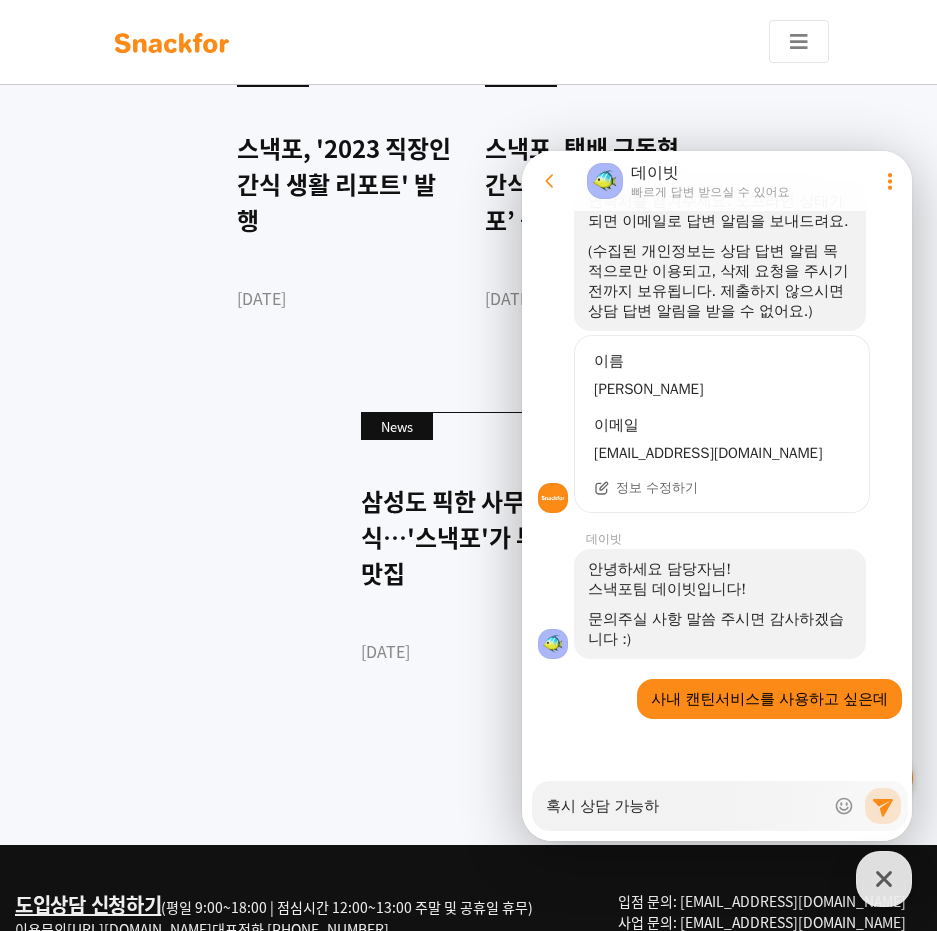 type on "x" 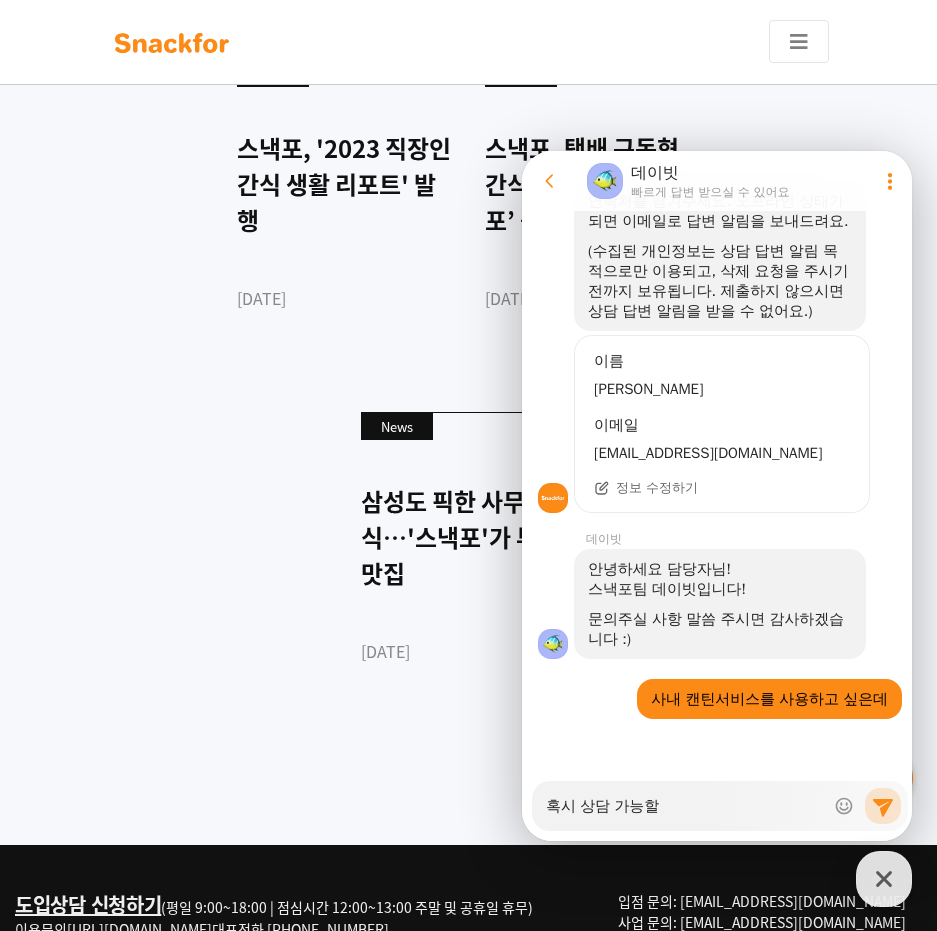 type on "x" 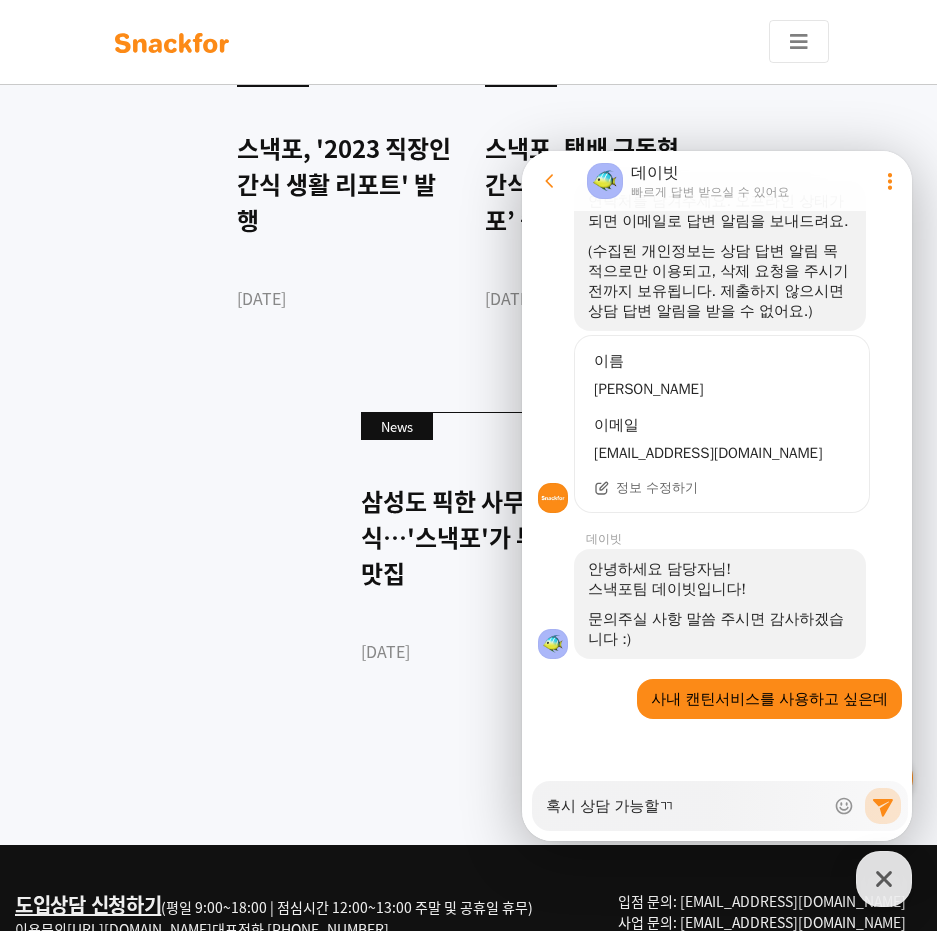type on "x" 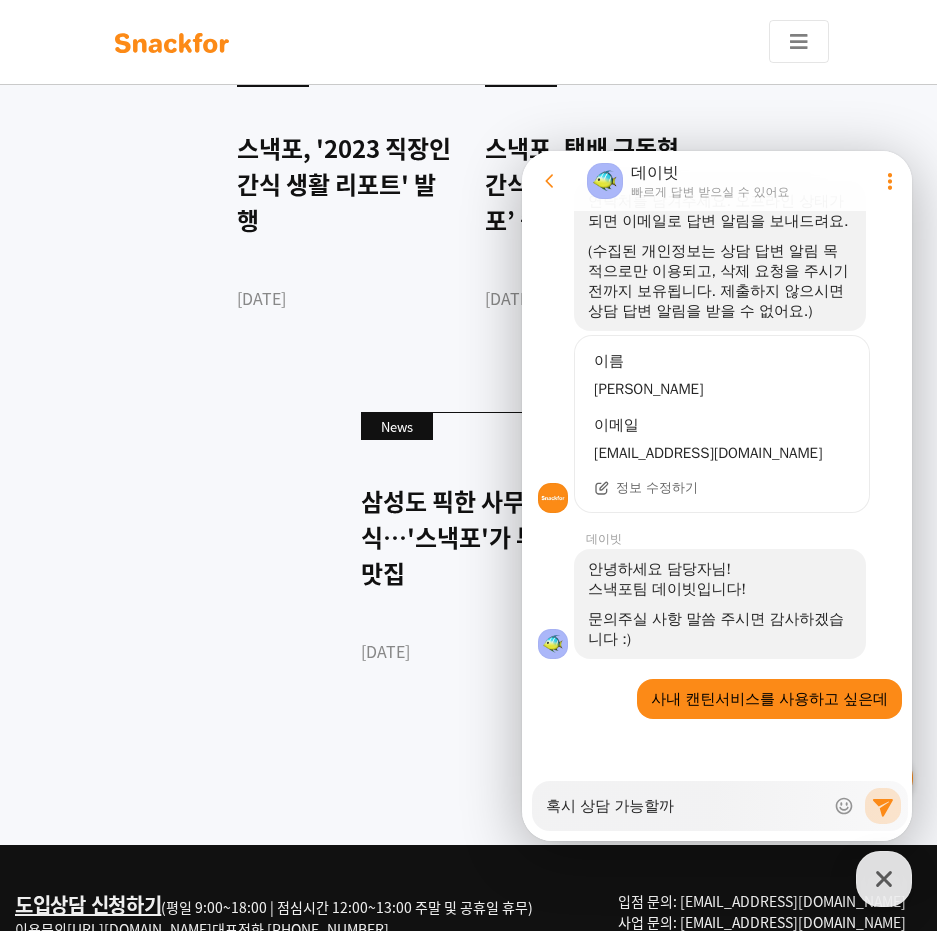 type on "x" 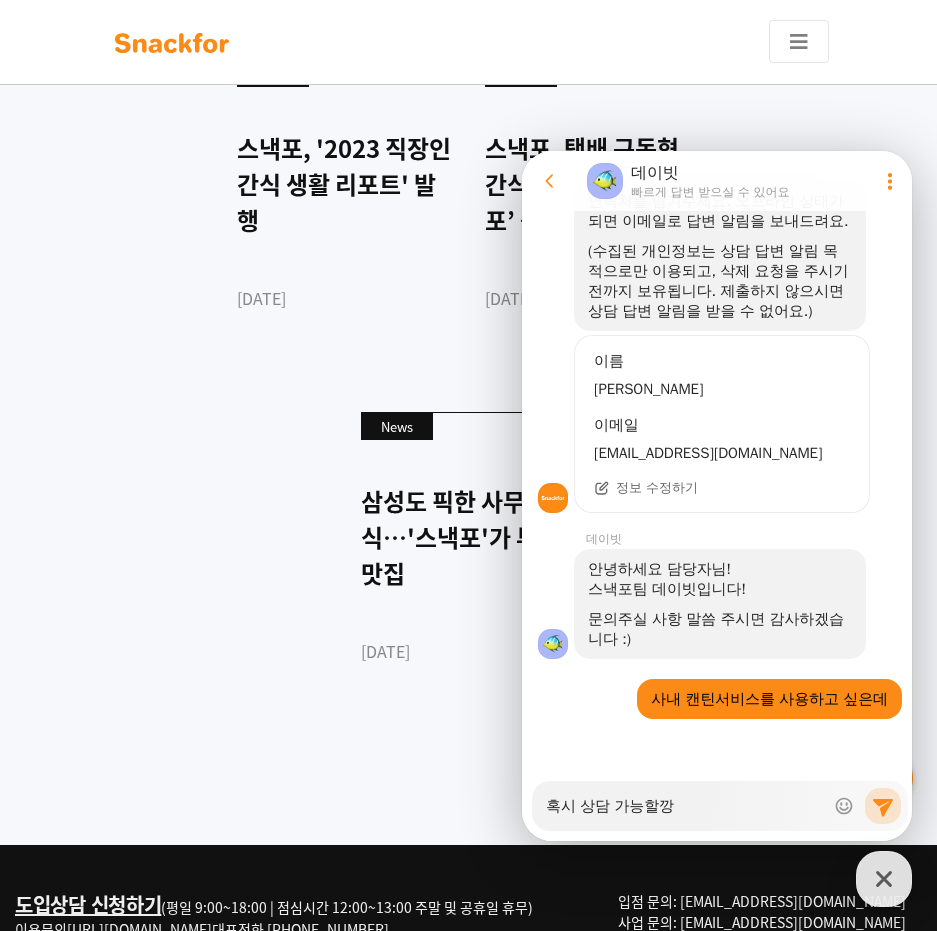 type on "x" 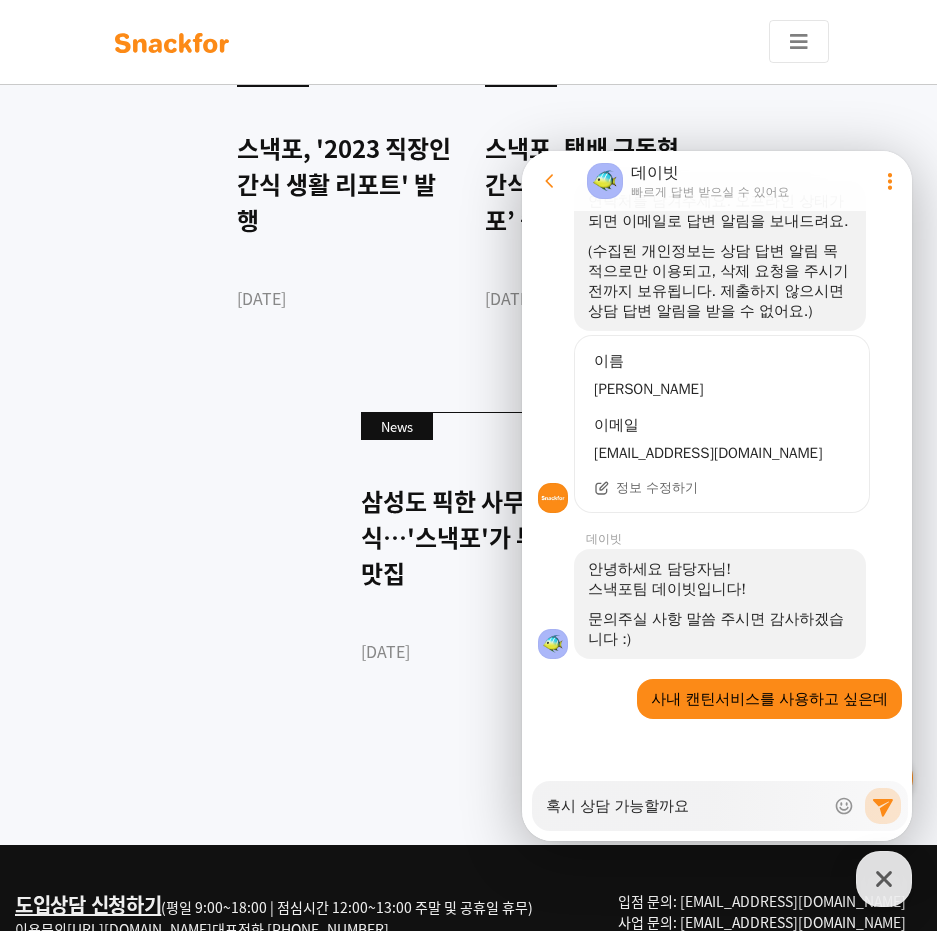 type on "x" 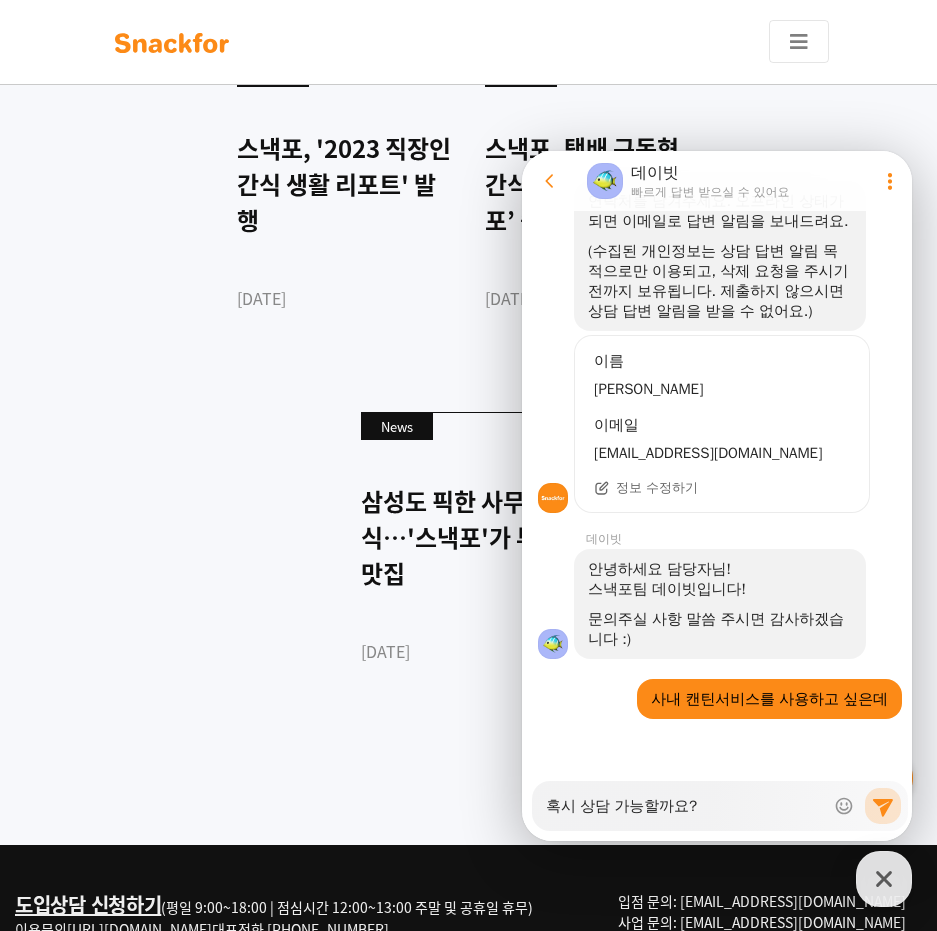type on "x" 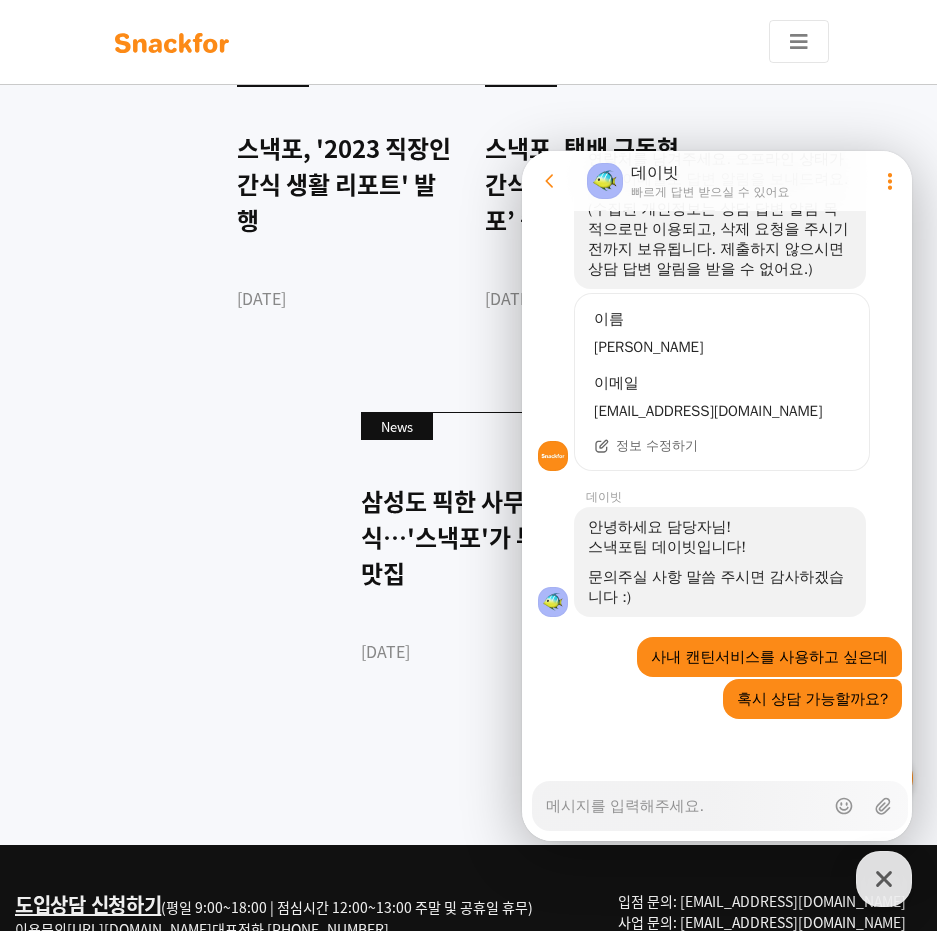 scroll, scrollTop: 1030, scrollLeft: 0, axis: vertical 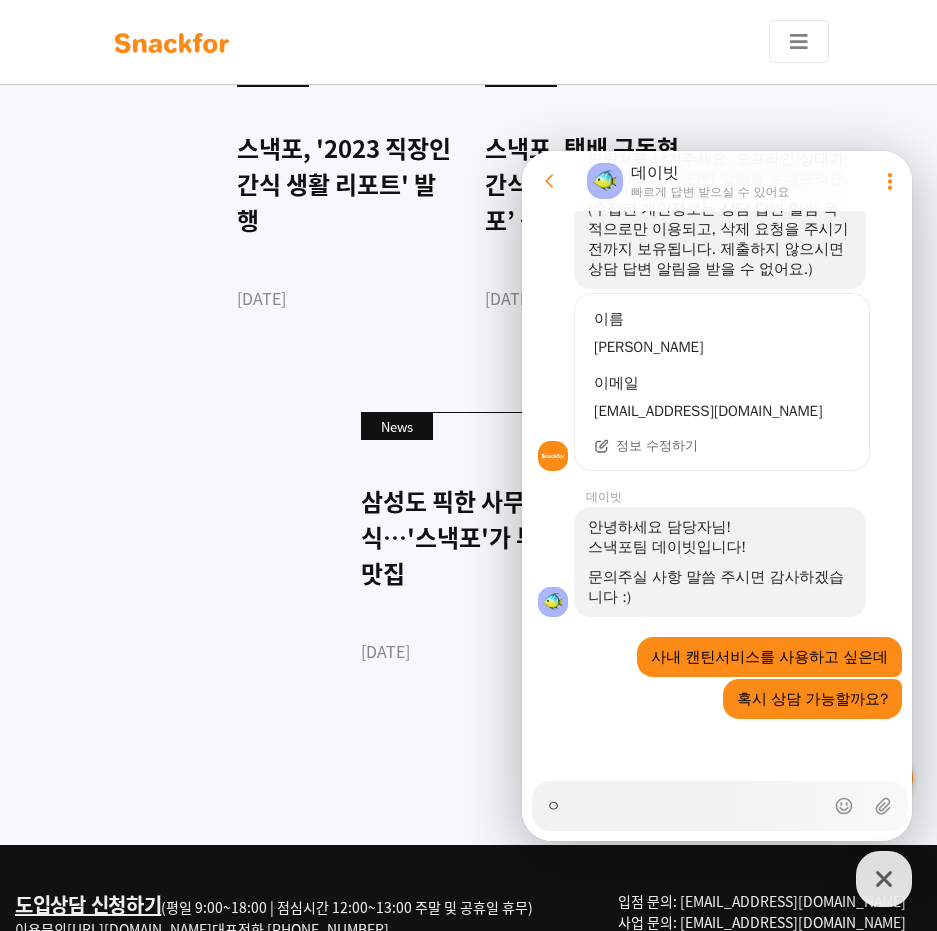 type on "x" 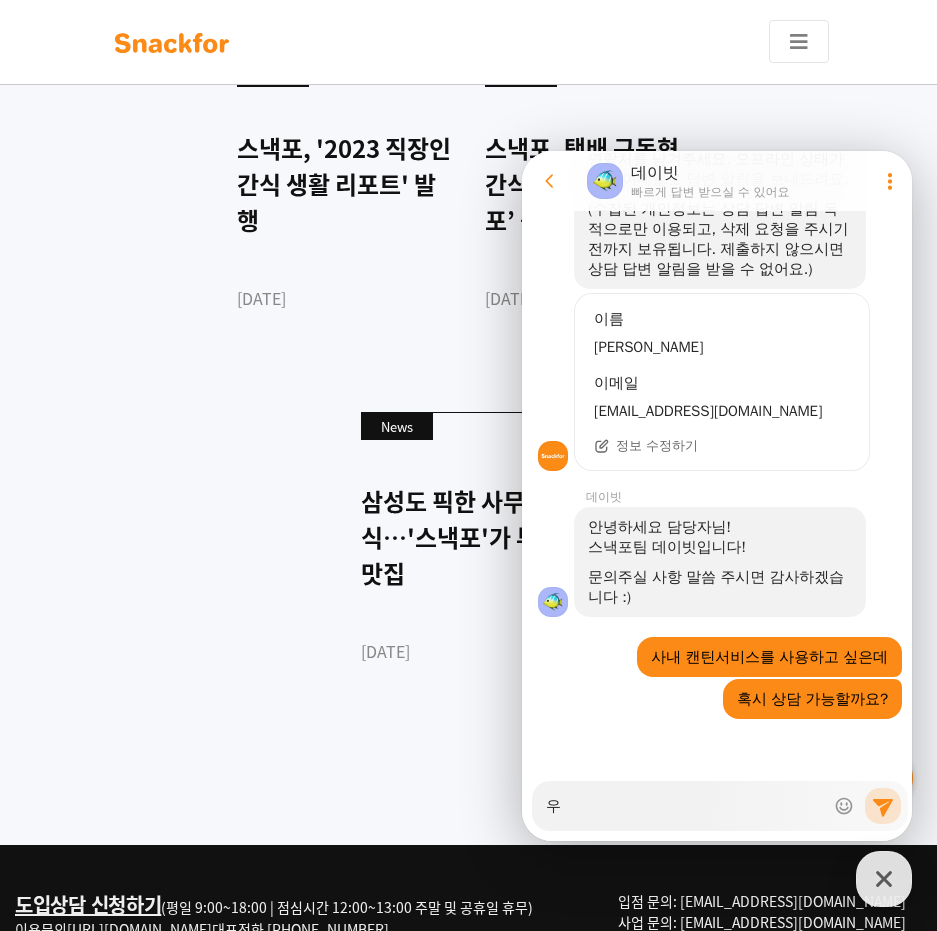 type on "x" 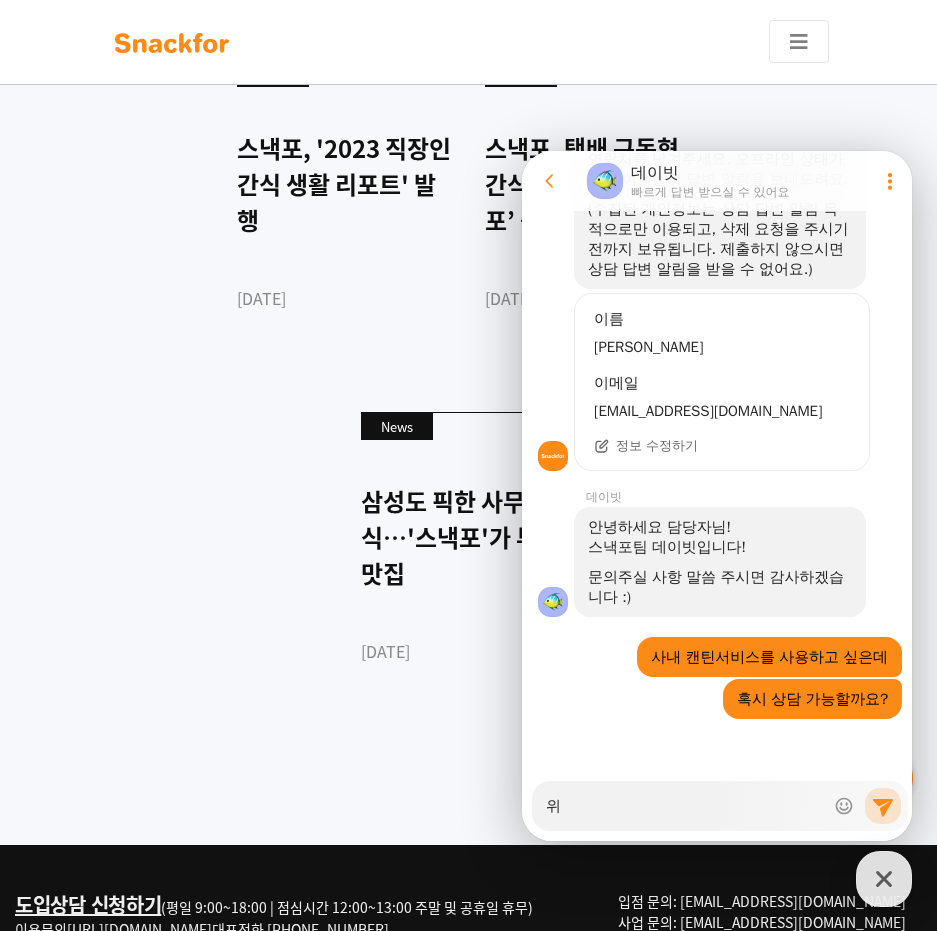 type on "x" 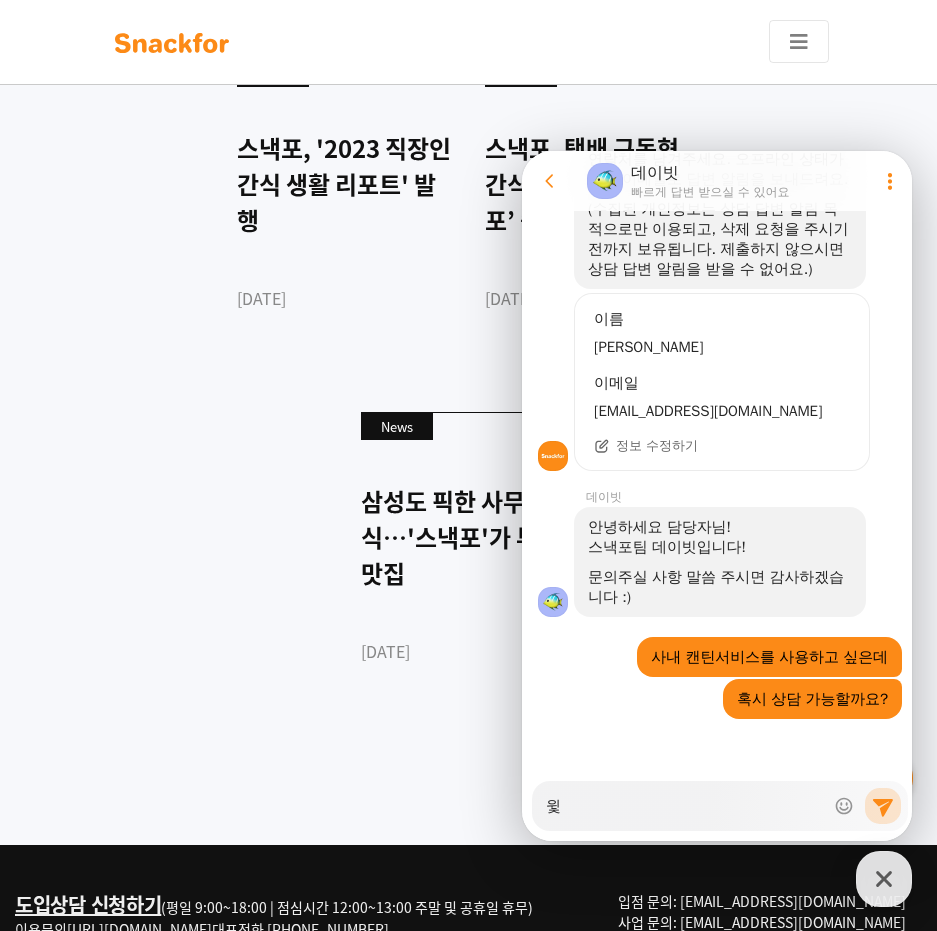 type on "x" 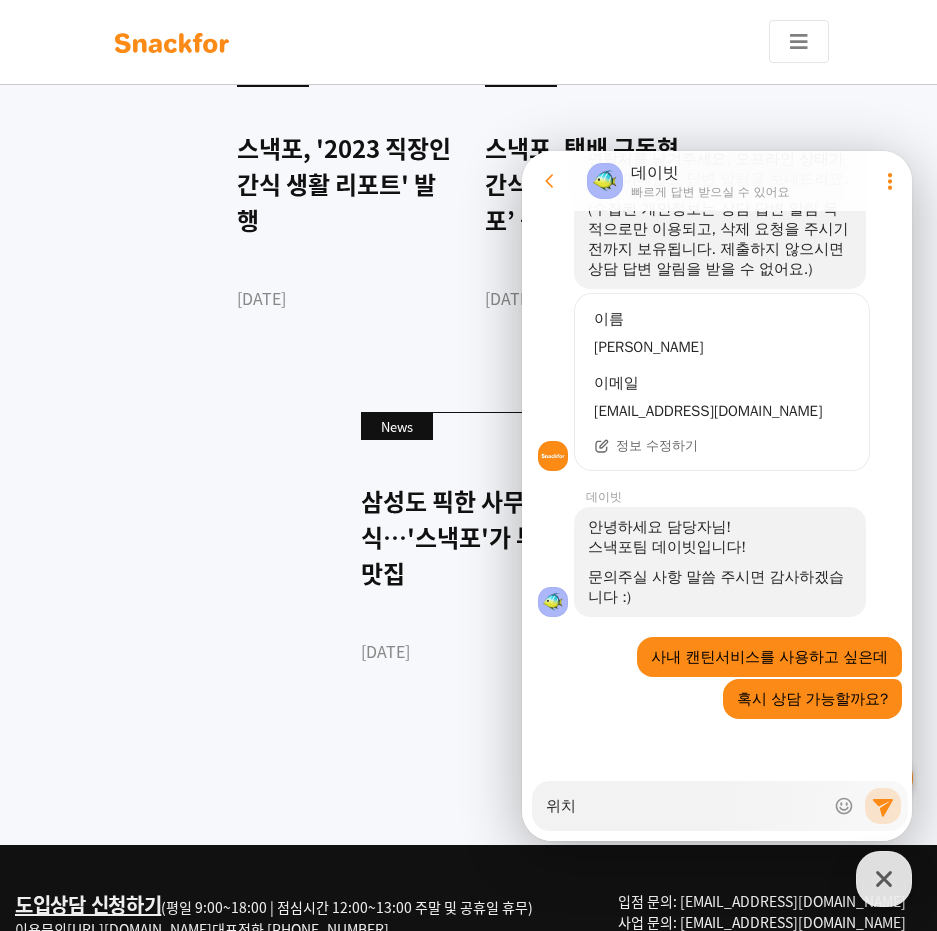 type on "x" 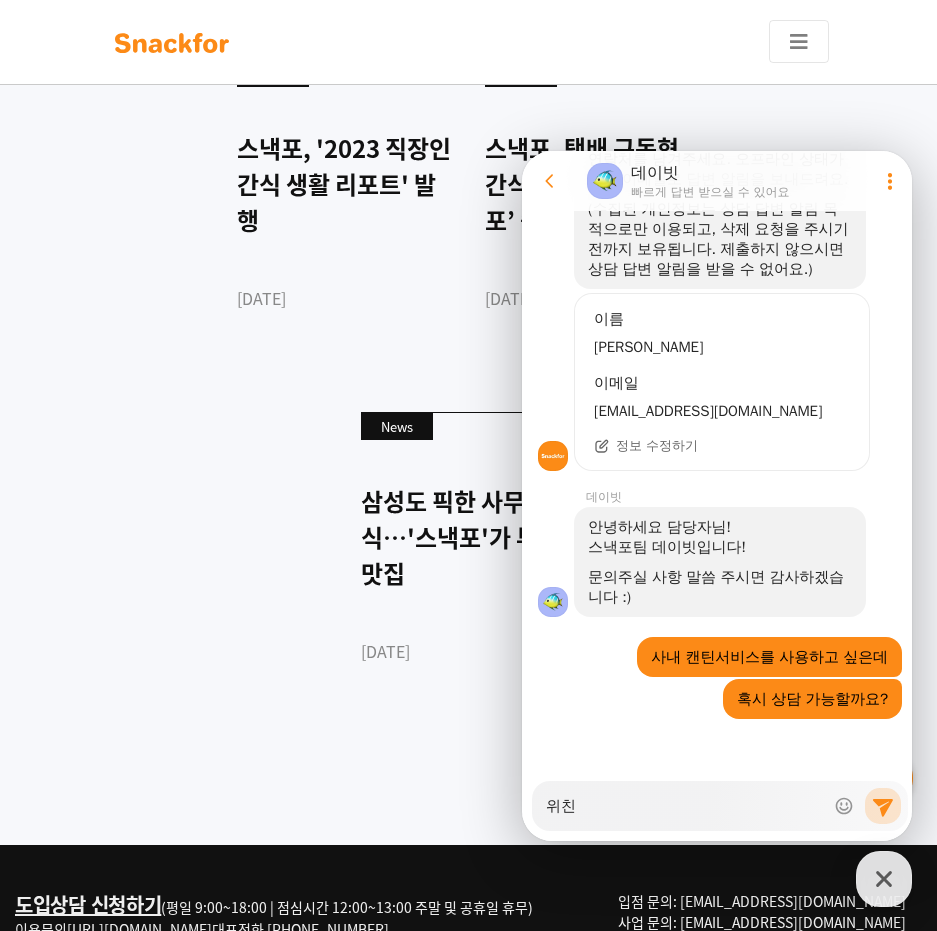 type on "x" 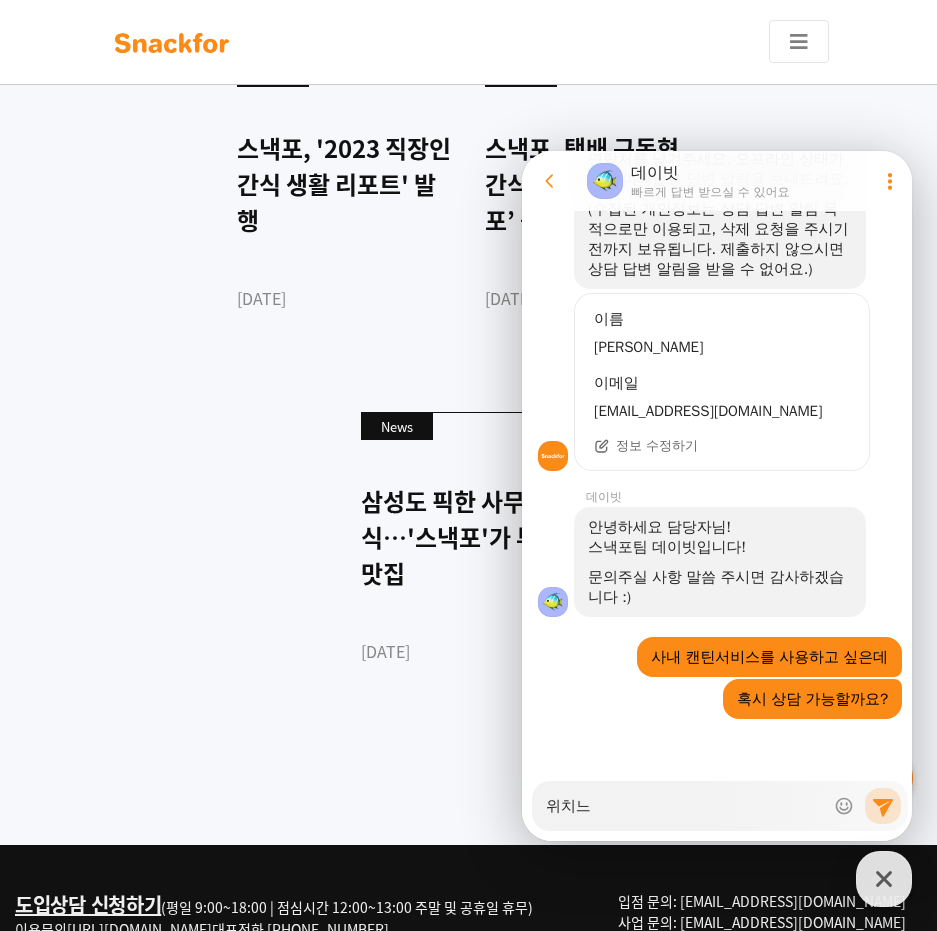 type on "x" 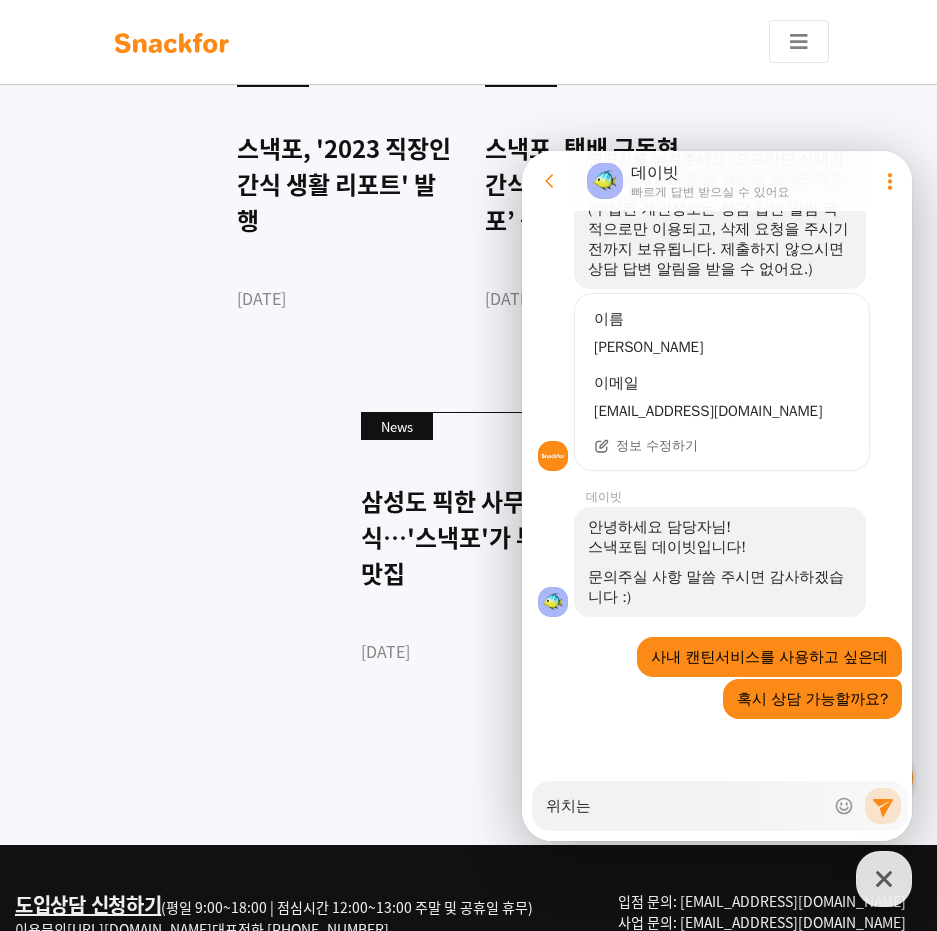 type on "x" 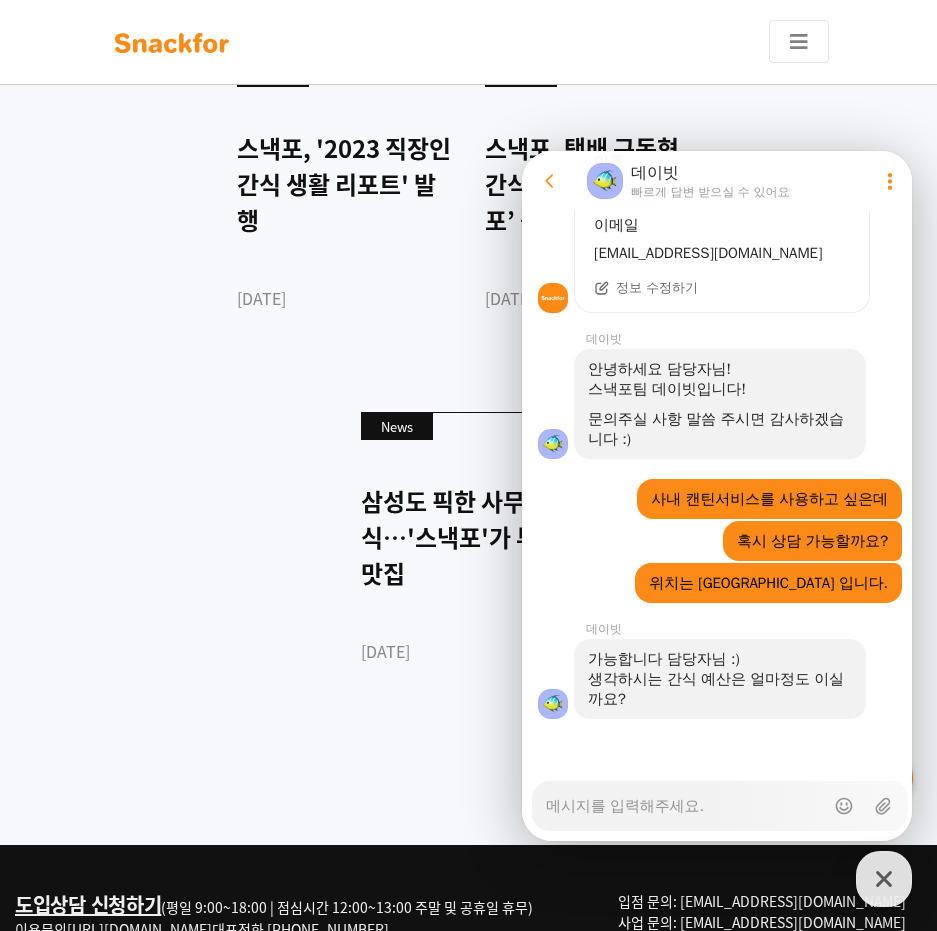 scroll, scrollTop: 1188, scrollLeft: 0, axis: vertical 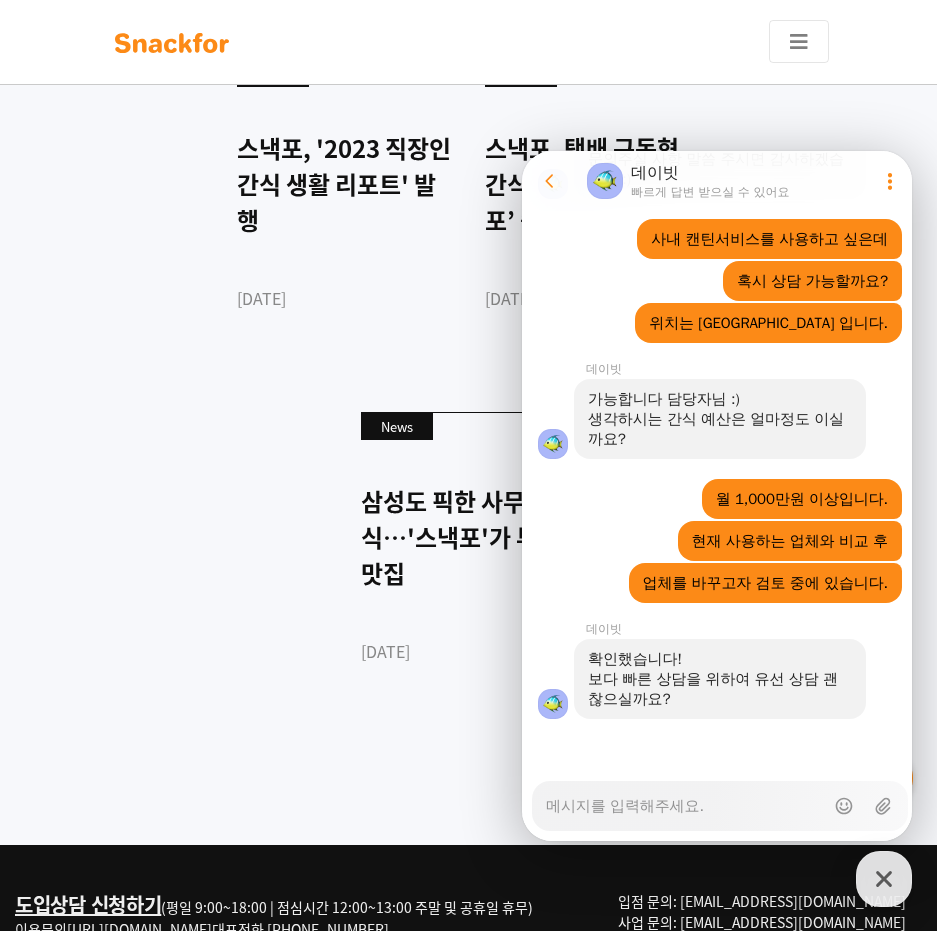 drag, startPoint x: 1224, startPoint y: 994, endPoint x: 718, endPoint y: 789, distance: 545.94965 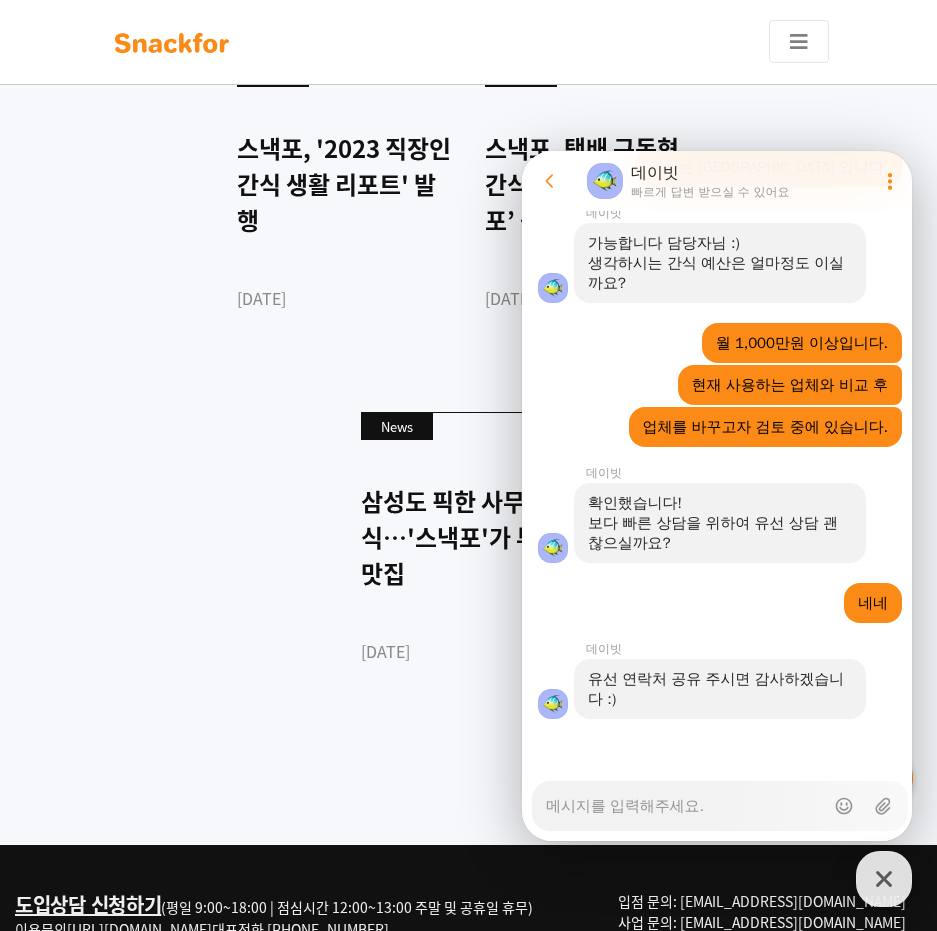 scroll, scrollTop: 1604, scrollLeft: 0, axis: vertical 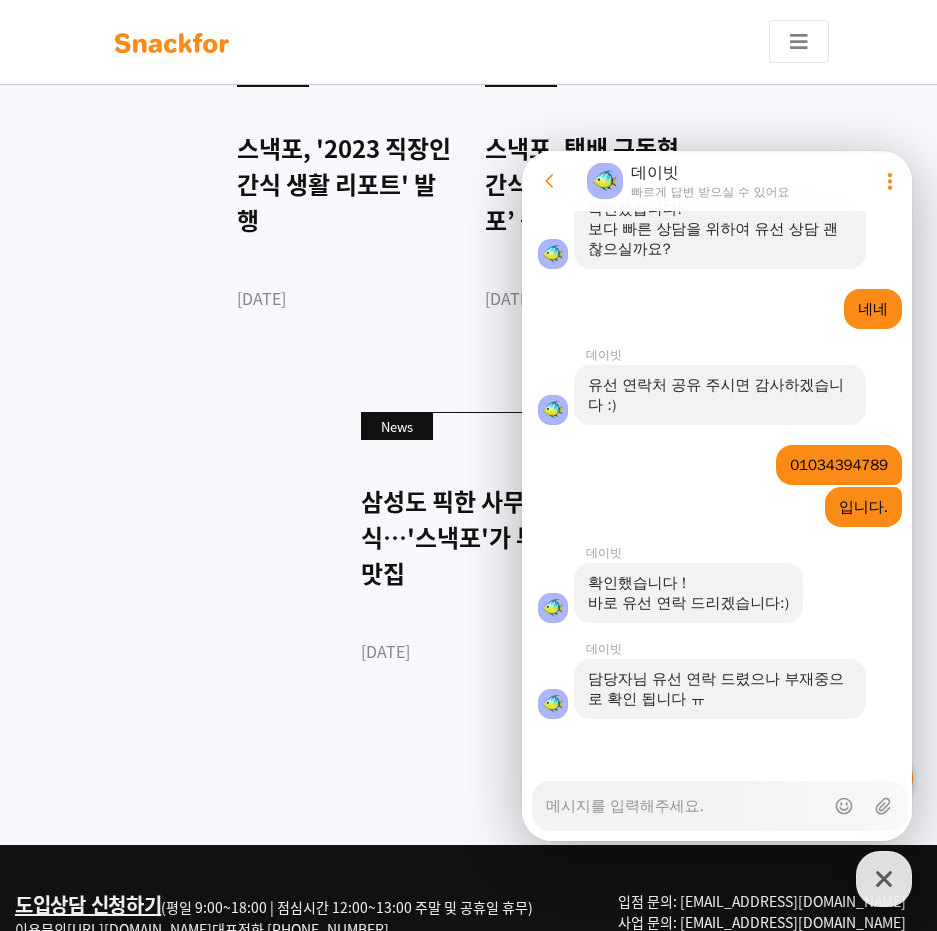 click on "Messenger Input Textarea" at bounding box center (685, 799) 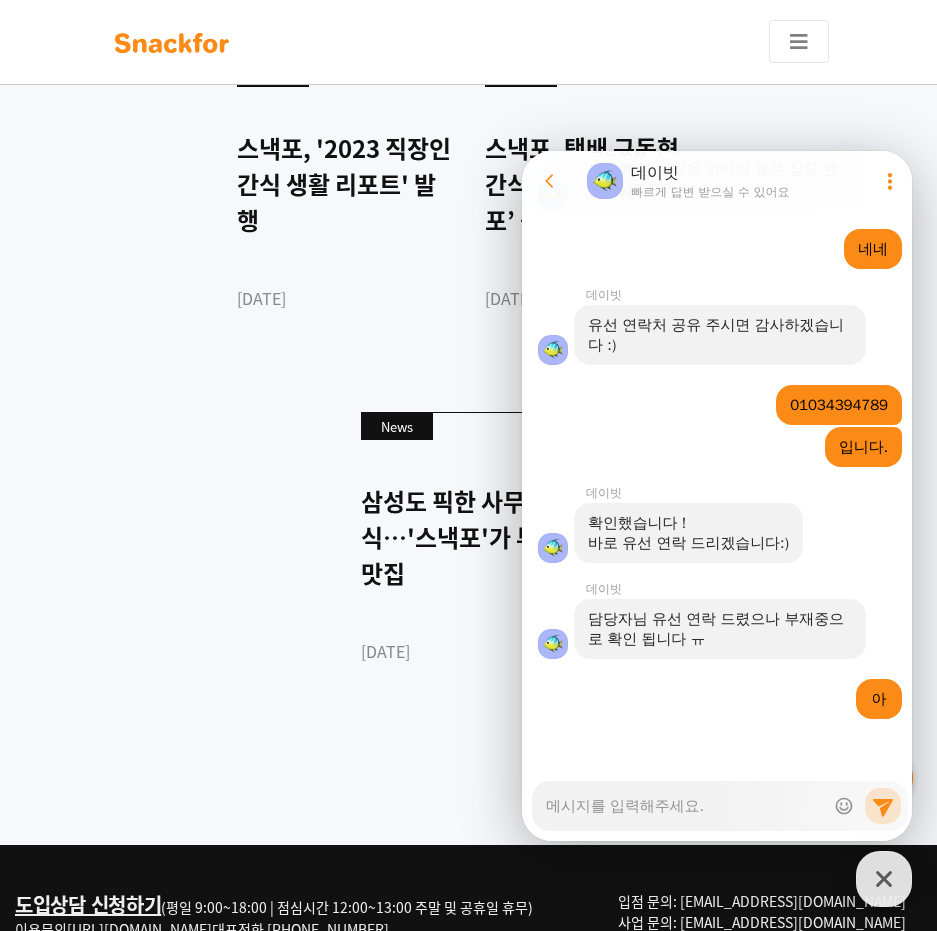 scroll, scrollTop: 2000, scrollLeft: 0, axis: vertical 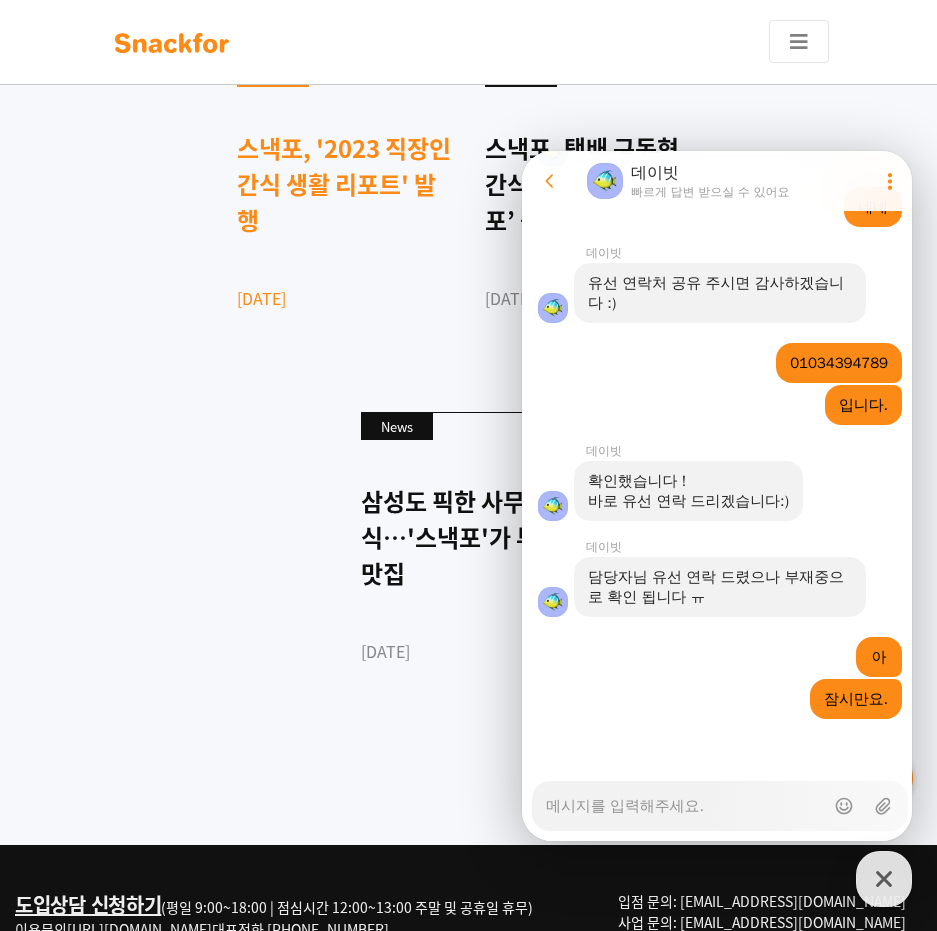 drag, startPoint x: 202, startPoint y: 620, endPoint x: 255, endPoint y: 520, distance: 113.17685 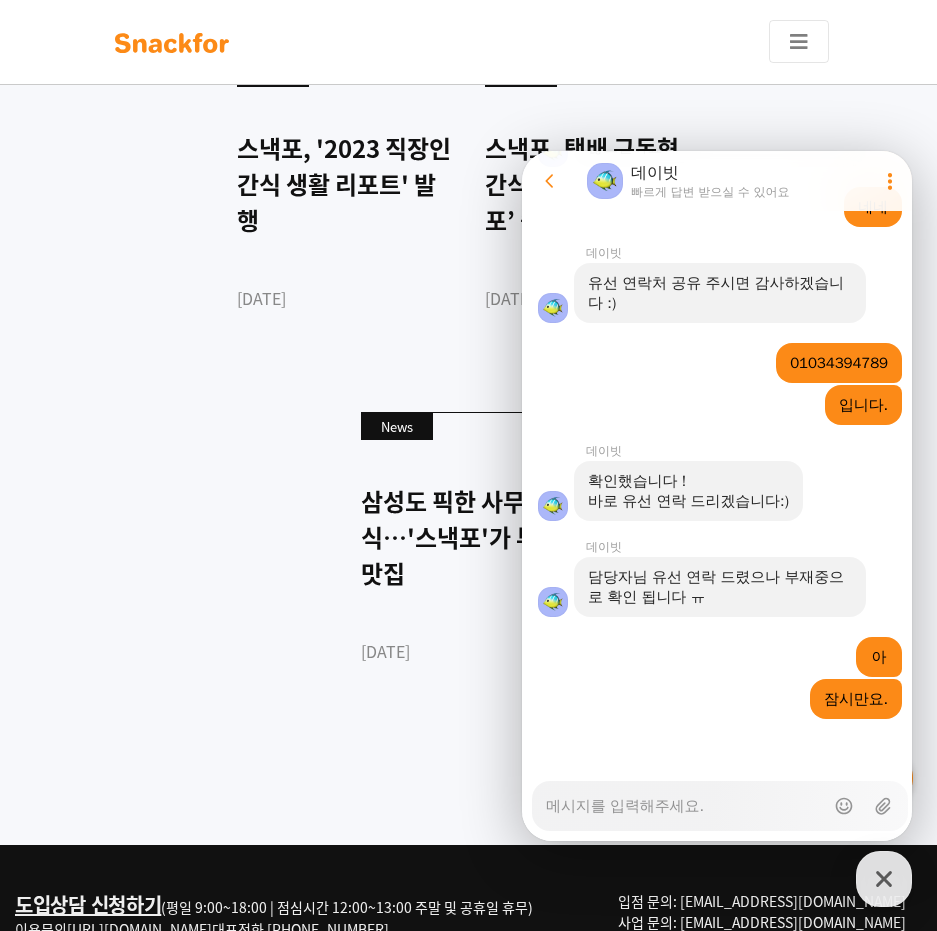 click on "Messenger Input Textarea" at bounding box center [685, 806] 